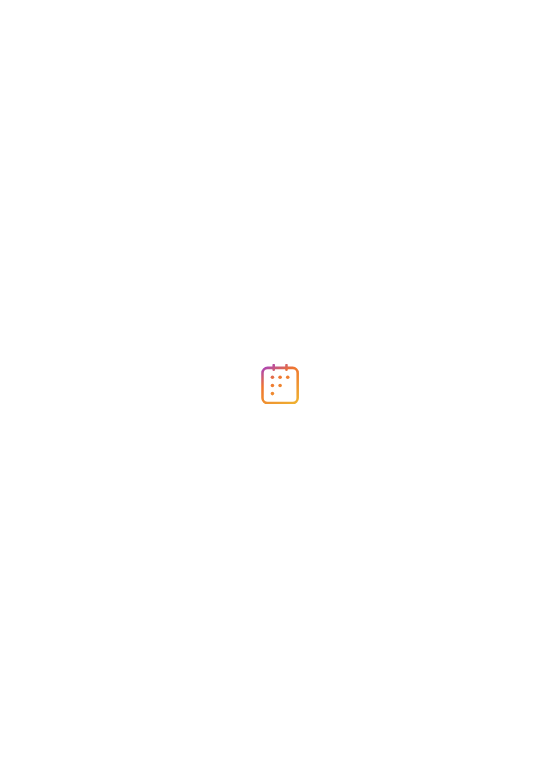 scroll, scrollTop: 0, scrollLeft: 0, axis: both 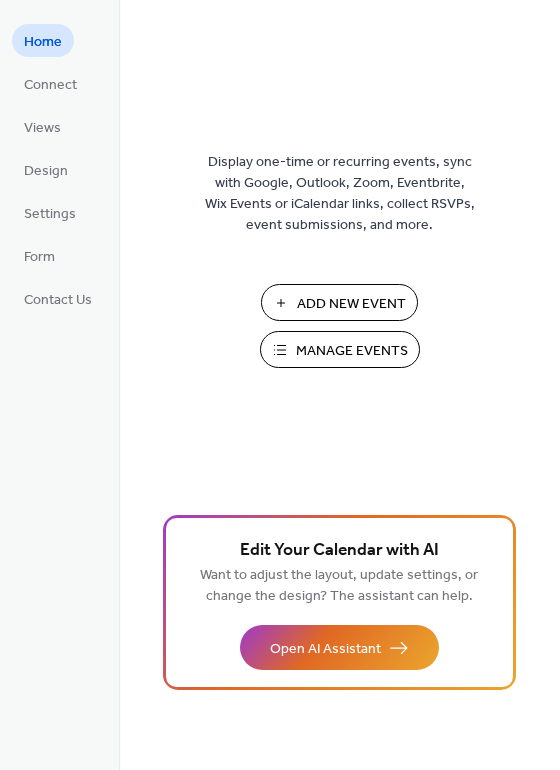 click on "Add New Event" at bounding box center [339, 302] 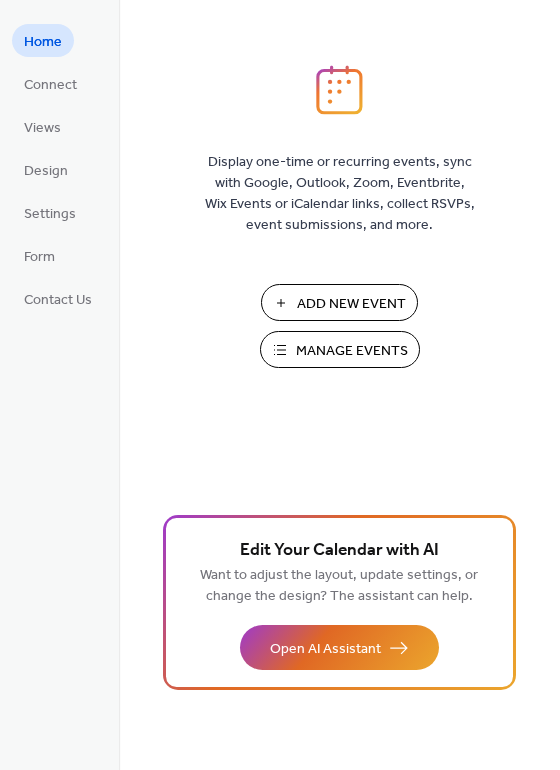 click on "Manage Events" at bounding box center (352, 351) 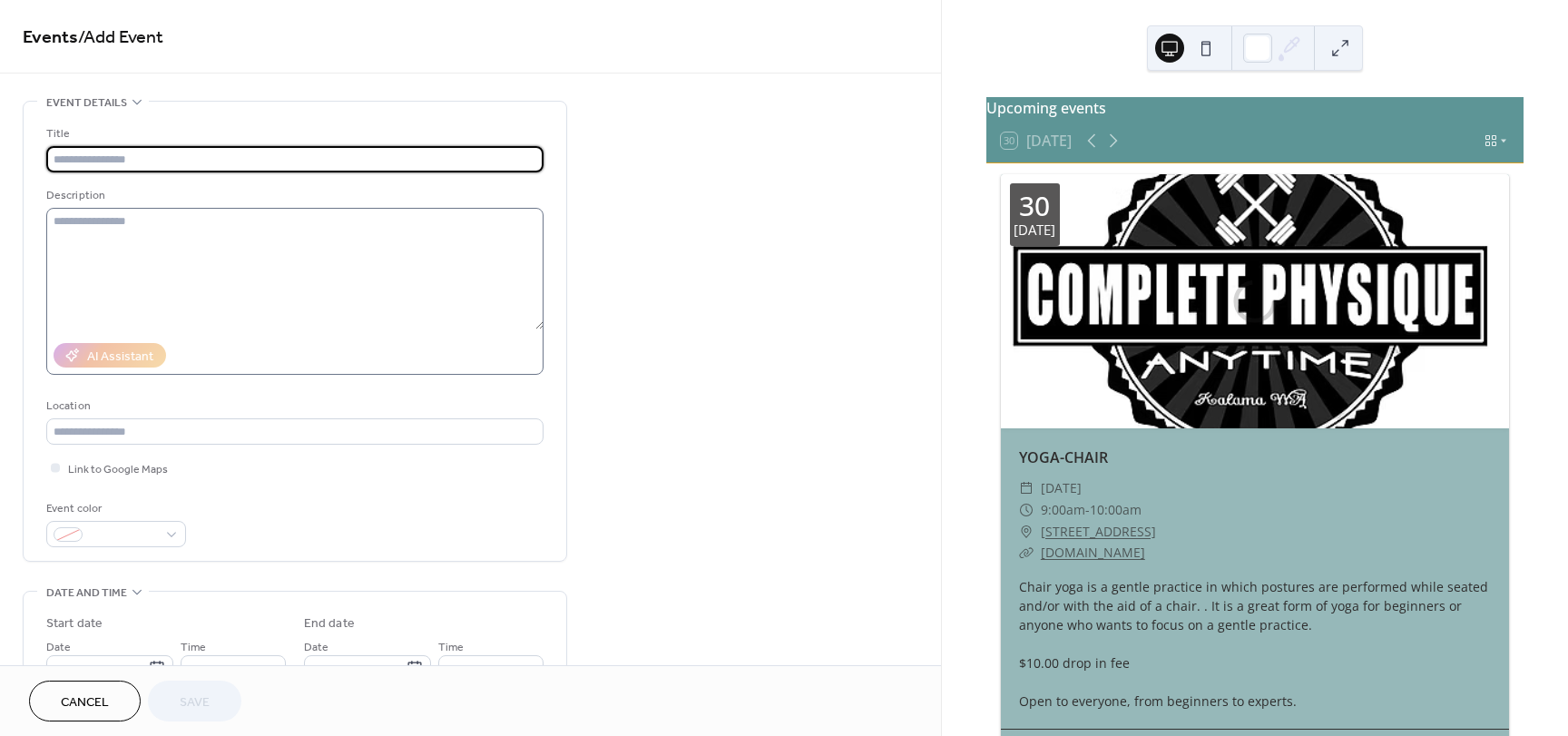 scroll, scrollTop: 0, scrollLeft: 0, axis: both 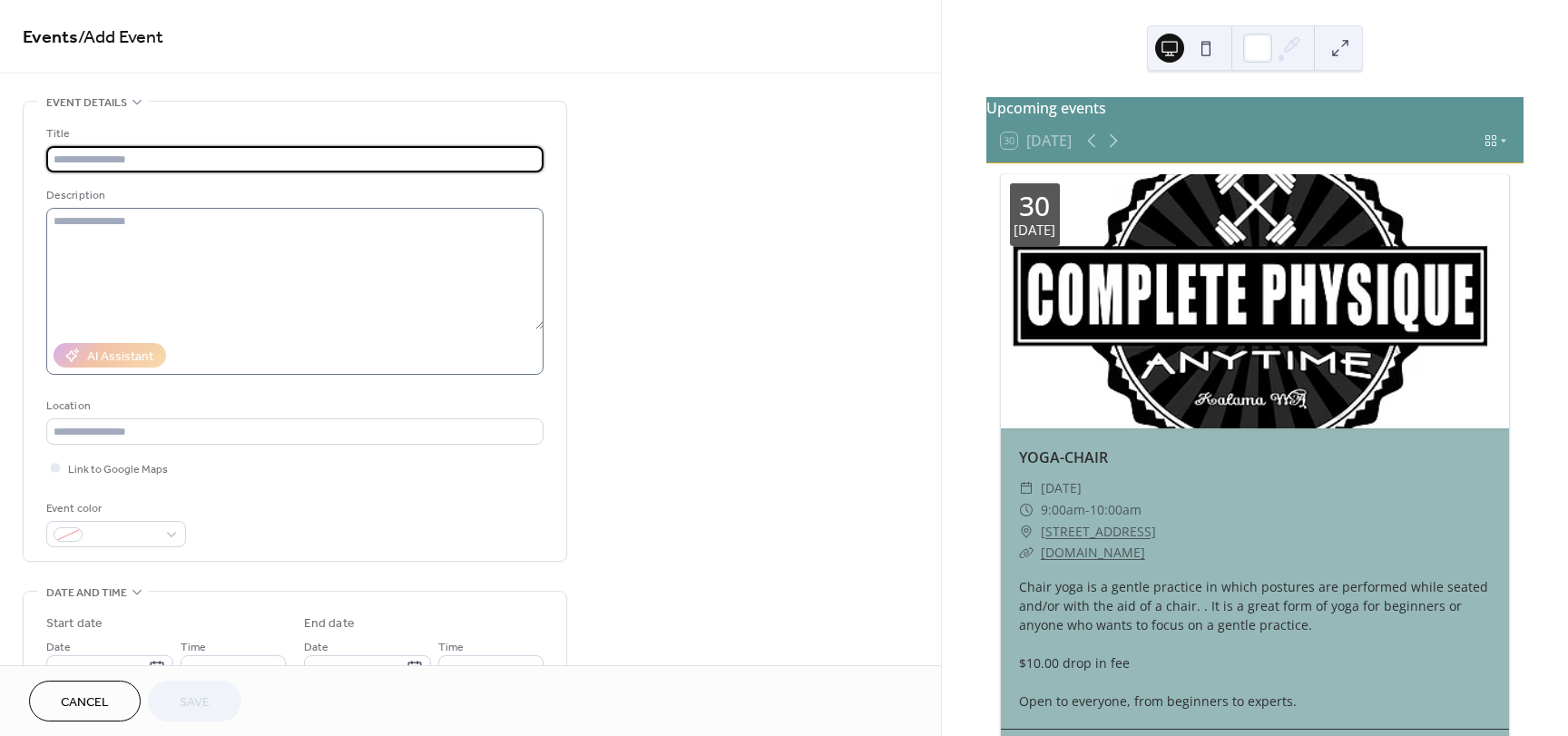 type on "*" 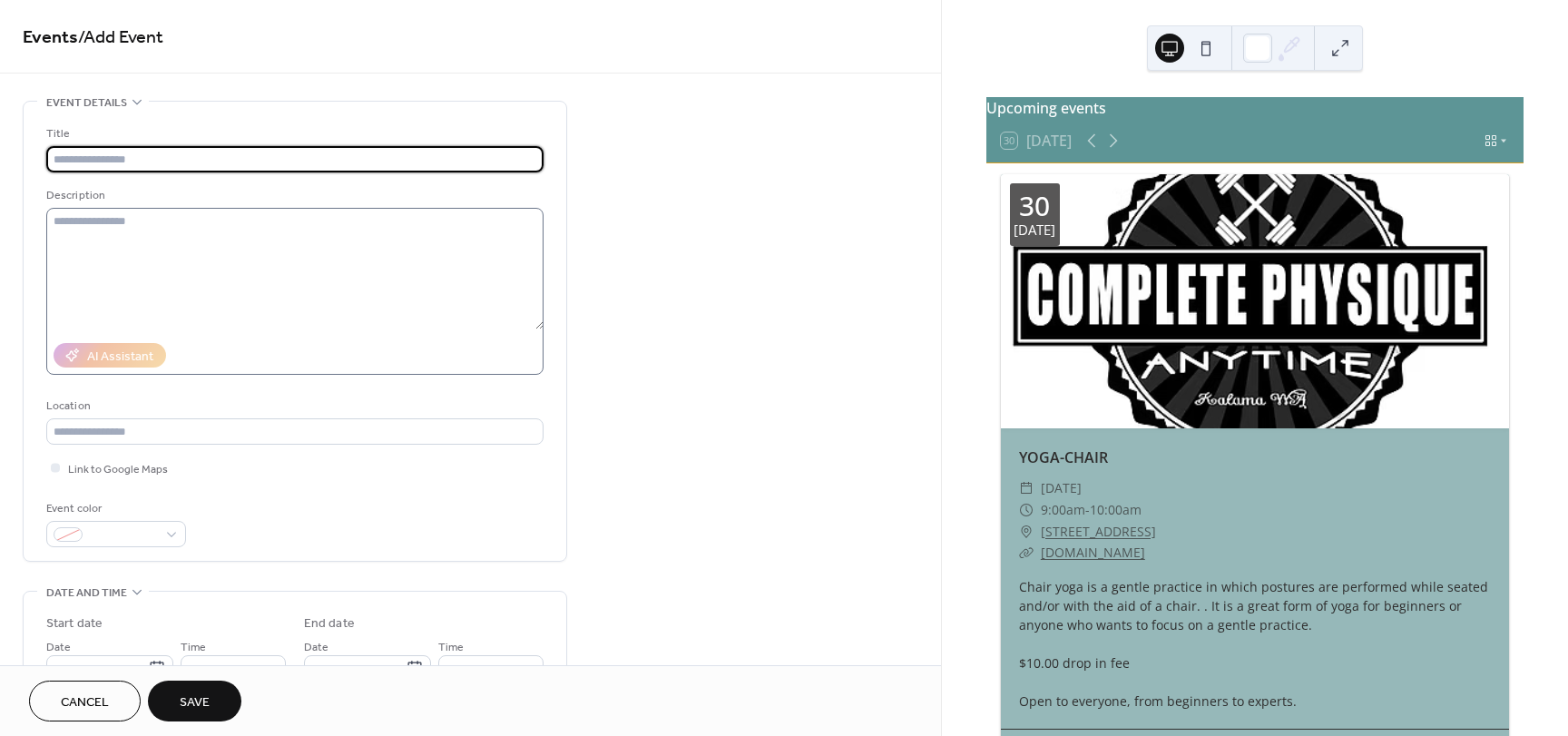 type on "*" 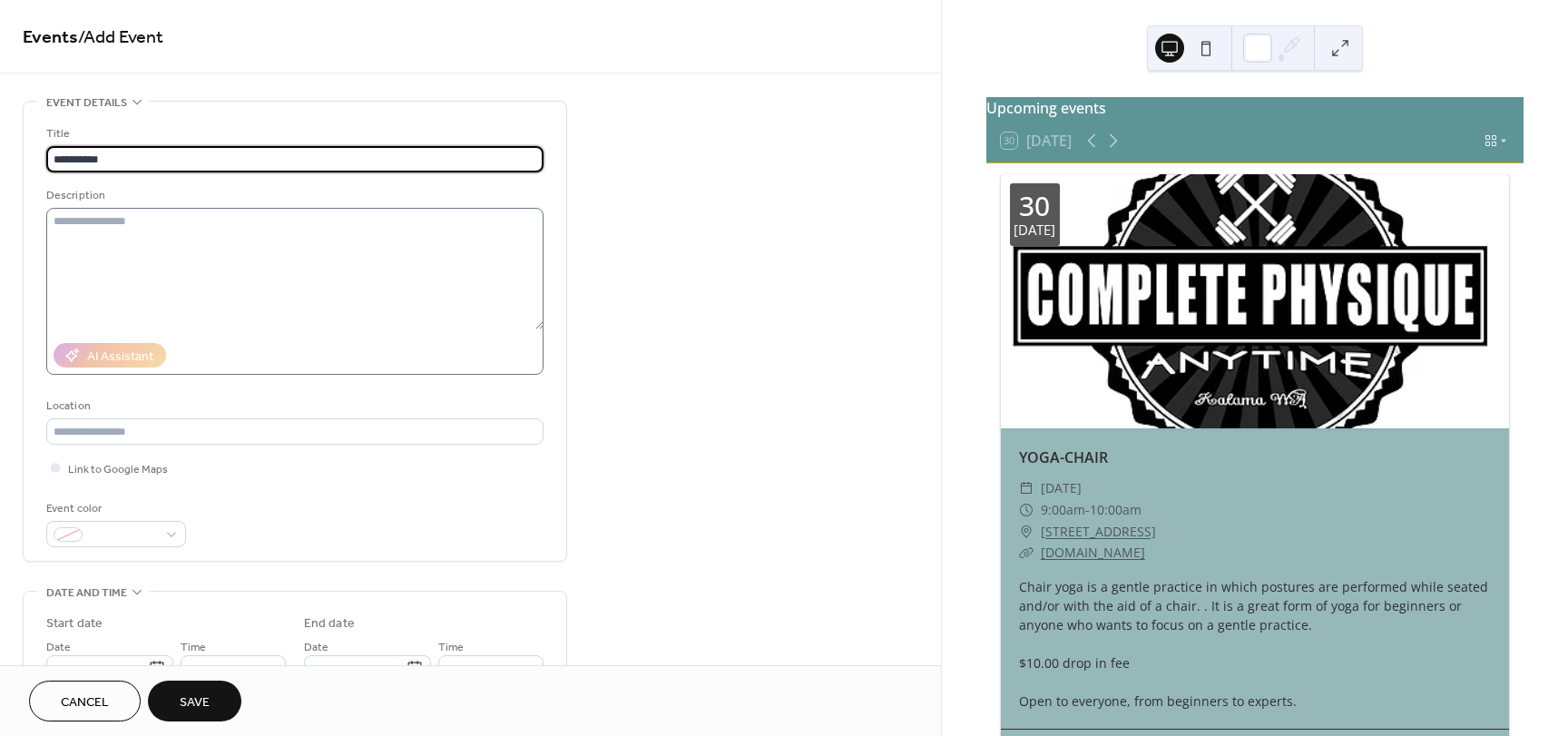 type on "**********" 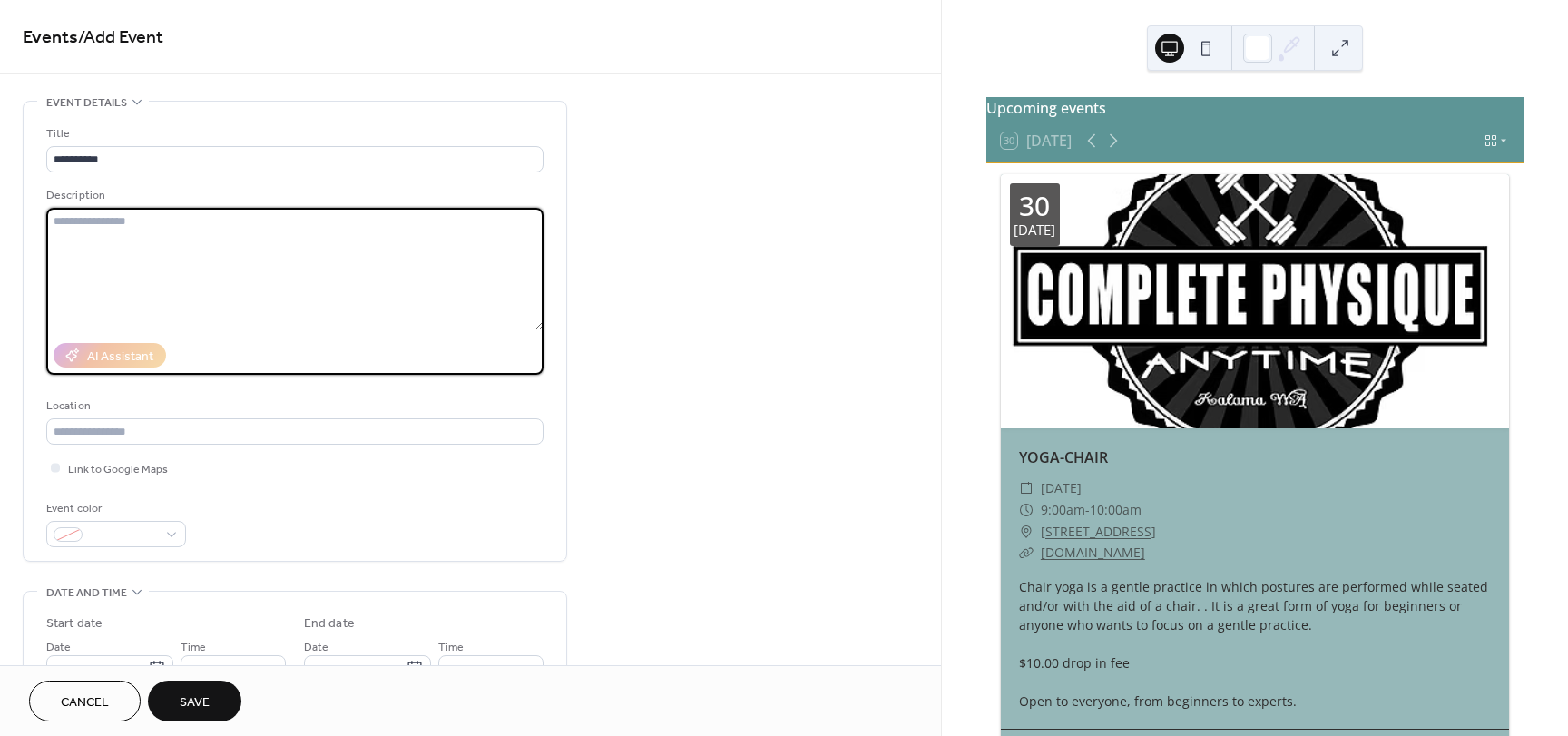 click at bounding box center [295, 269] 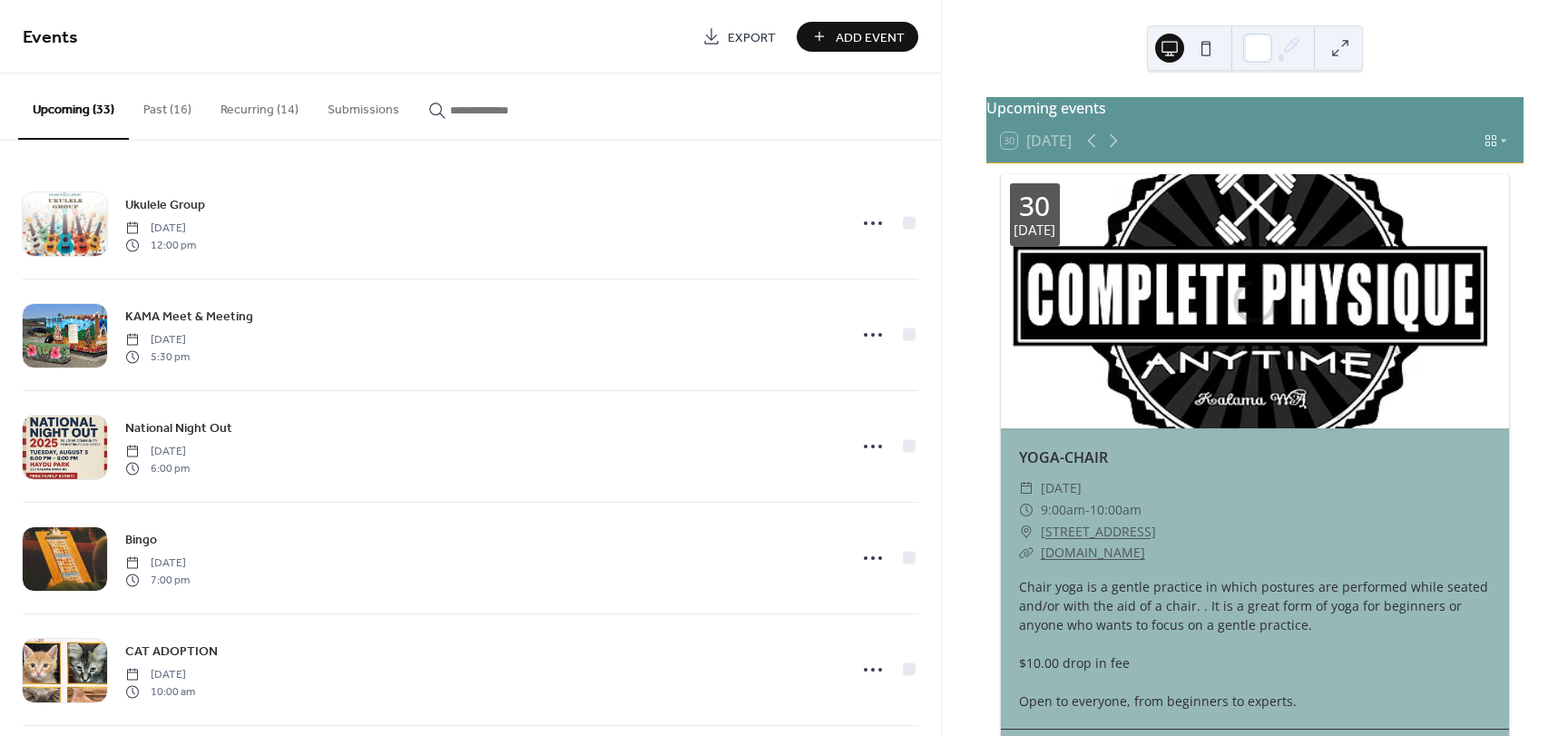 scroll, scrollTop: 0, scrollLeft: 0, axis: both 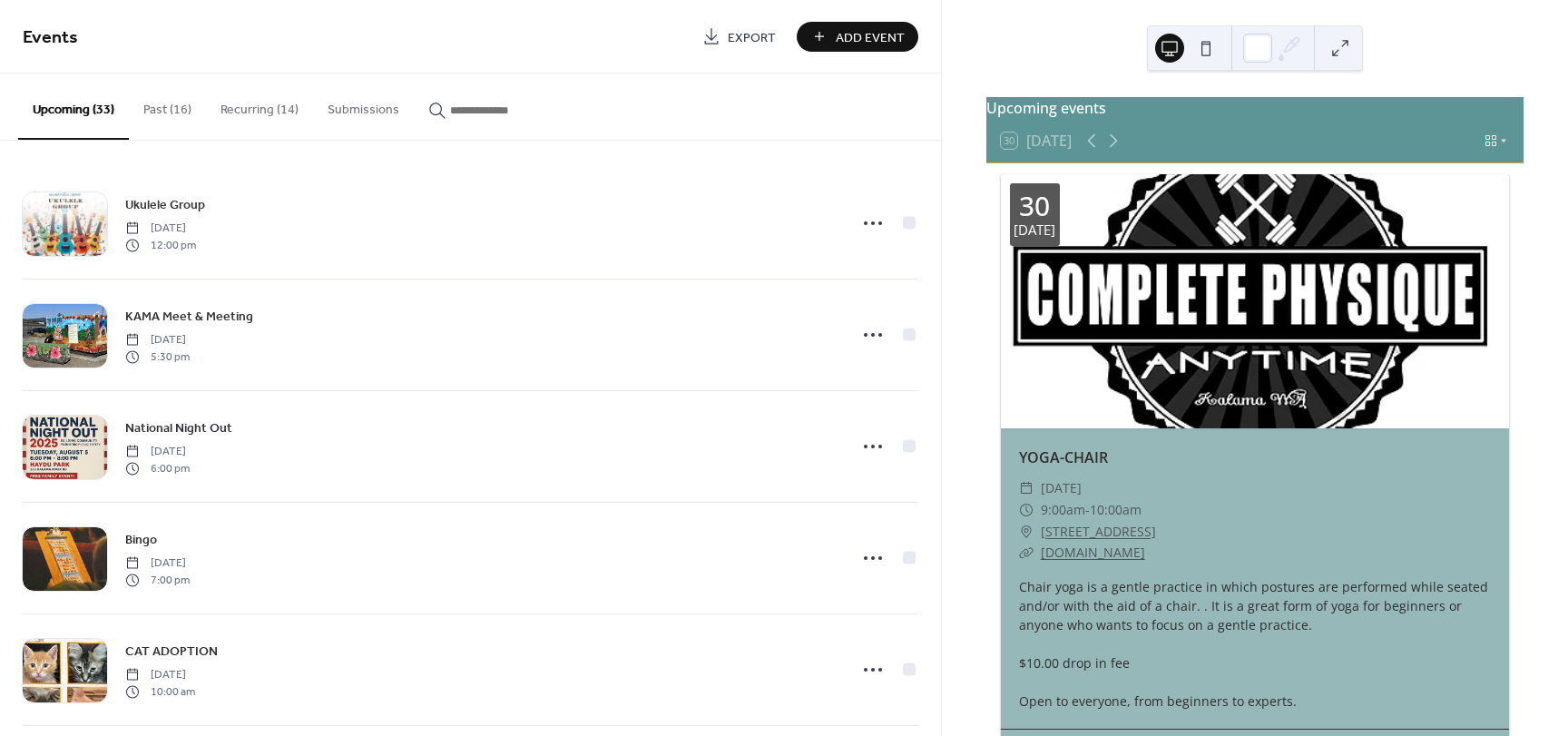 click on "Recurring (14)" at bounding box center (260, 105) 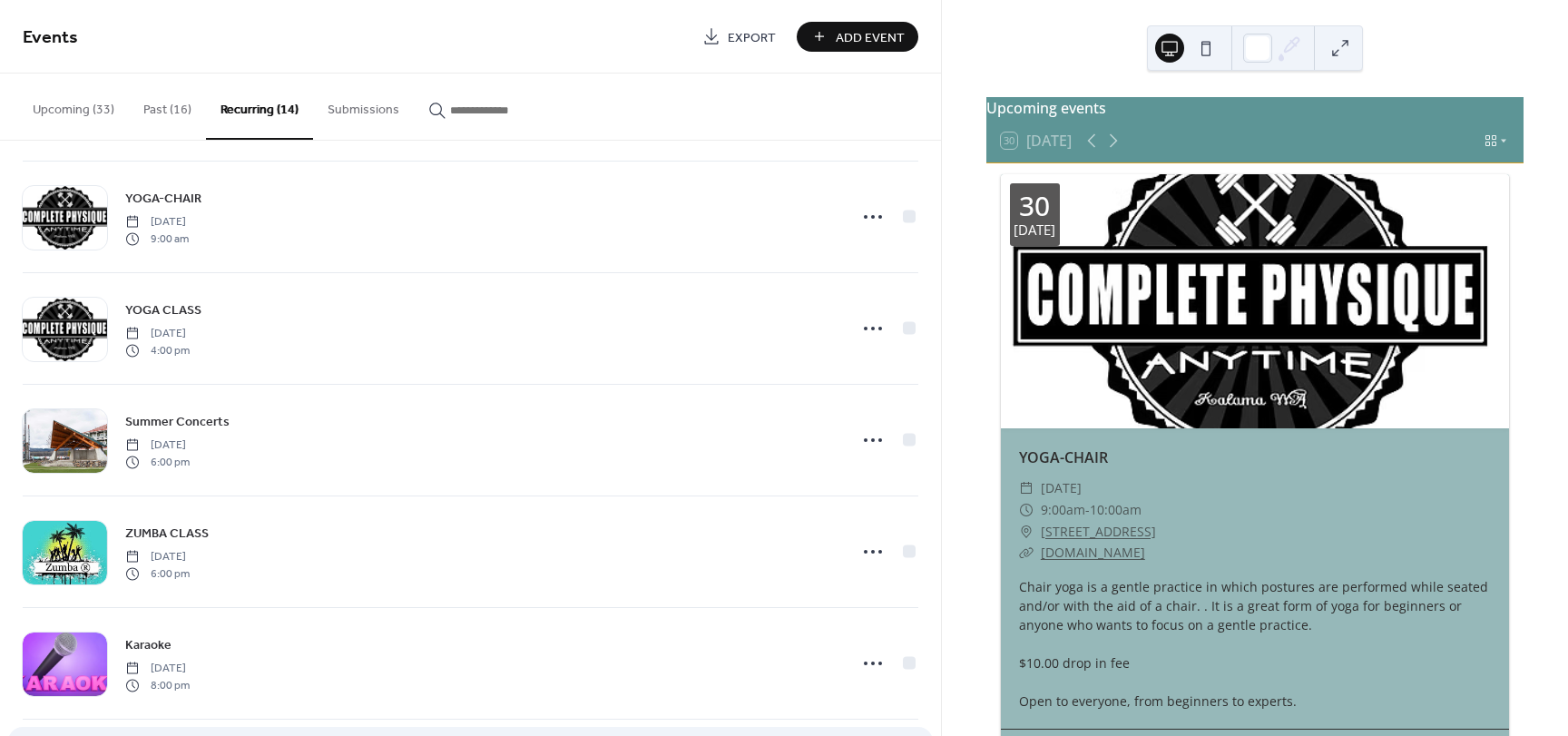 scroll, scrollTop: 295, scrollLeft: 0, axis: vertical 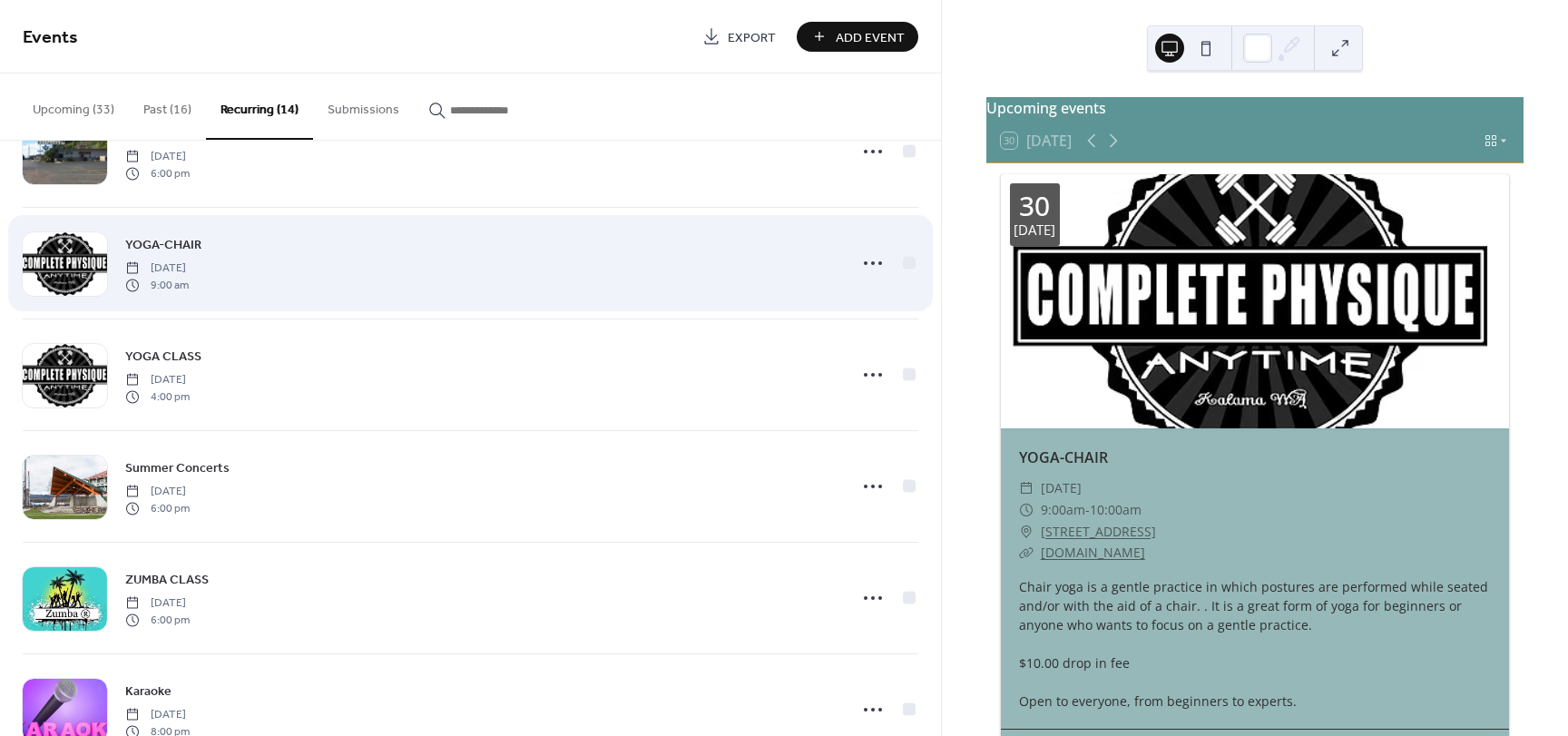 click on "YOGA-CHAIR" at bounding box center [163, 245] 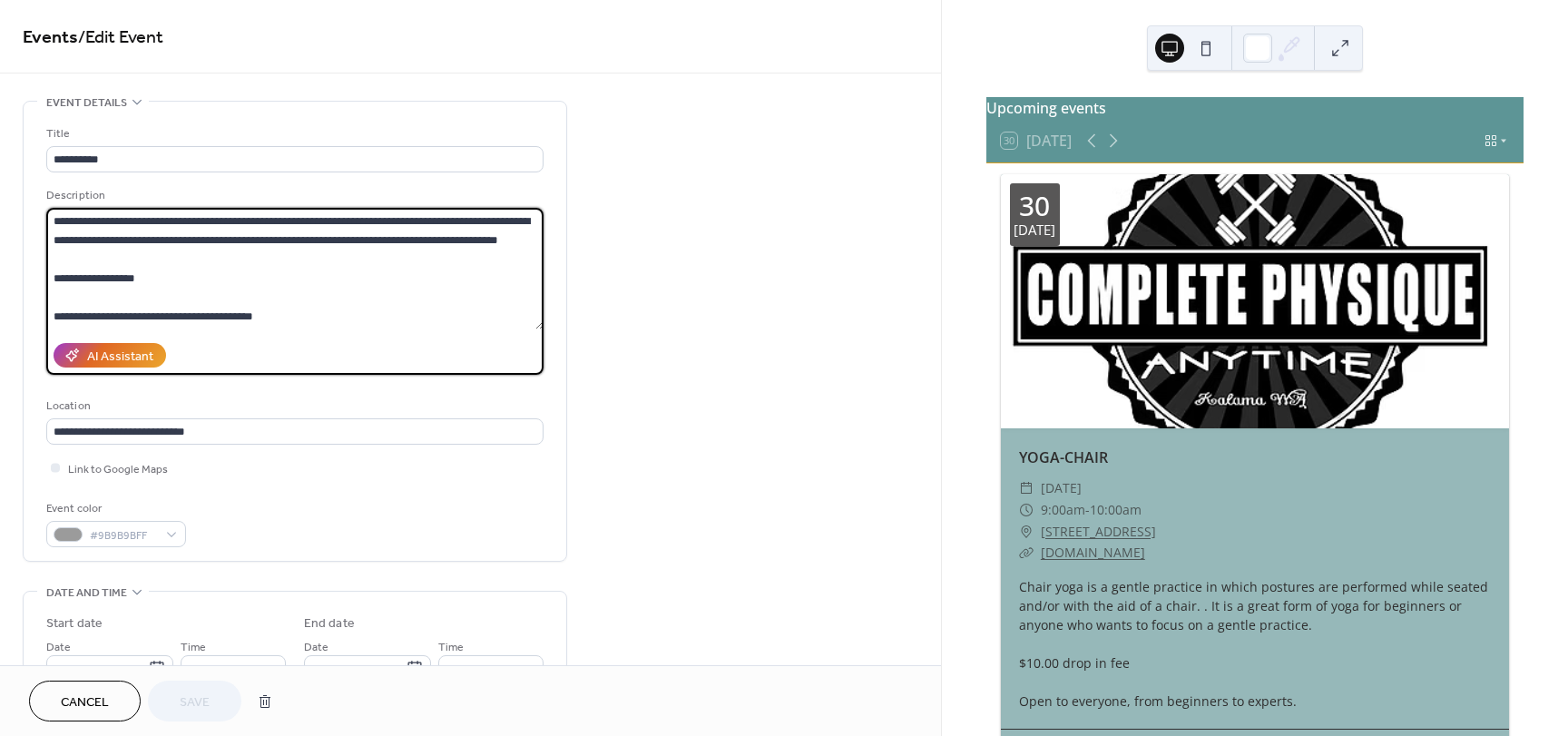 drag, startPoint x: 55, startPoint y: 218, endPoint x: 531, endPoint y: 241, distance: 476.55535 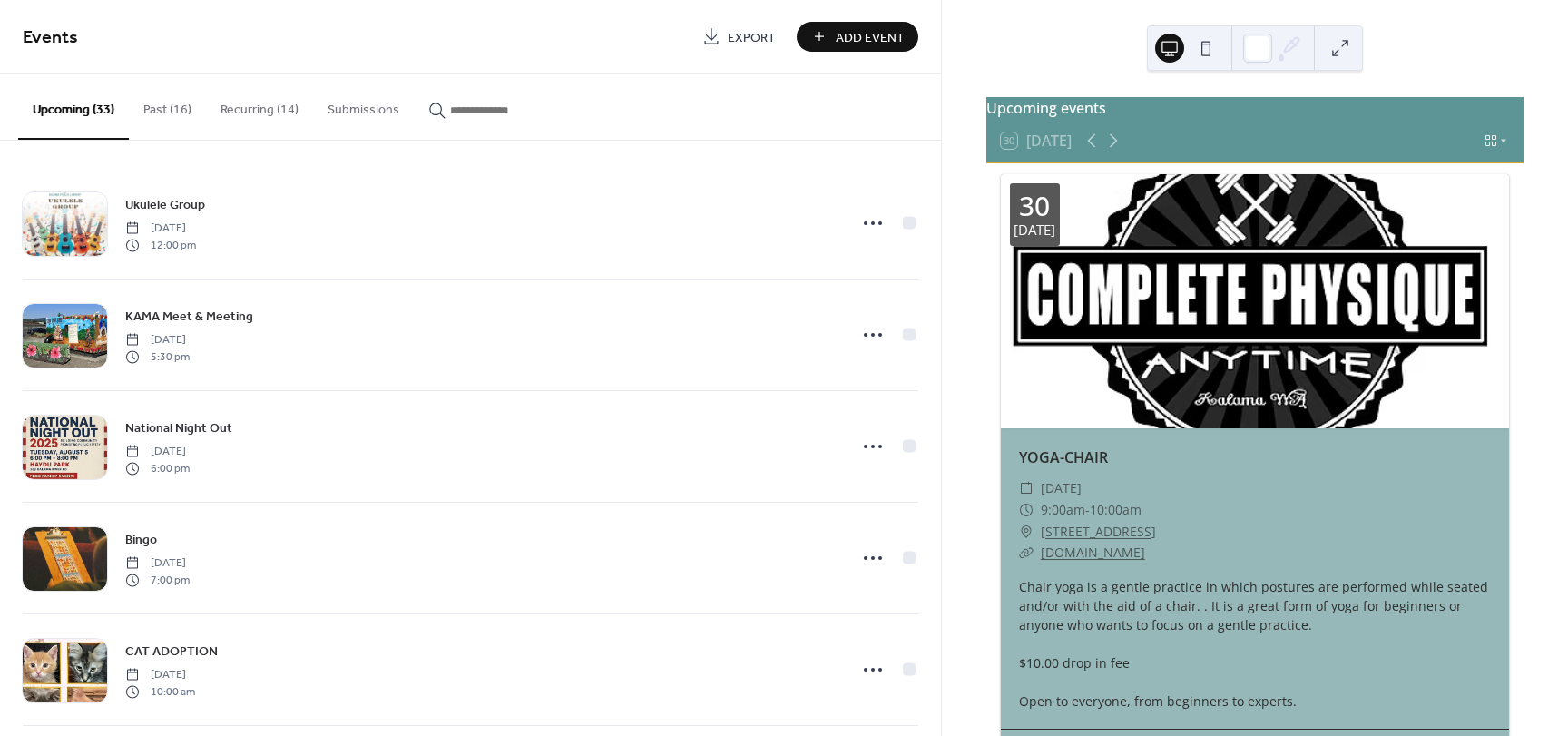 click on "Add Event" at bounding box center [870, 37] 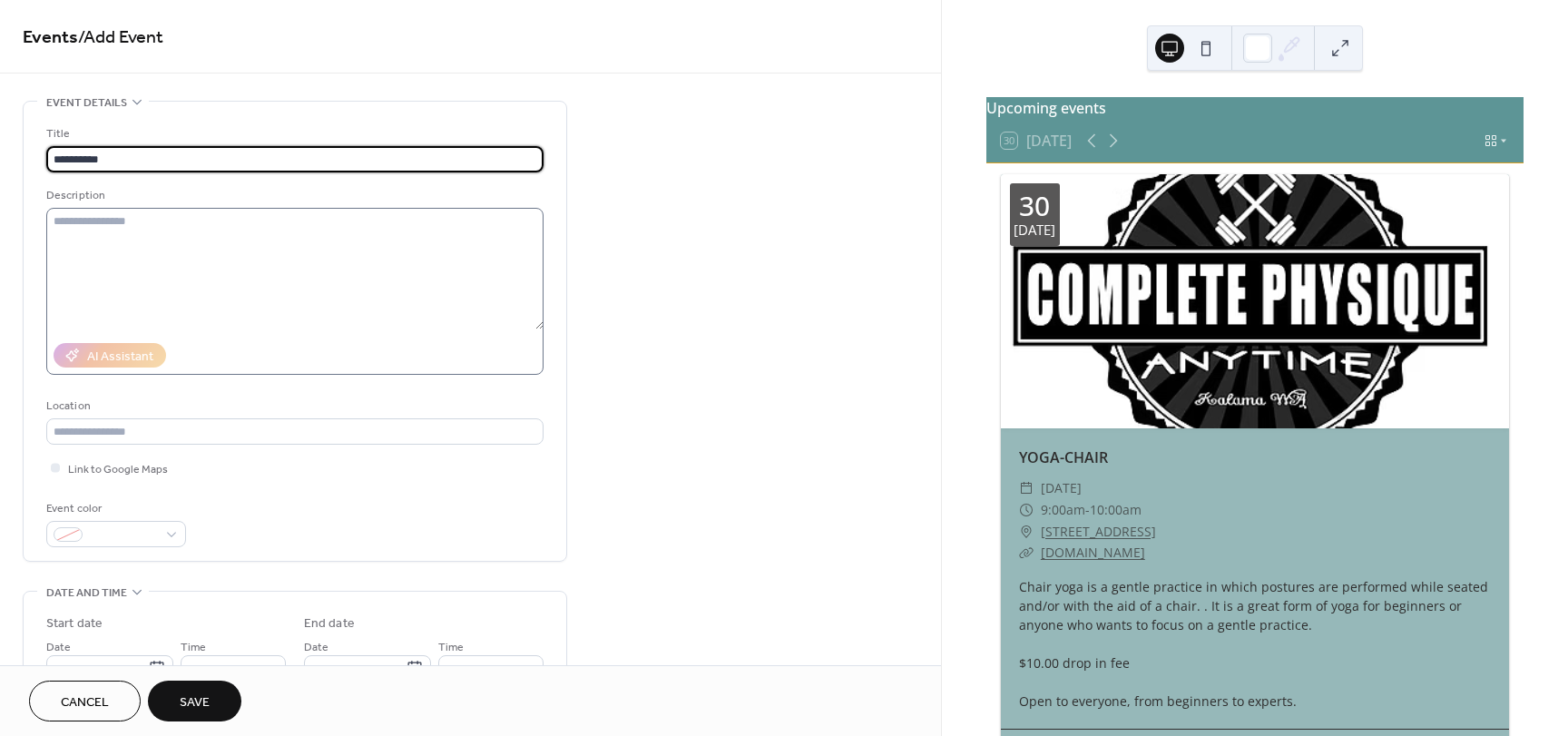 type on "**********" 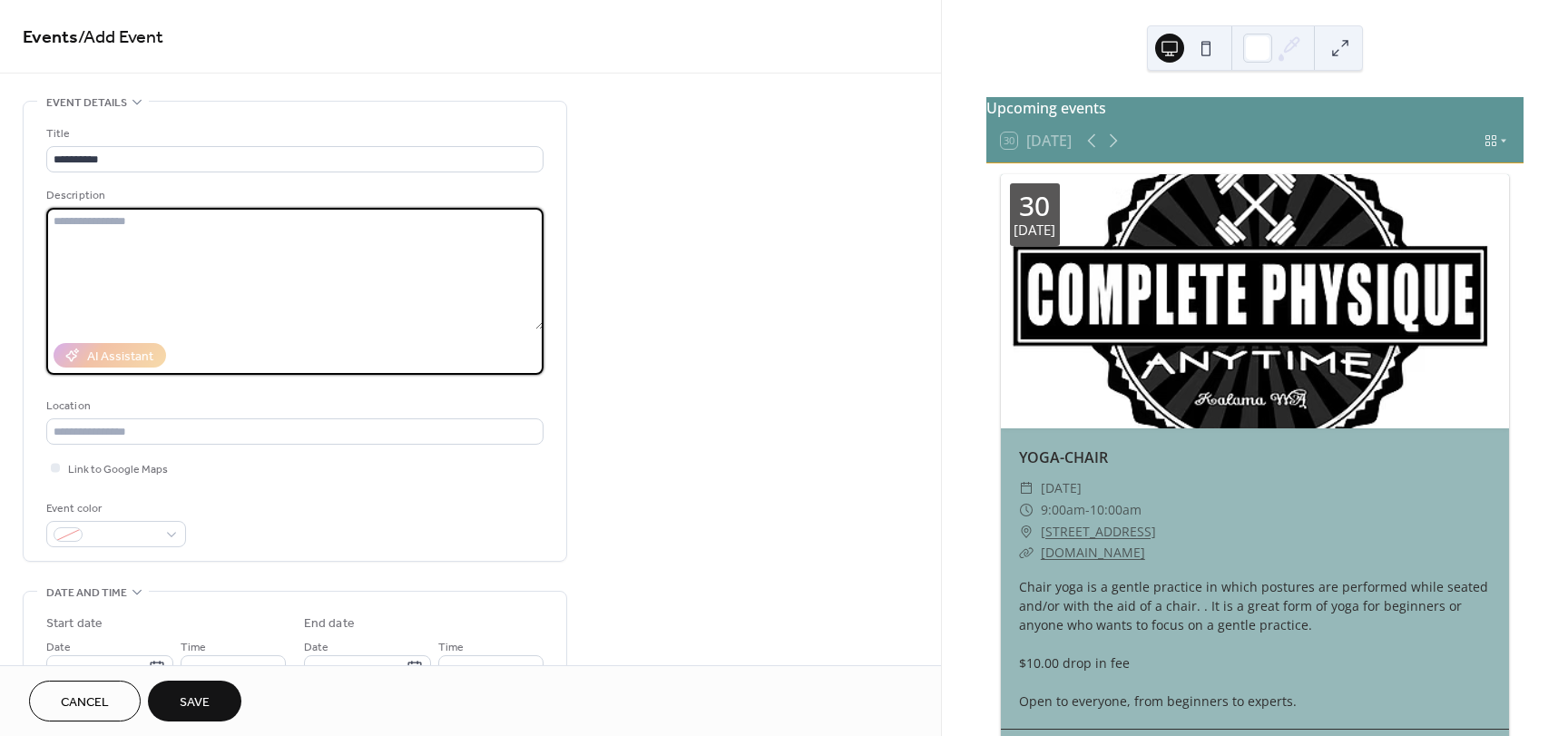 paste on "**********" 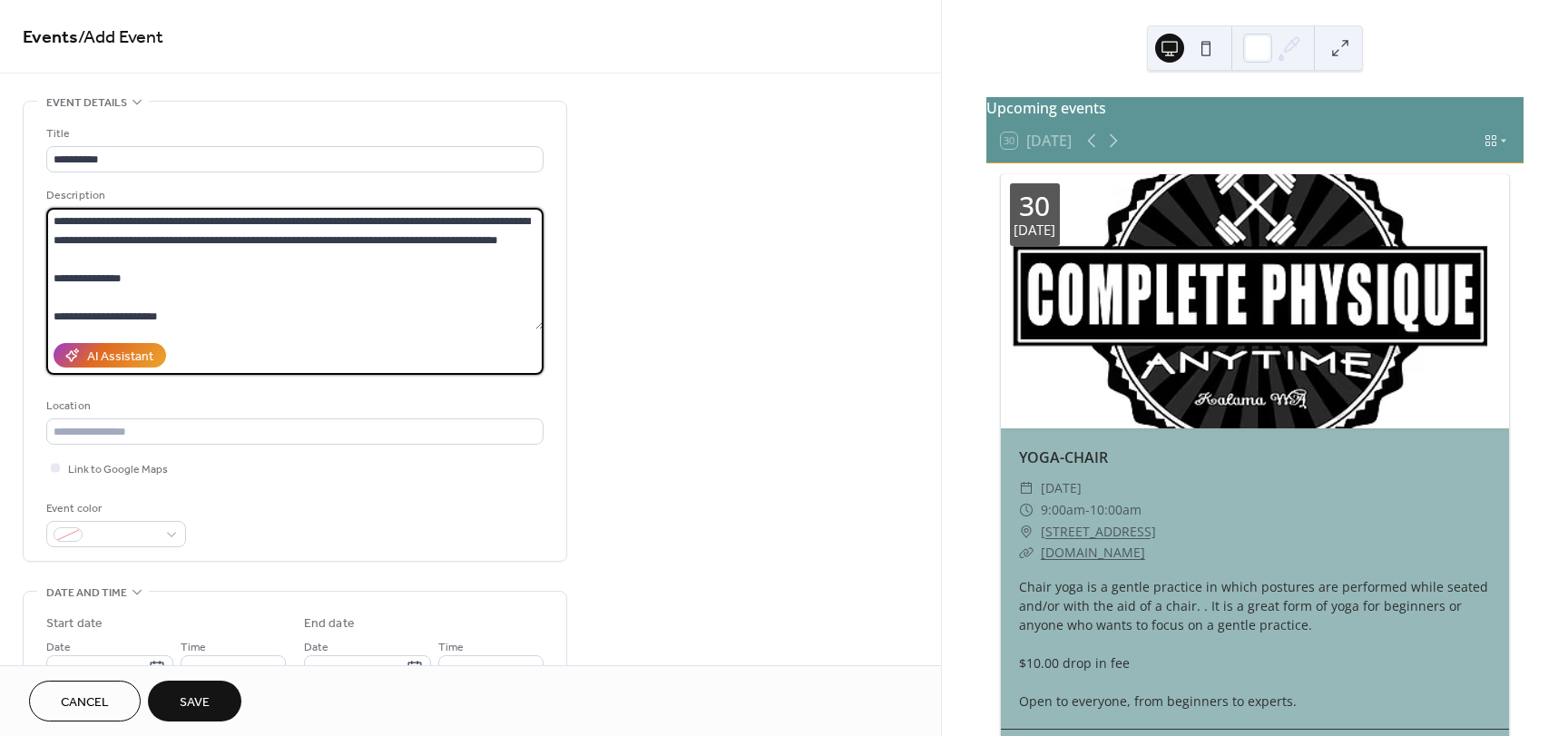 type on "**********" 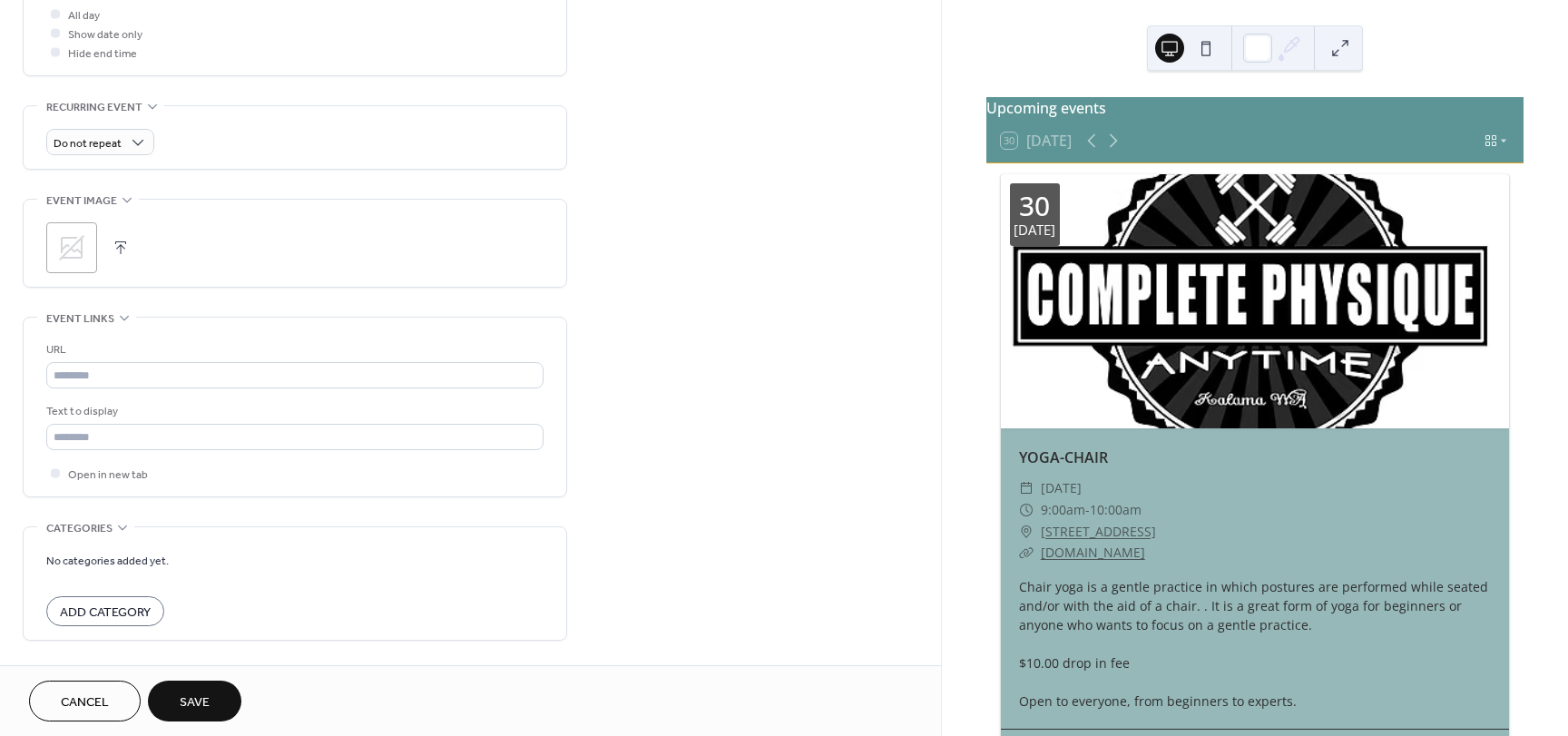 scroll, scrollTop: 760, scrollLeft: 0, axis: vertical 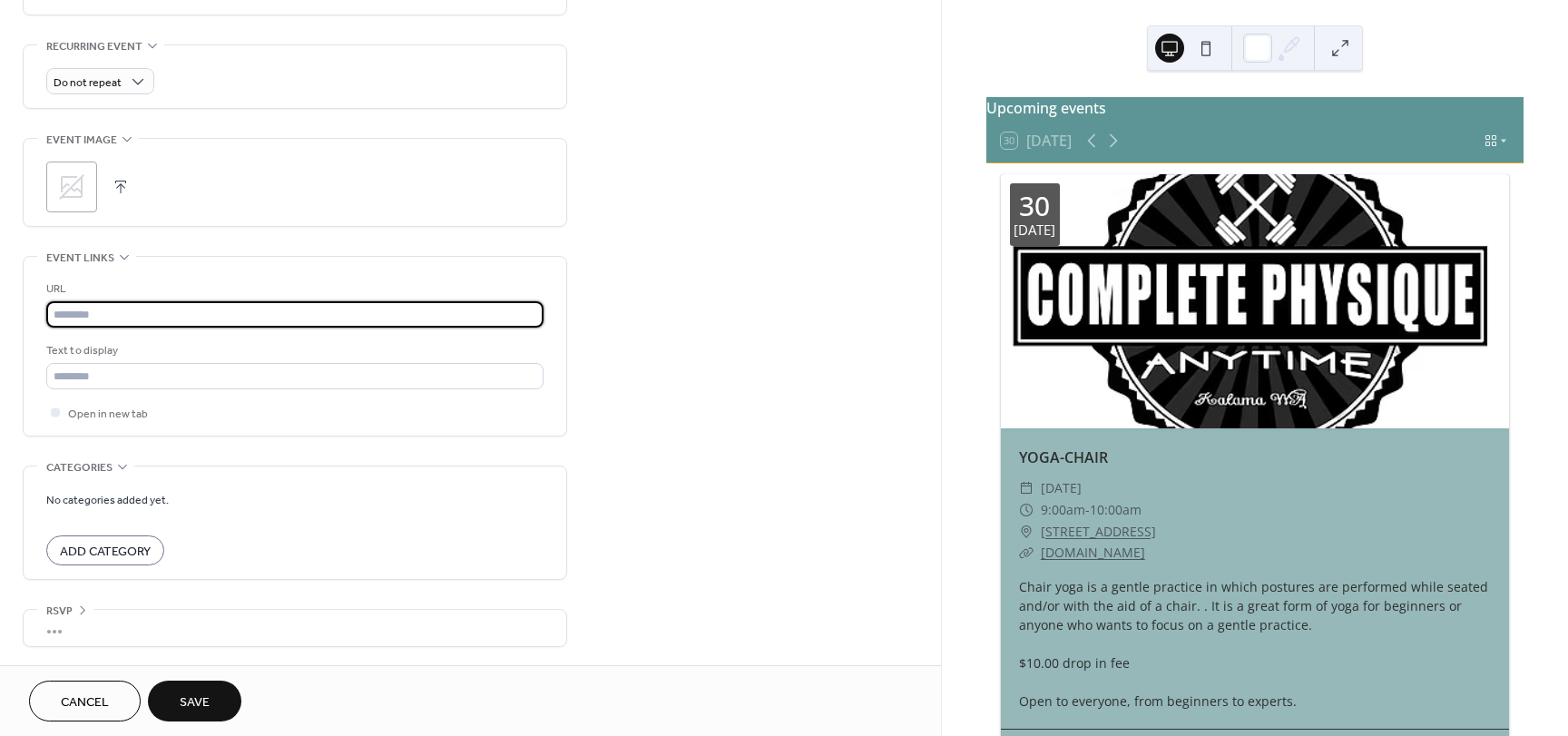 paste on "**********" 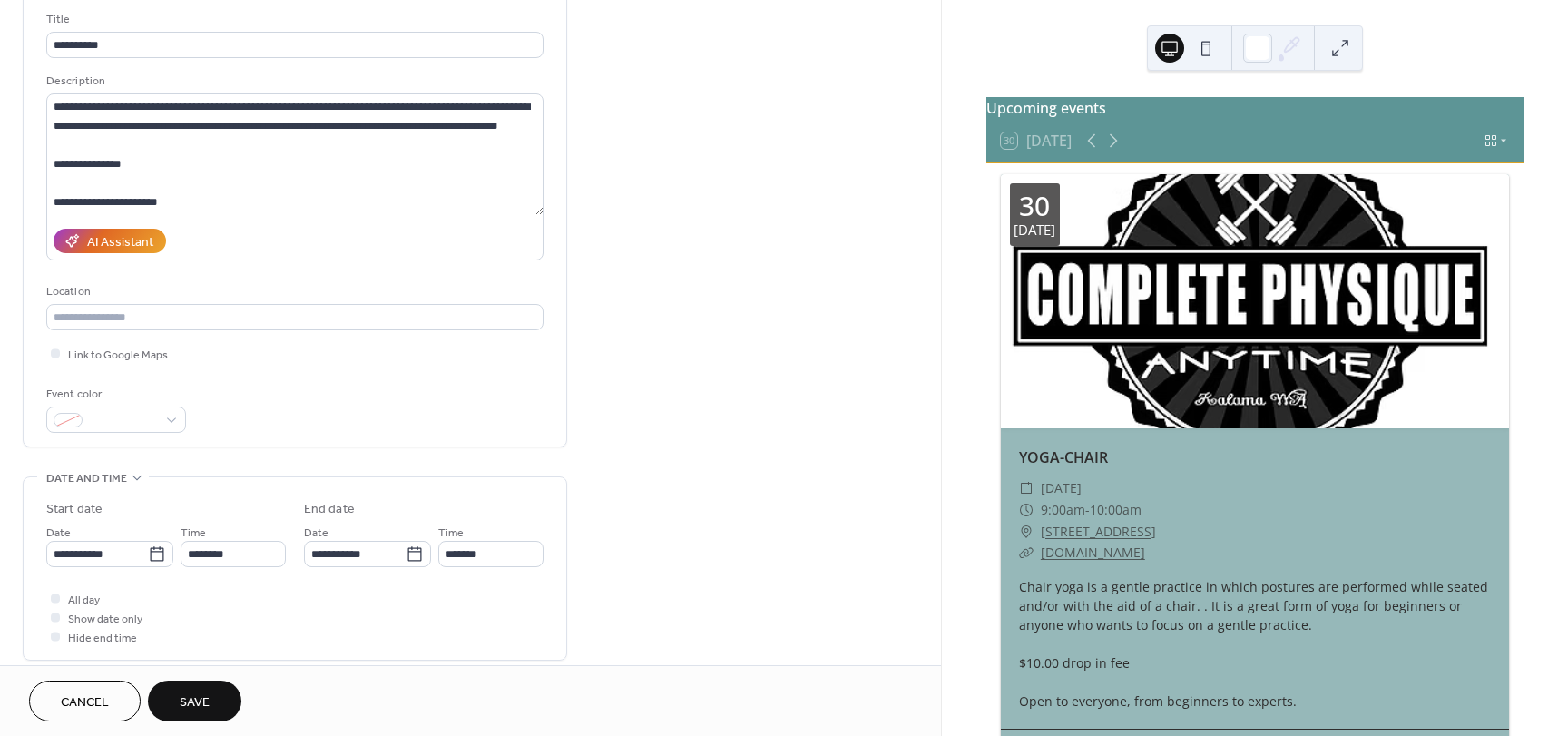 scroll, scrollTop: 0, scrollLeft: 0, axis: both 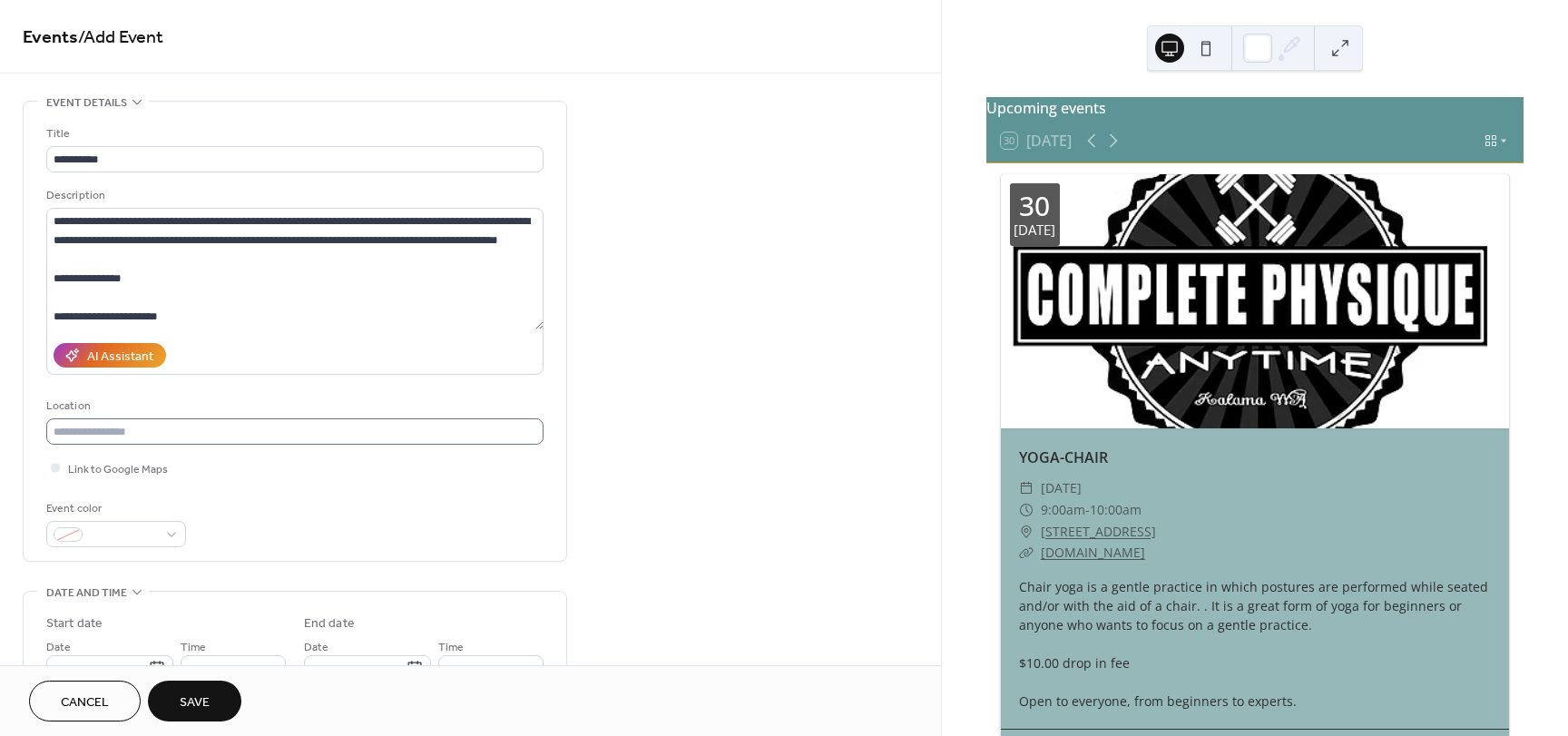 type on "**********" 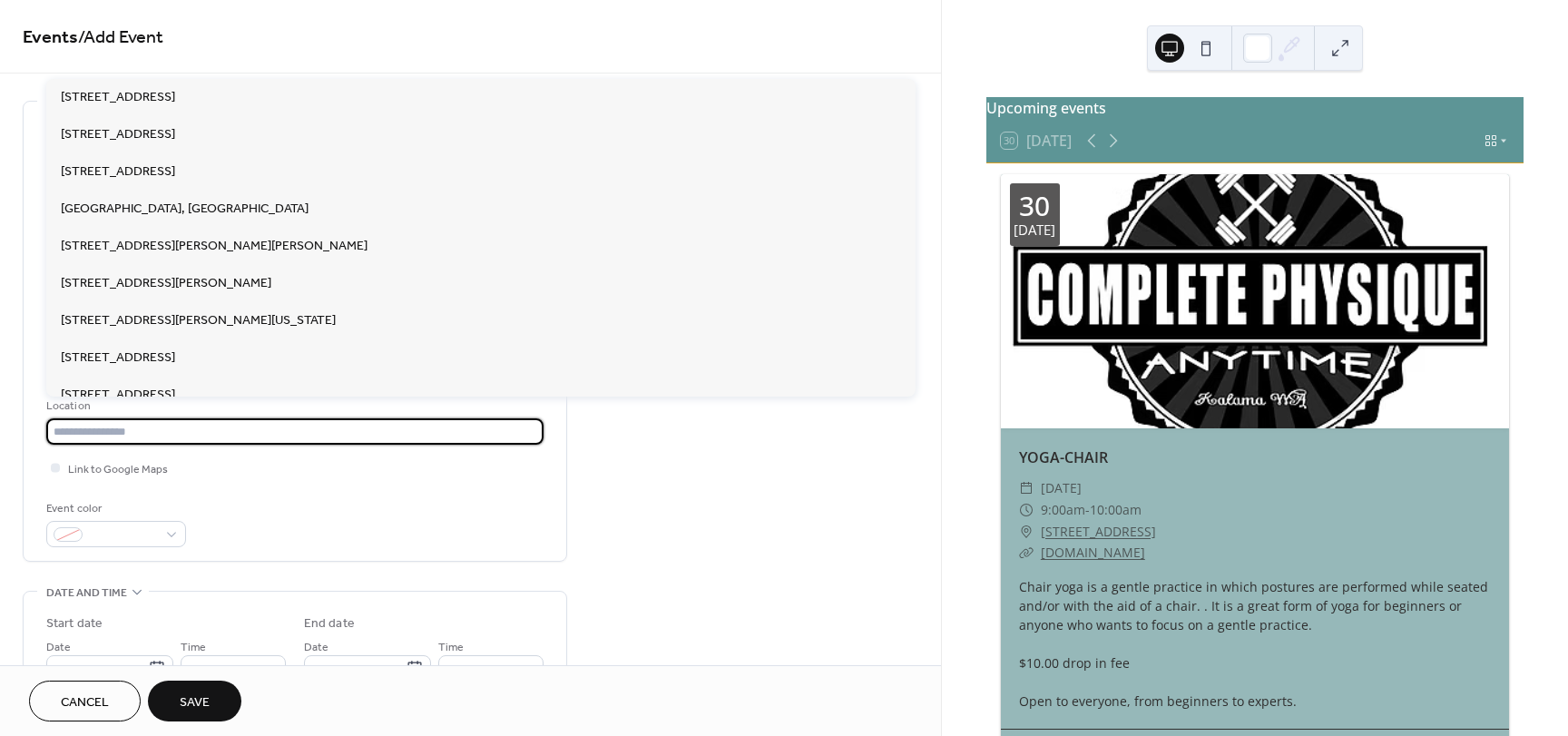 paste on "**********" 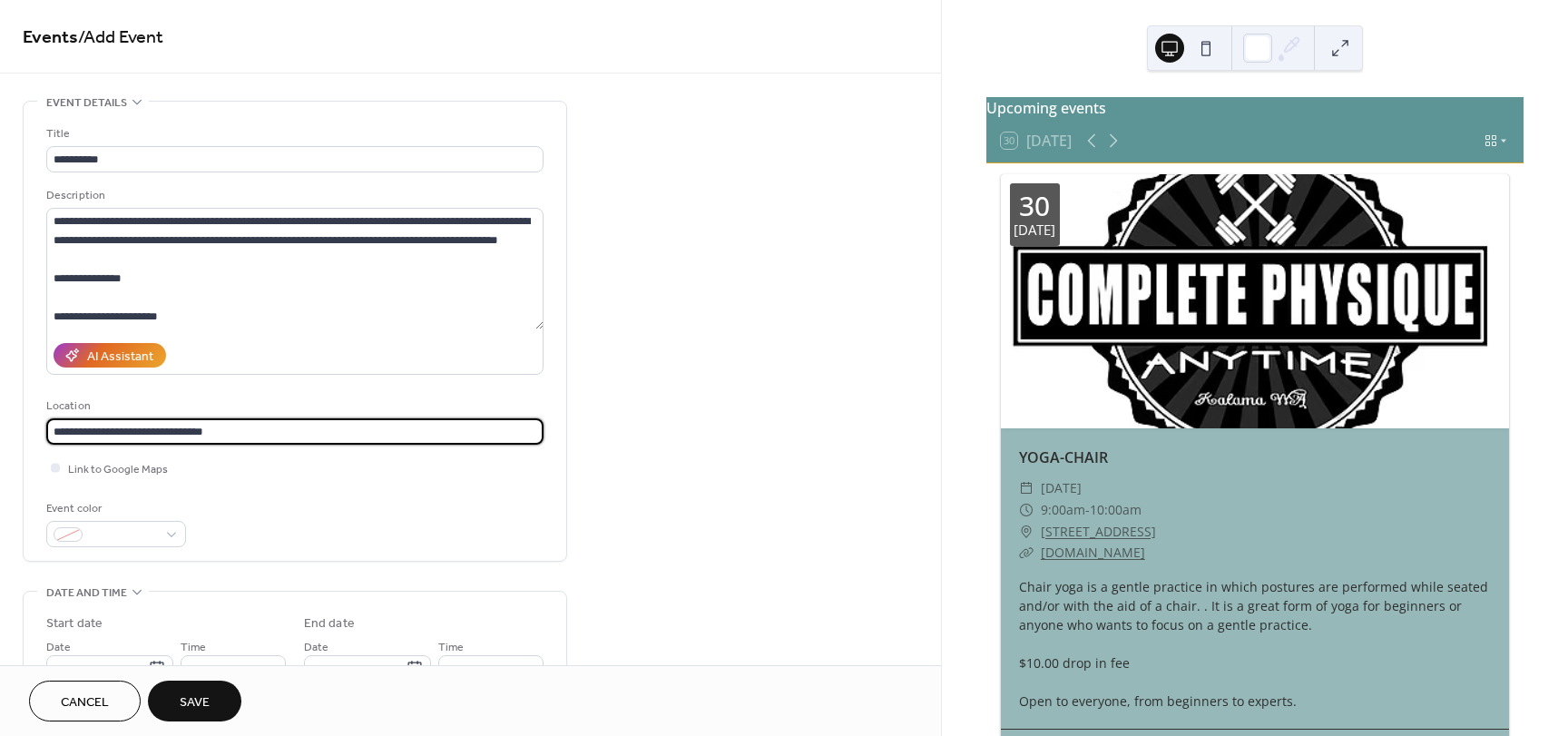 type on "**********" 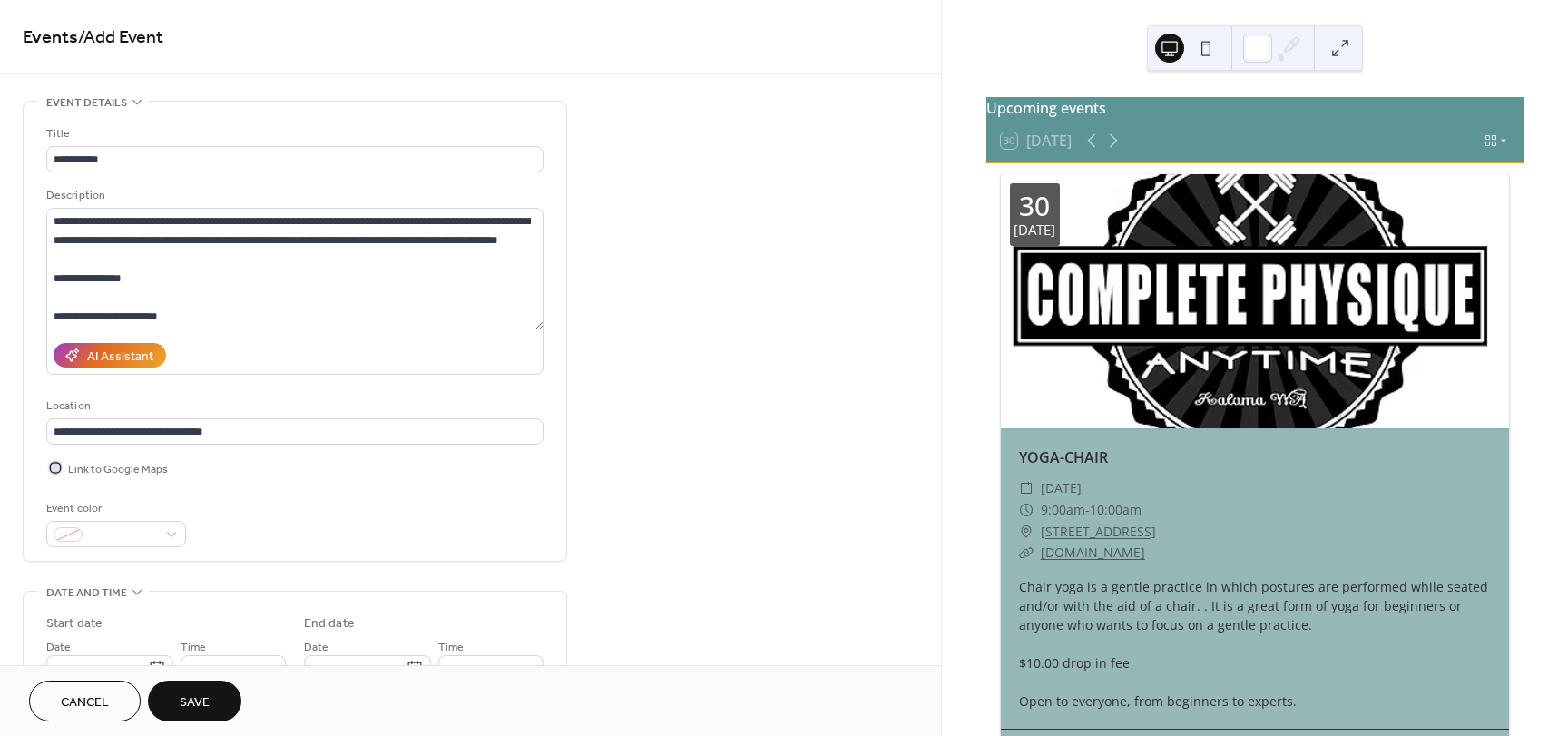 click at bounding box center [55, 467] 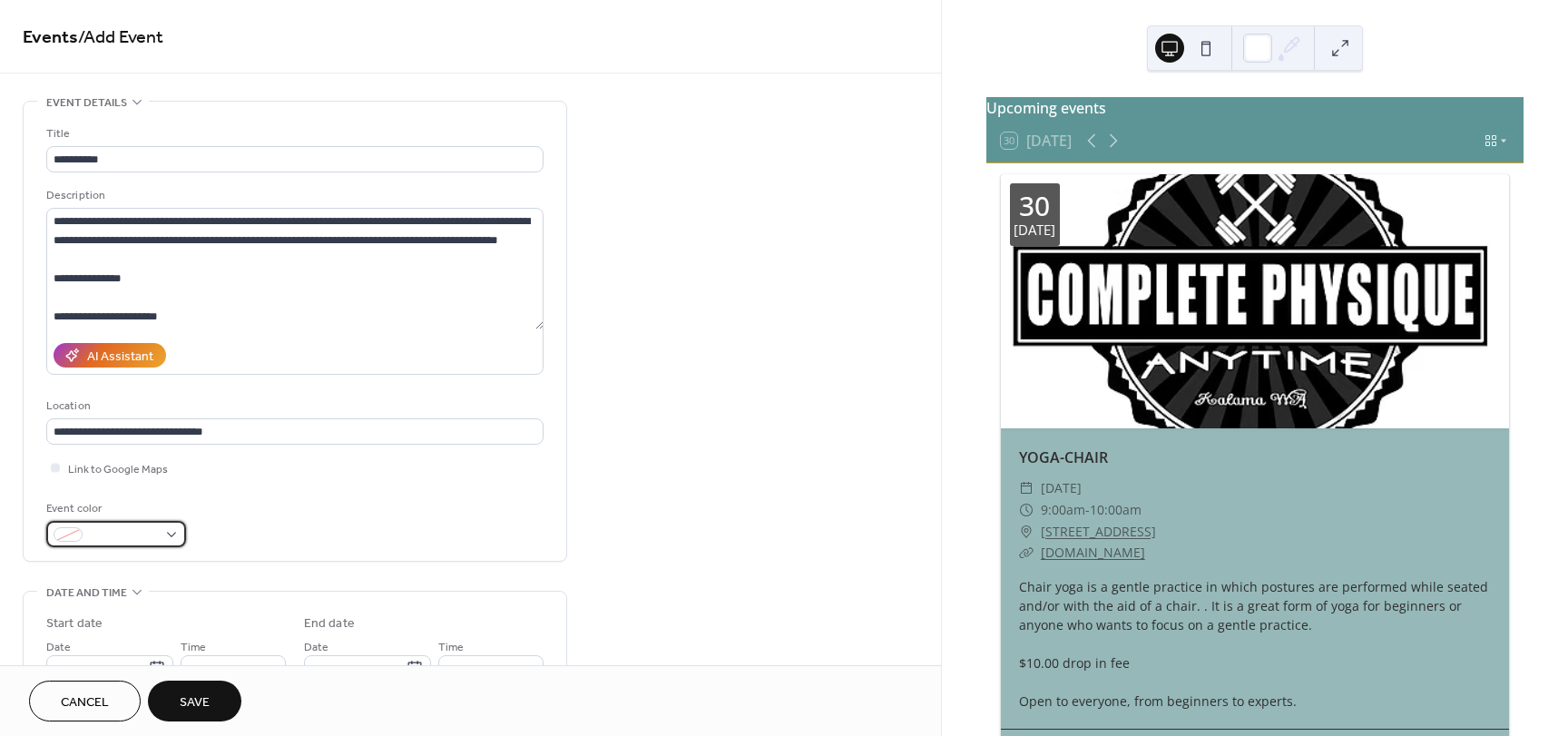 click at bounding box center (123, 535) 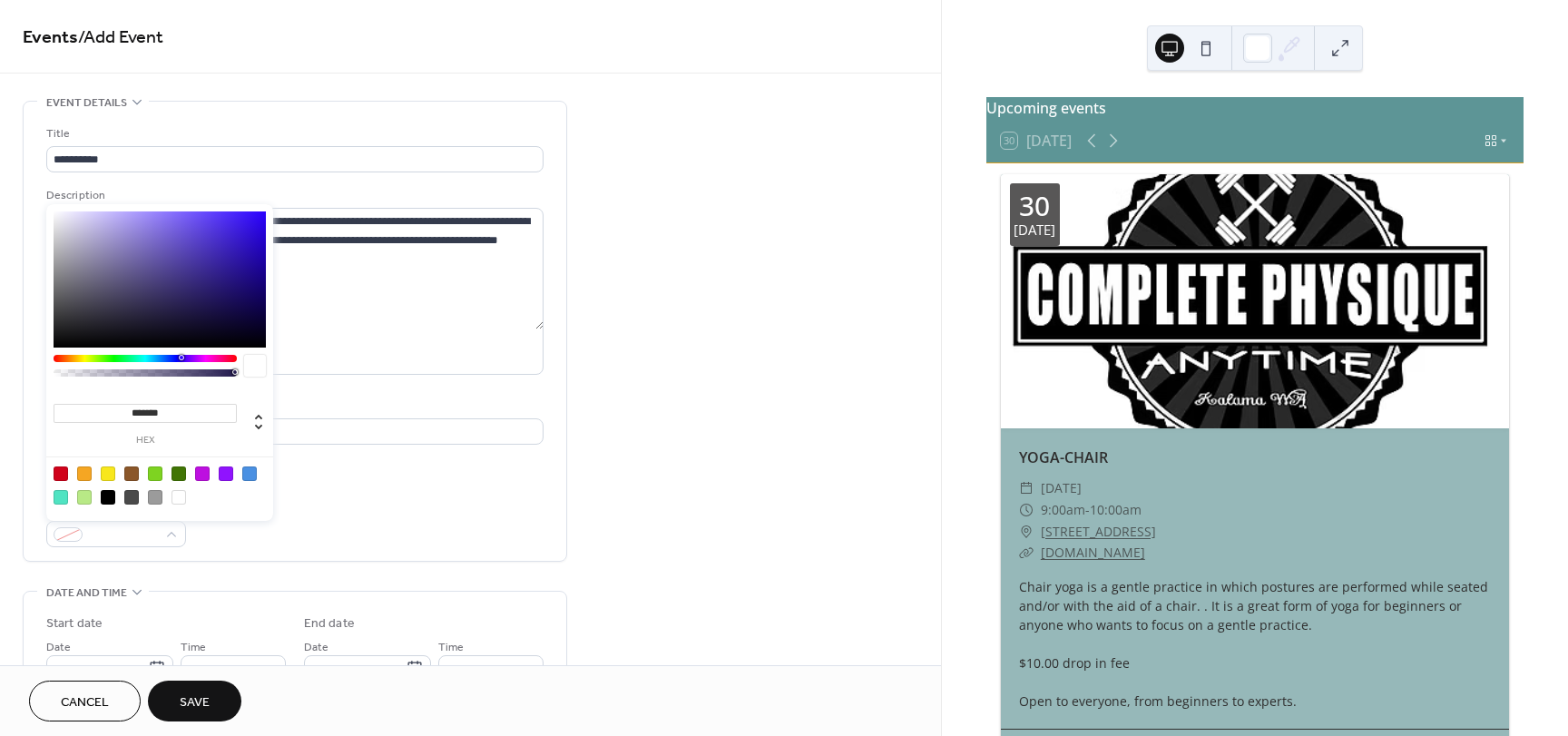 click at bounding box center (108, 474) 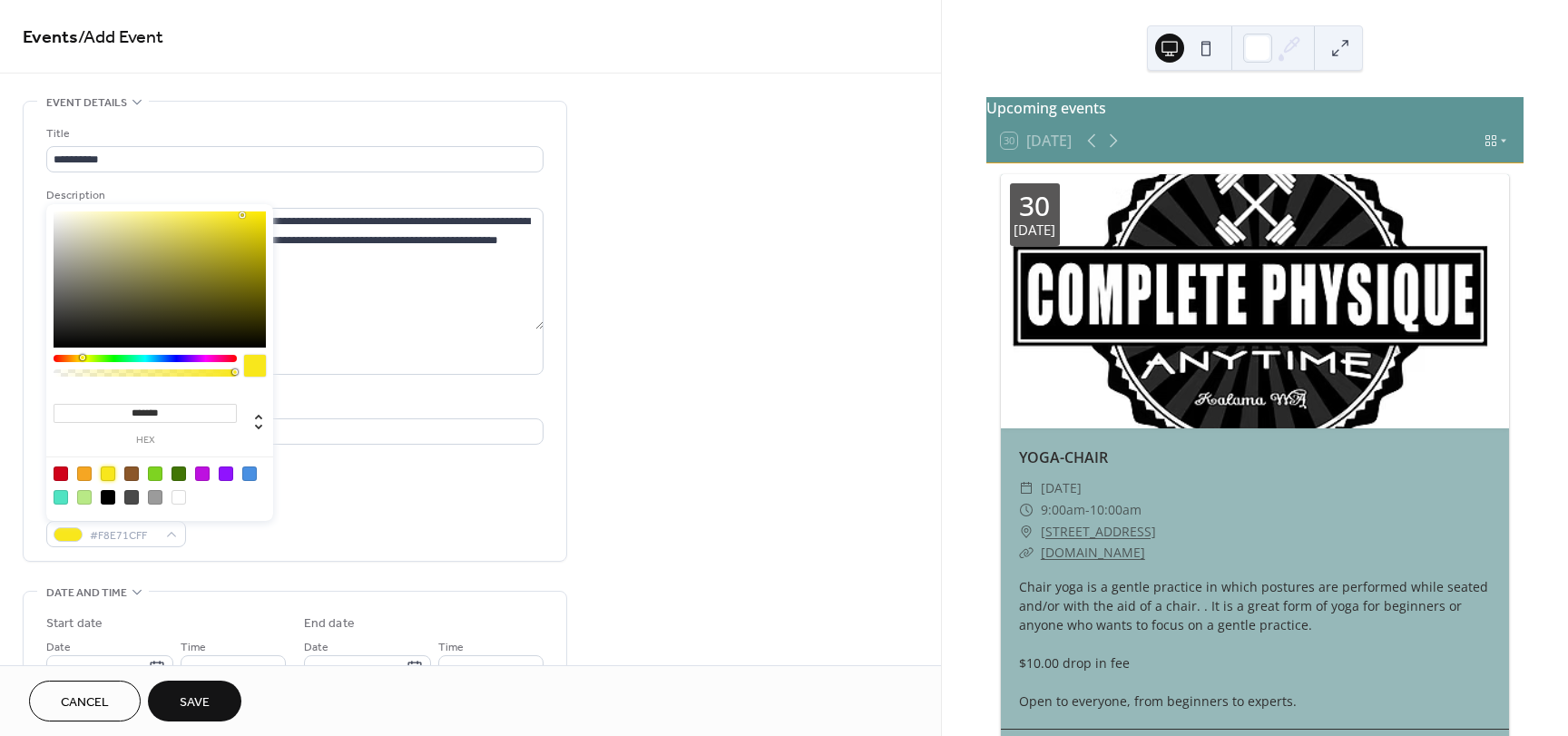 click on "**********" at bounding box center (295, 336) 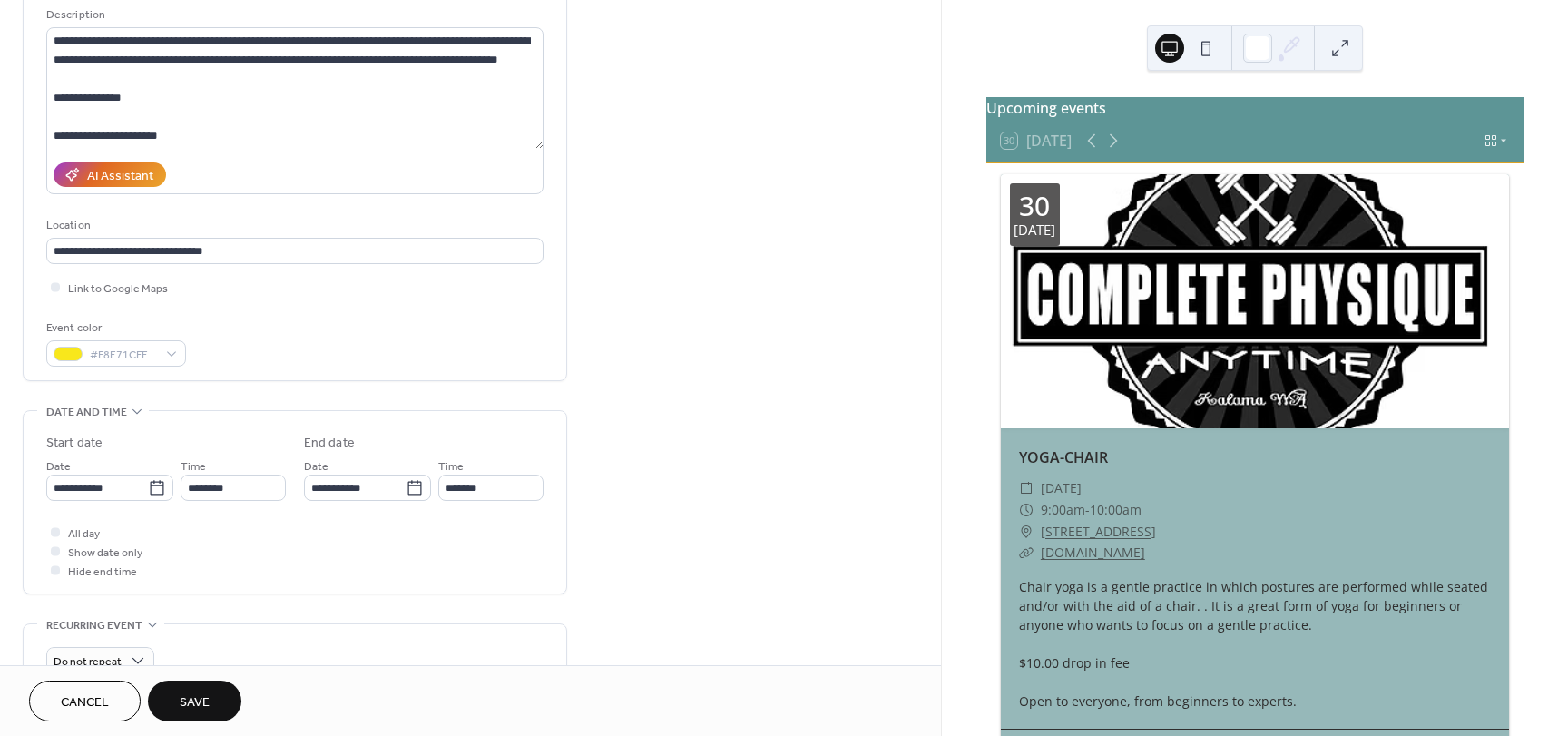 scroll, scrollTop: 182, scrollLeft: 0, axis: vertical 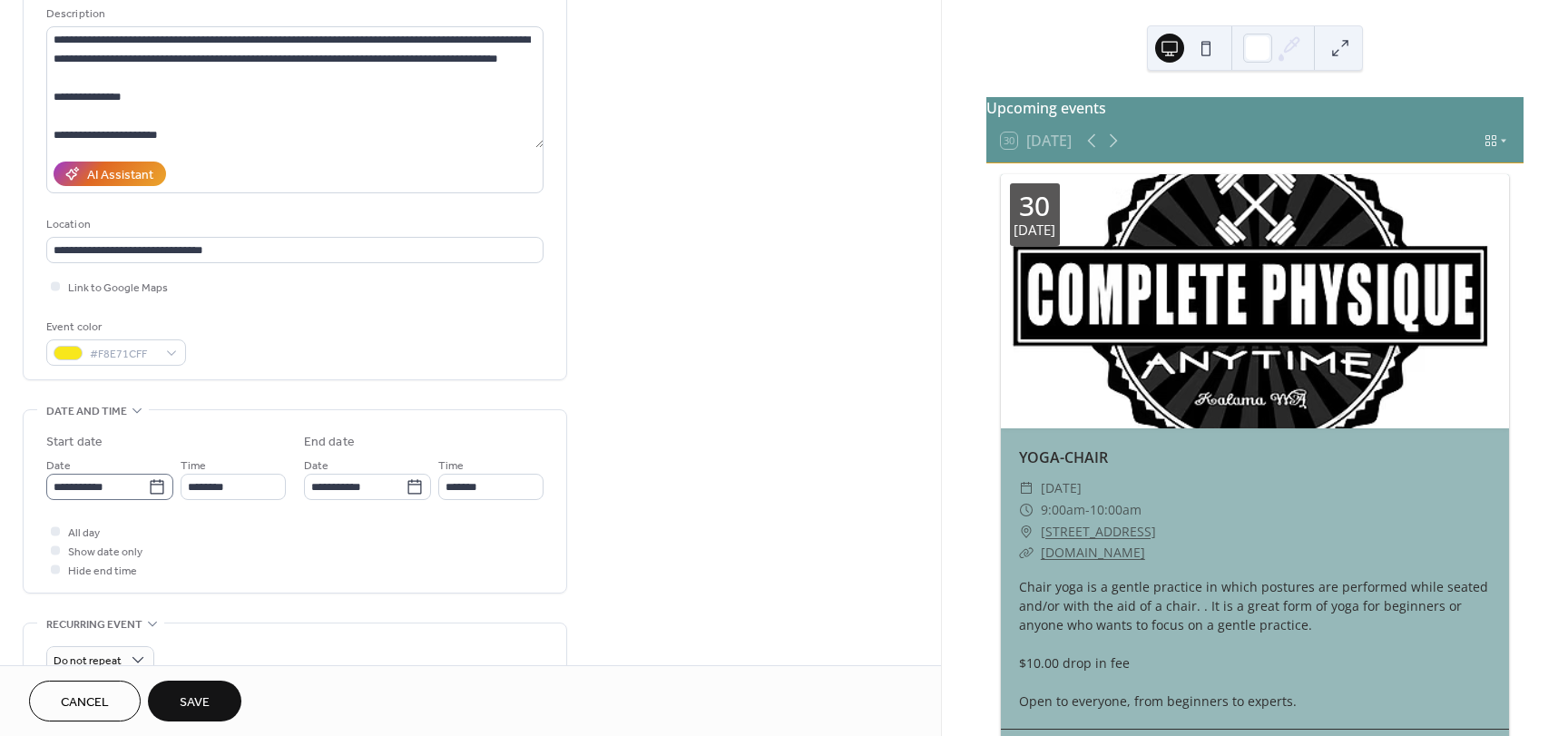 click on "**********" at bounding box center [784, 368] 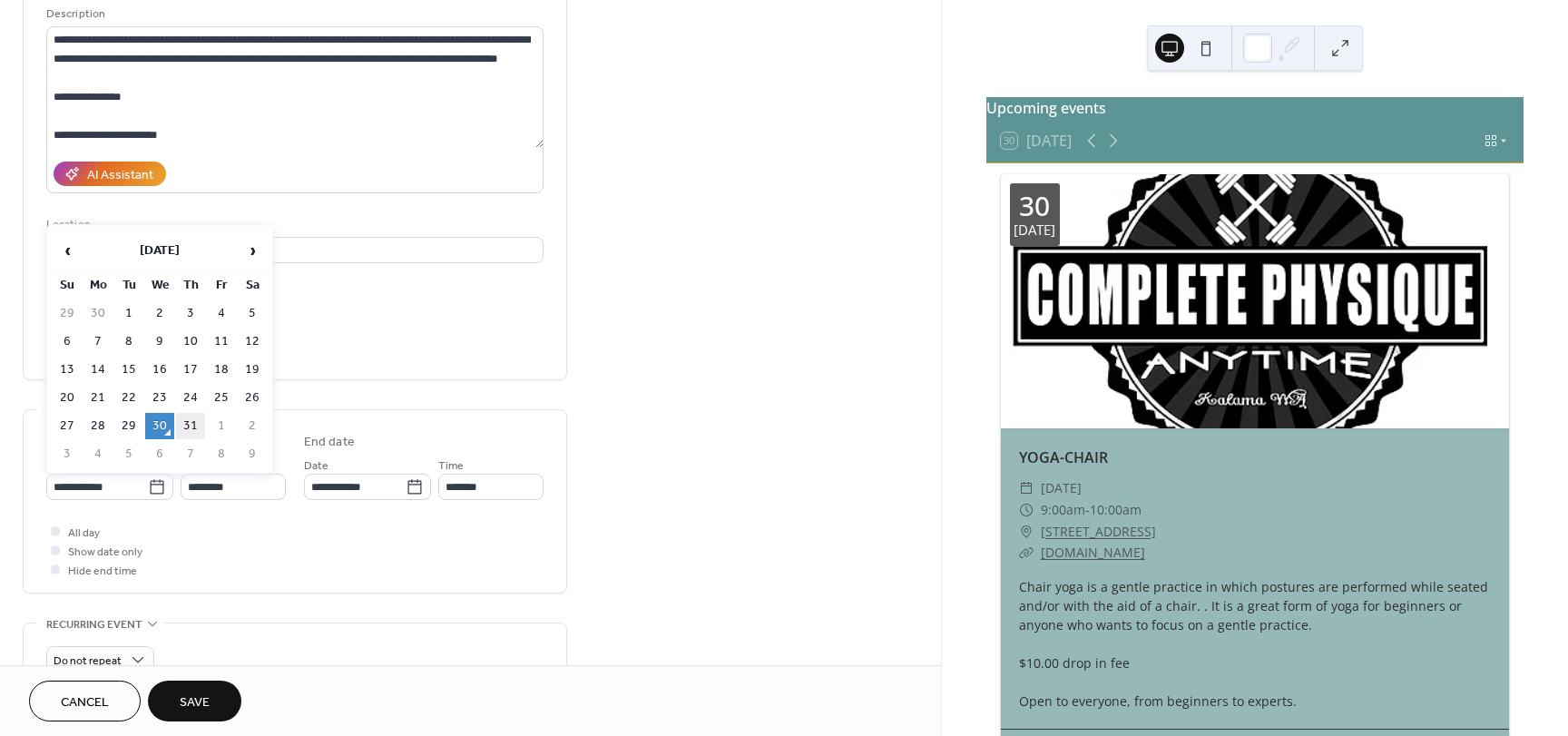 click on "31" at bounding box center (191, 426) 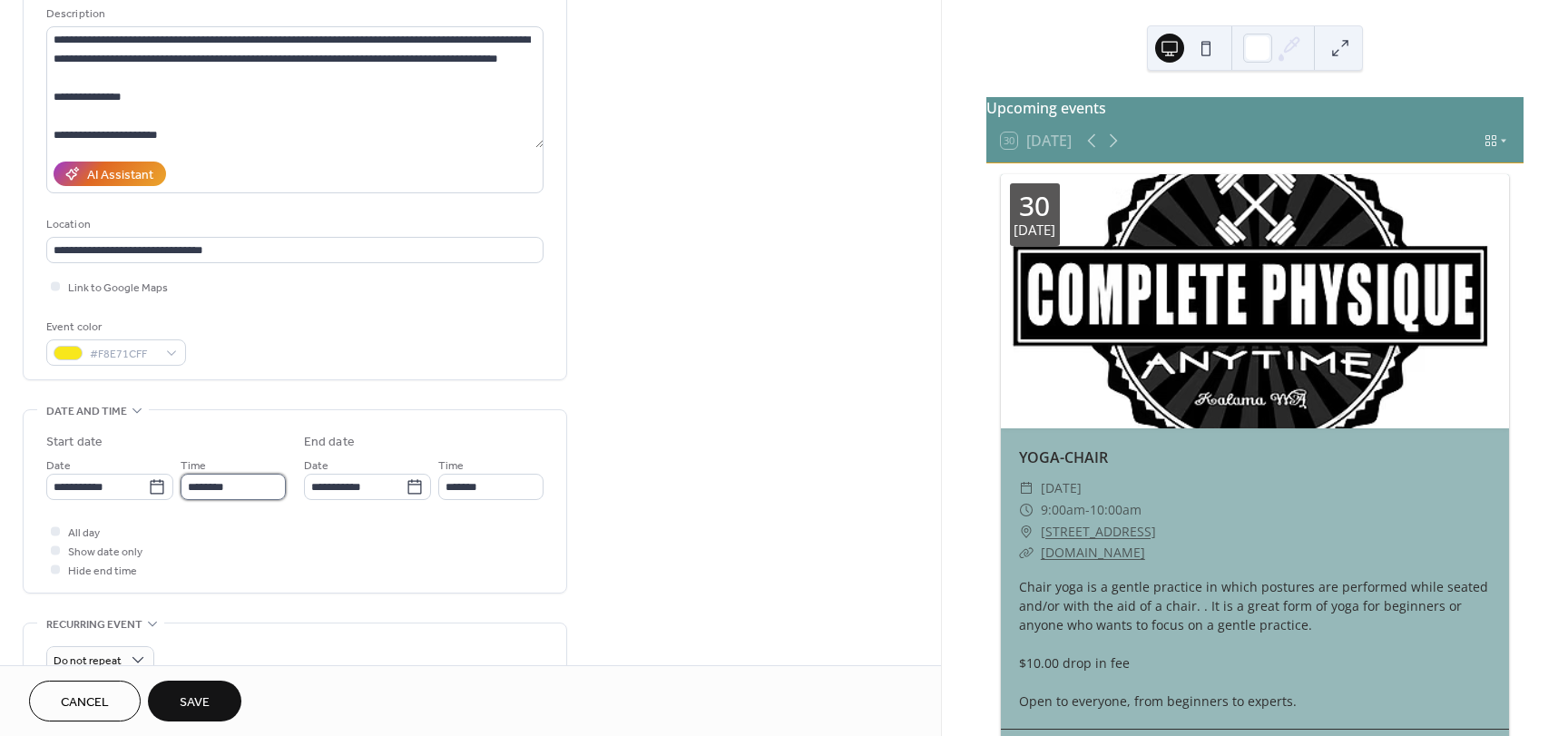 click on "********" at bounding box center [233, 486] 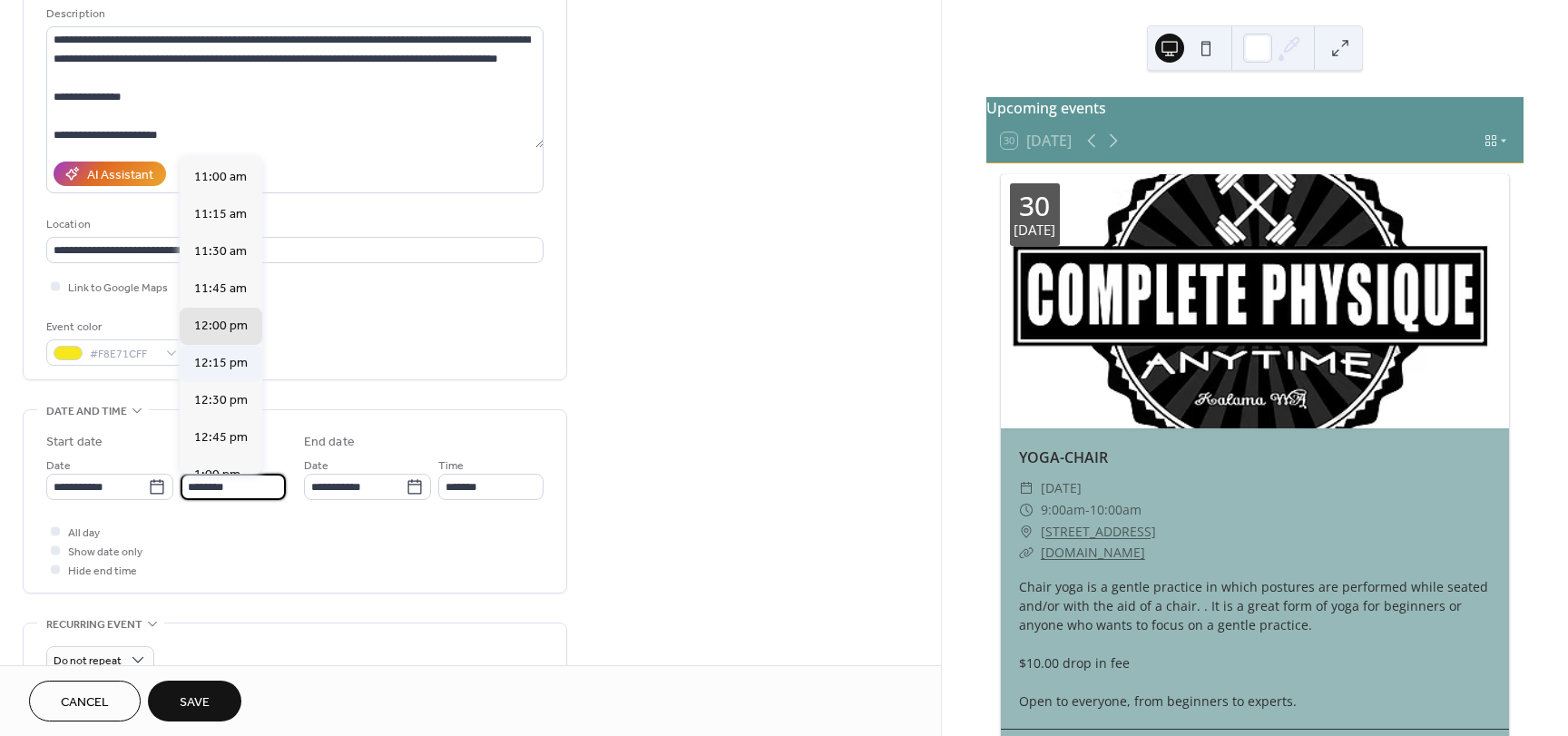 scroll, scrollTop: 1604, scrollLeft: 0, axis: vertical 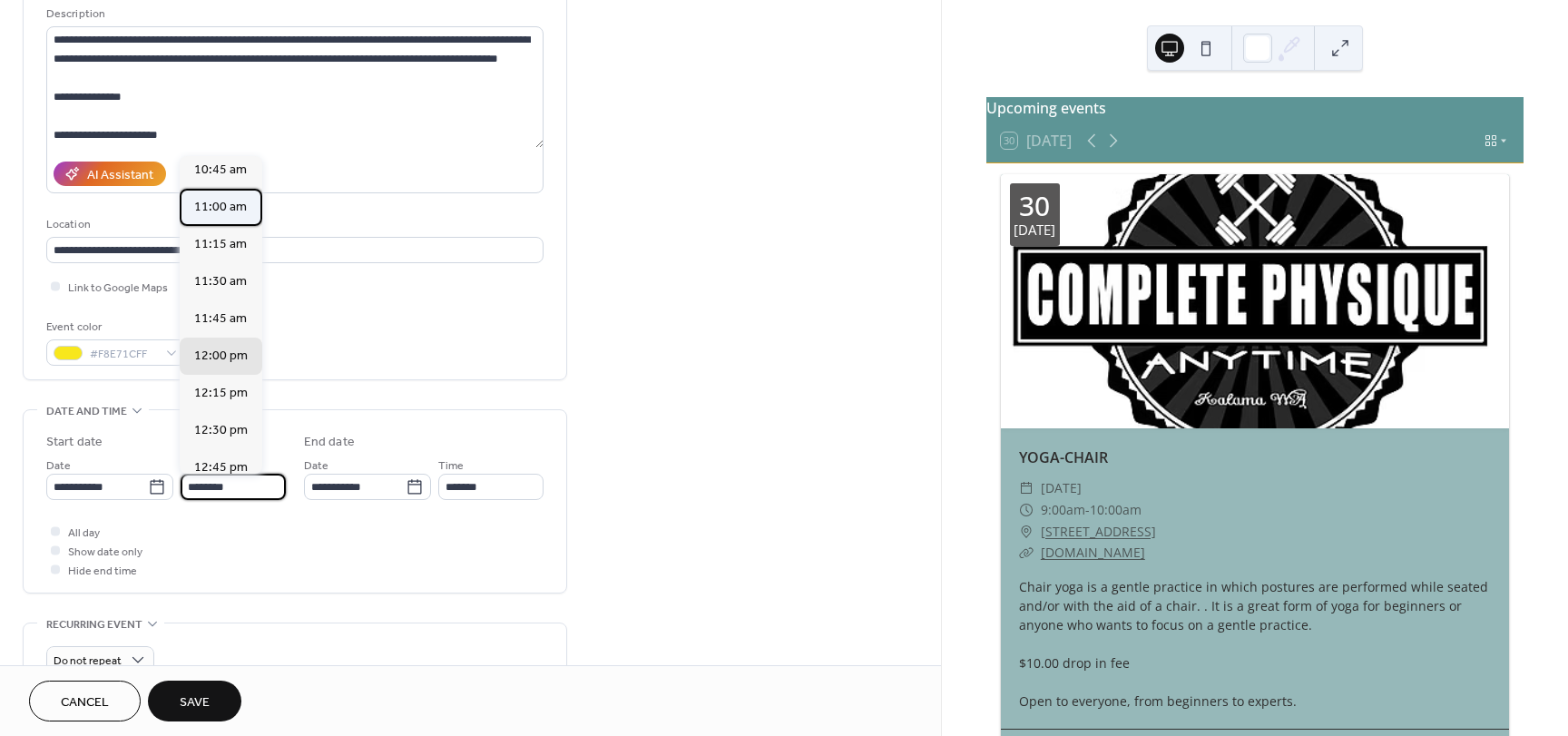 click on "11:00 am" at bounding box center [220, 207] 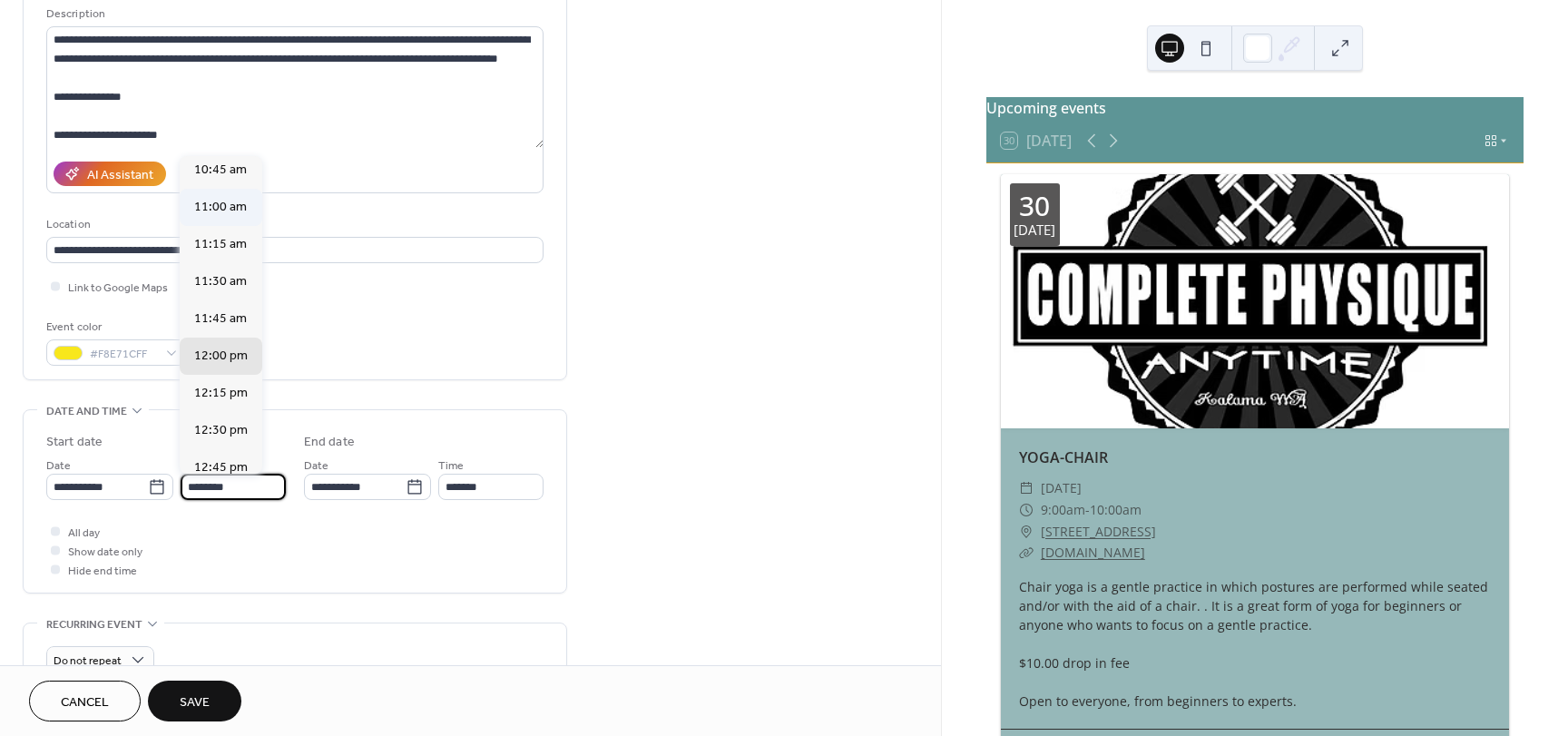 type on "********" 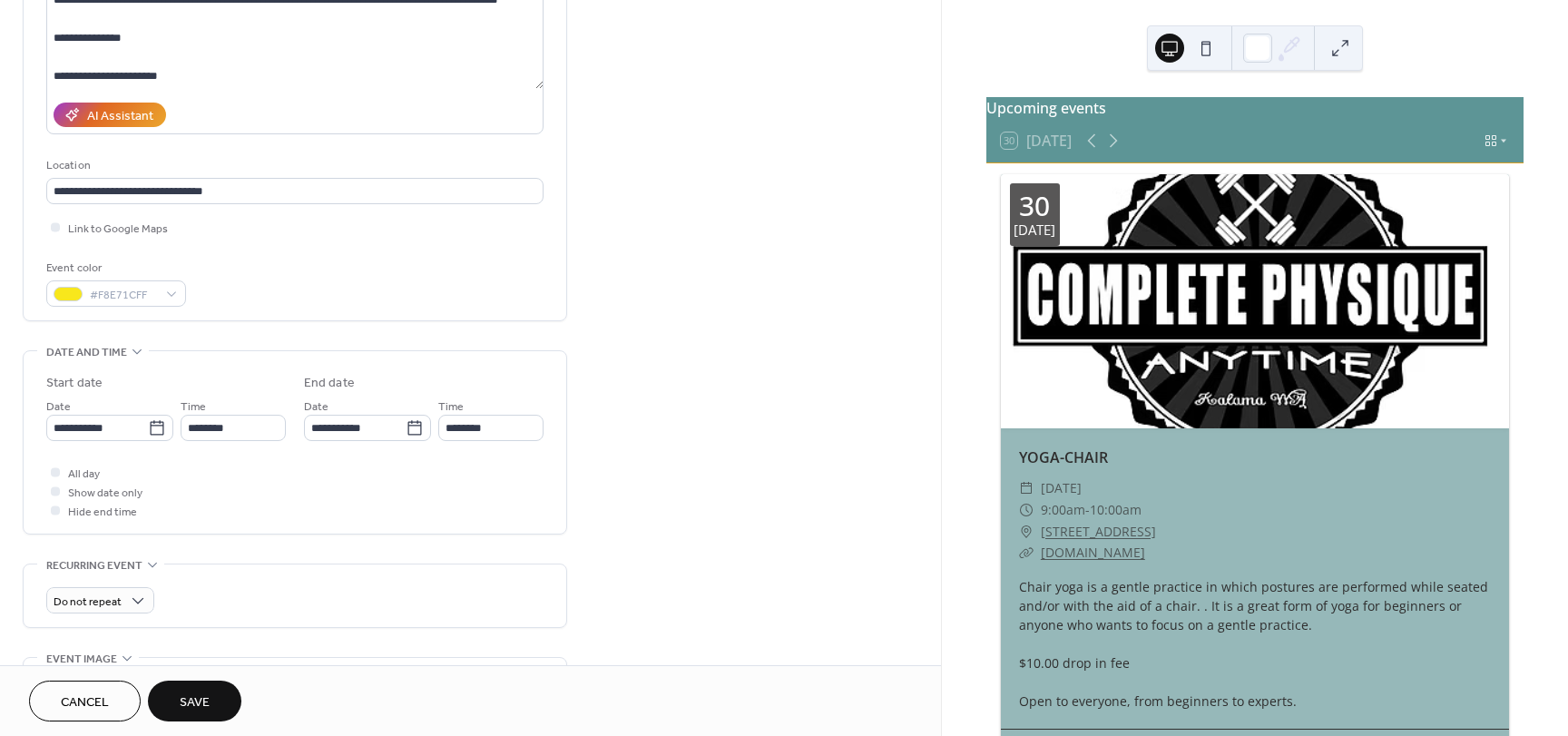 scroll, scrollTop: 272, scrollLeft: 0, axis: vertical 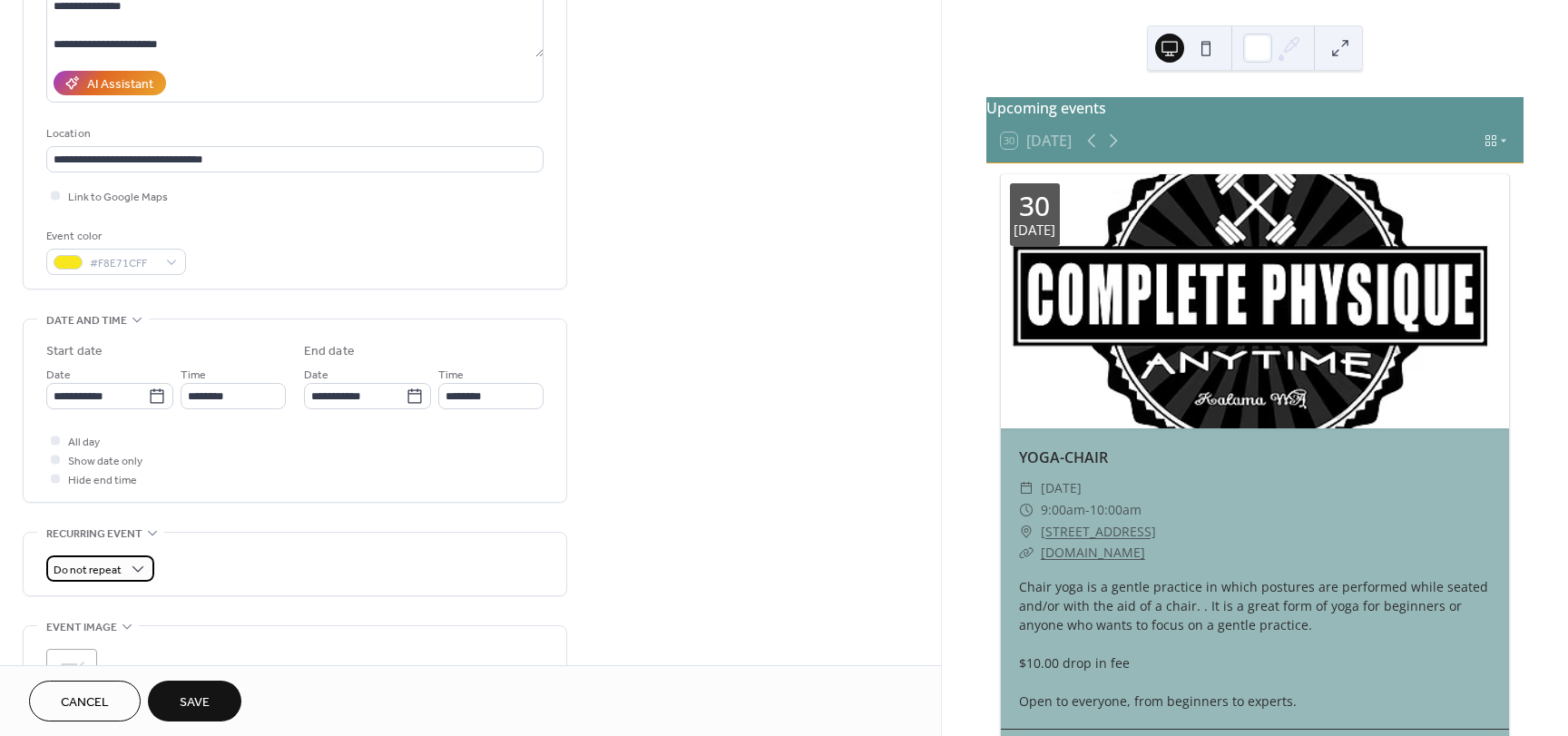click on "Do not repeat" at bounding box center (87, 570) 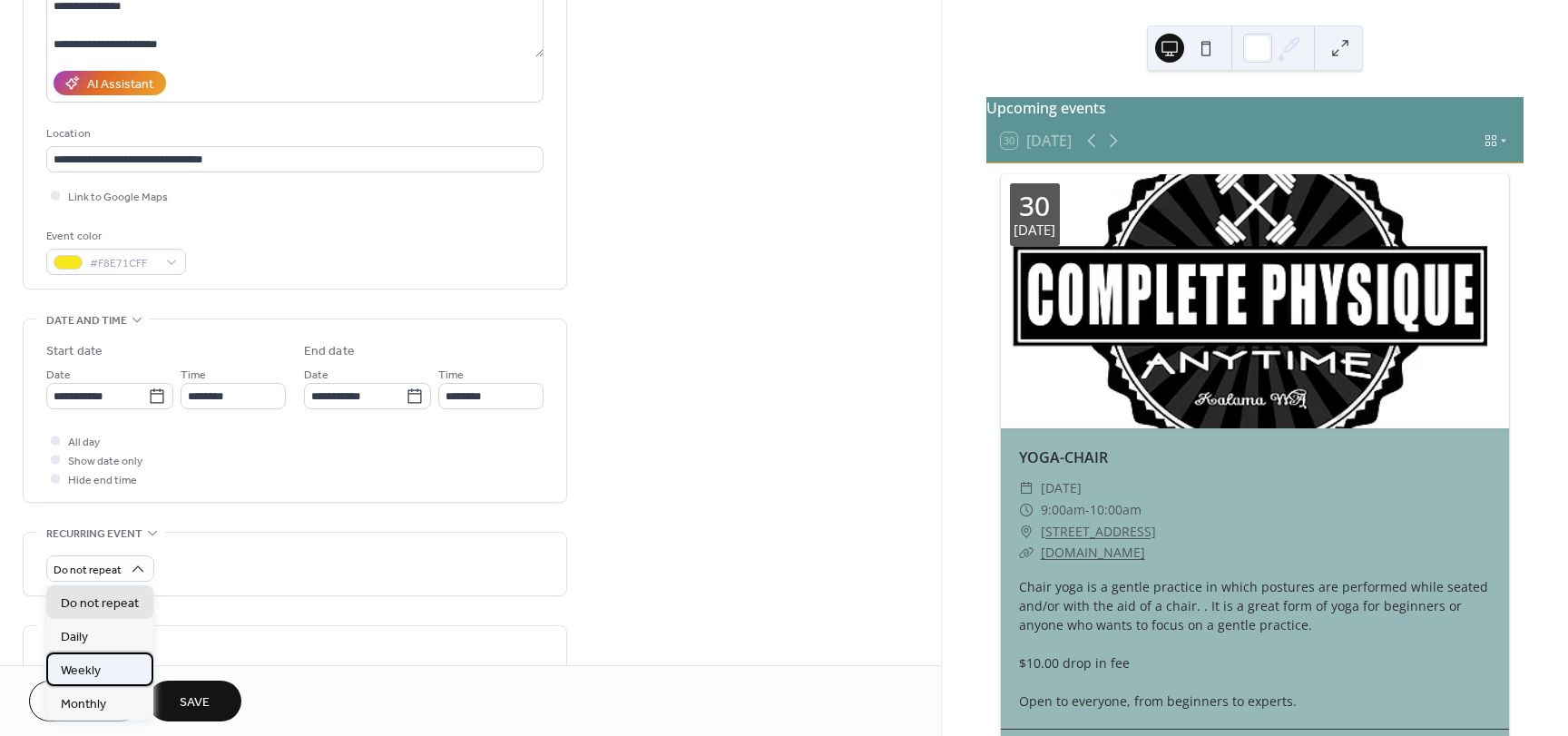 click on "Weekly" at bounding box center [100, 669] 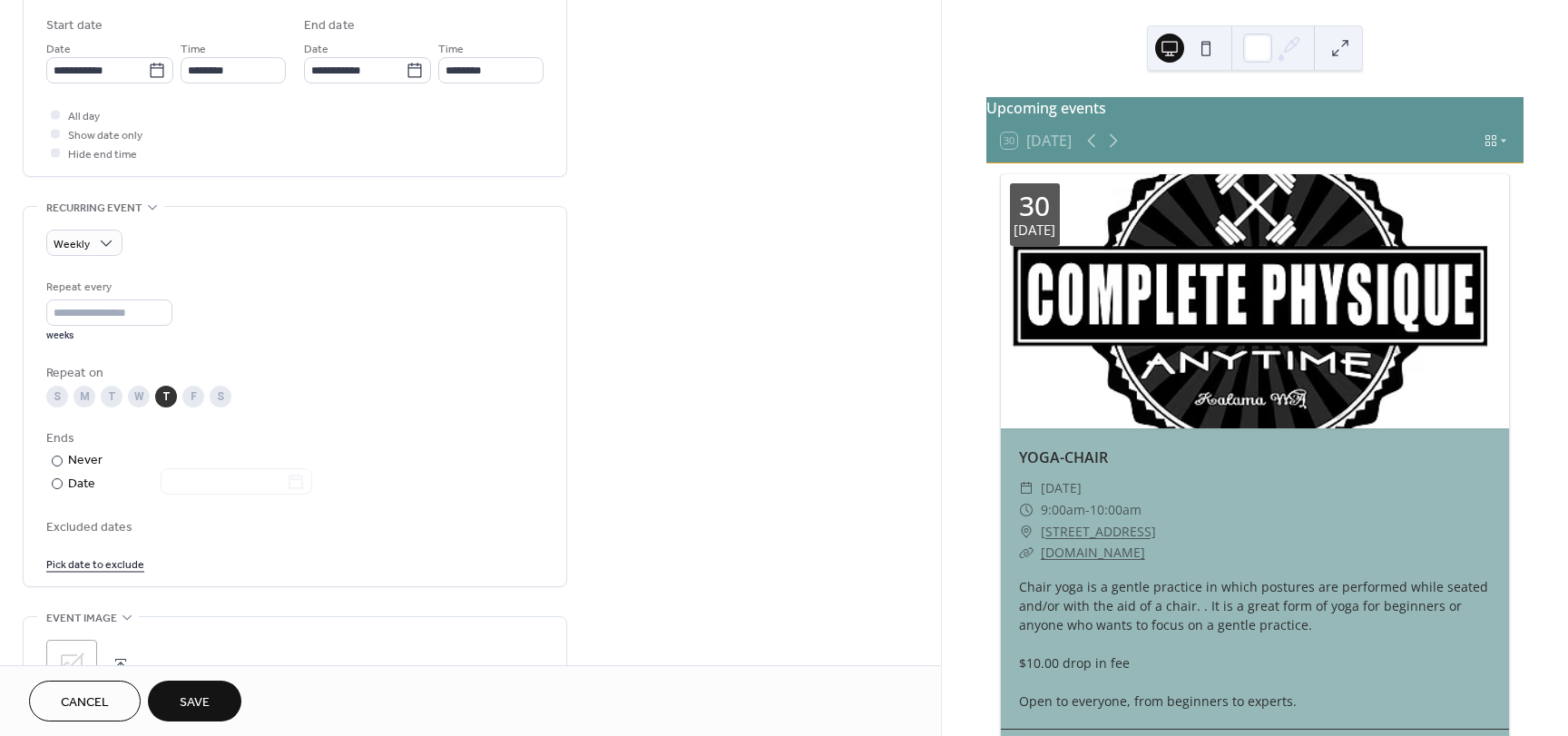 scroll, scrollTop: 635, scrollLeft: 0, axis: vertical 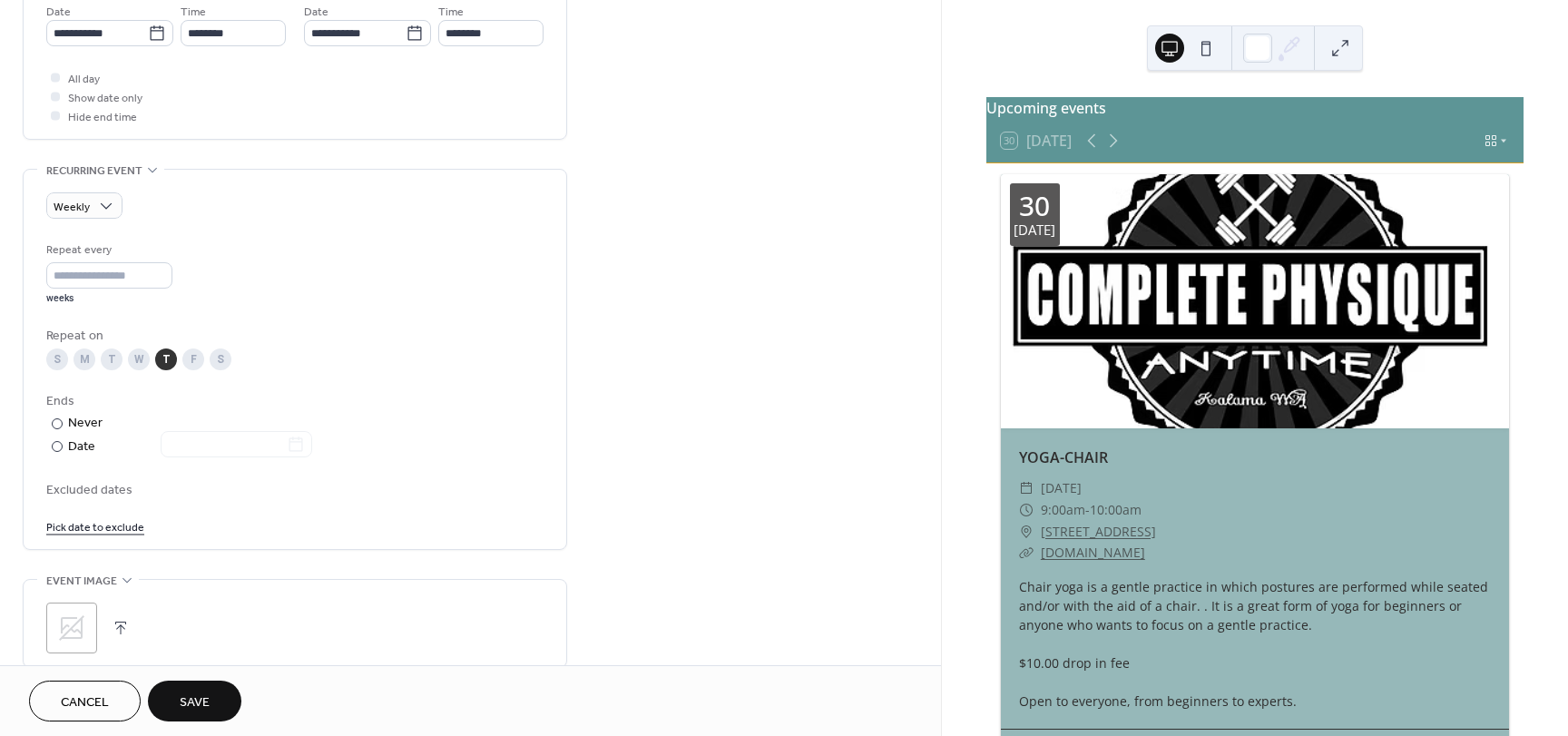 click 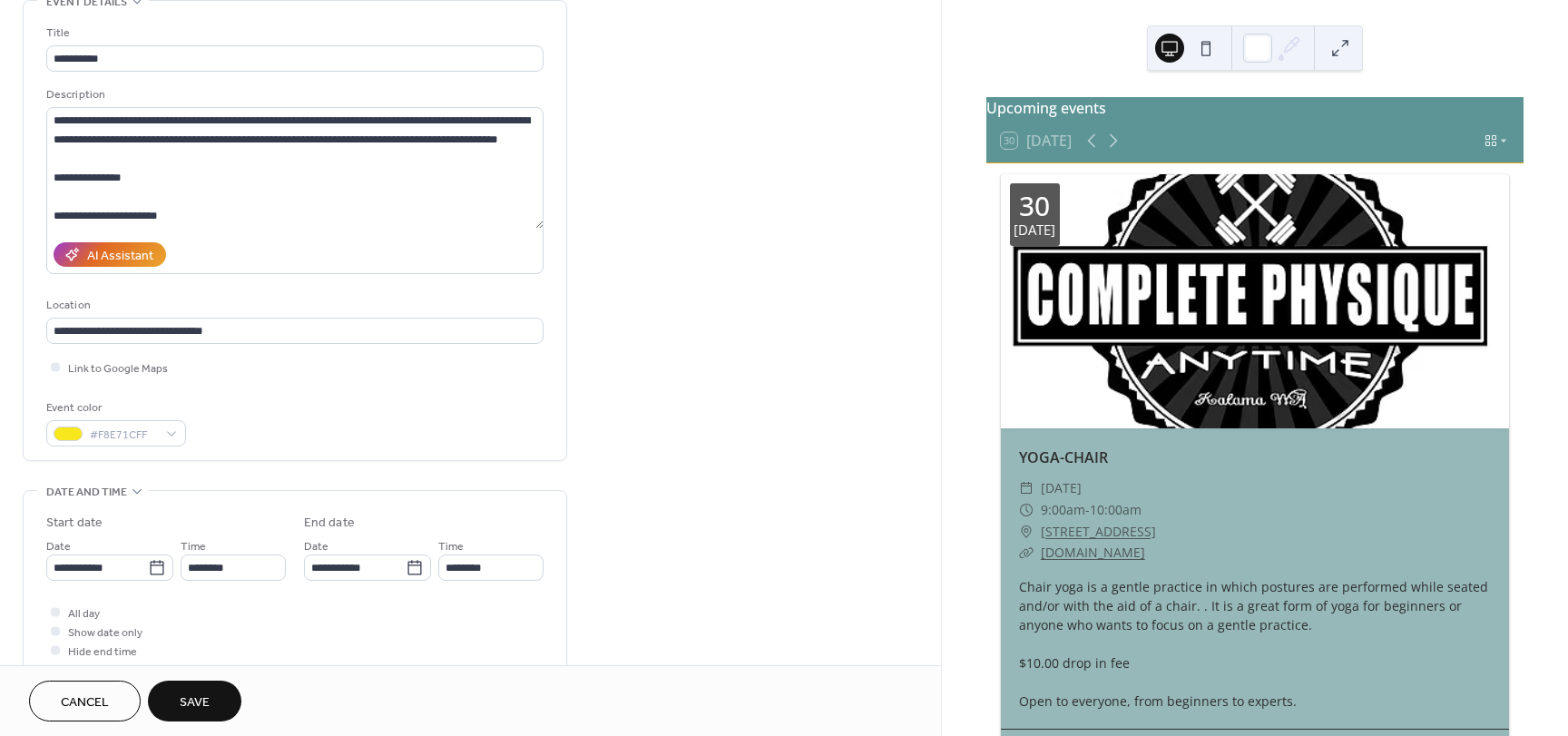 scroll, scrollTop: 0, scrollLeft: 0, axis: both 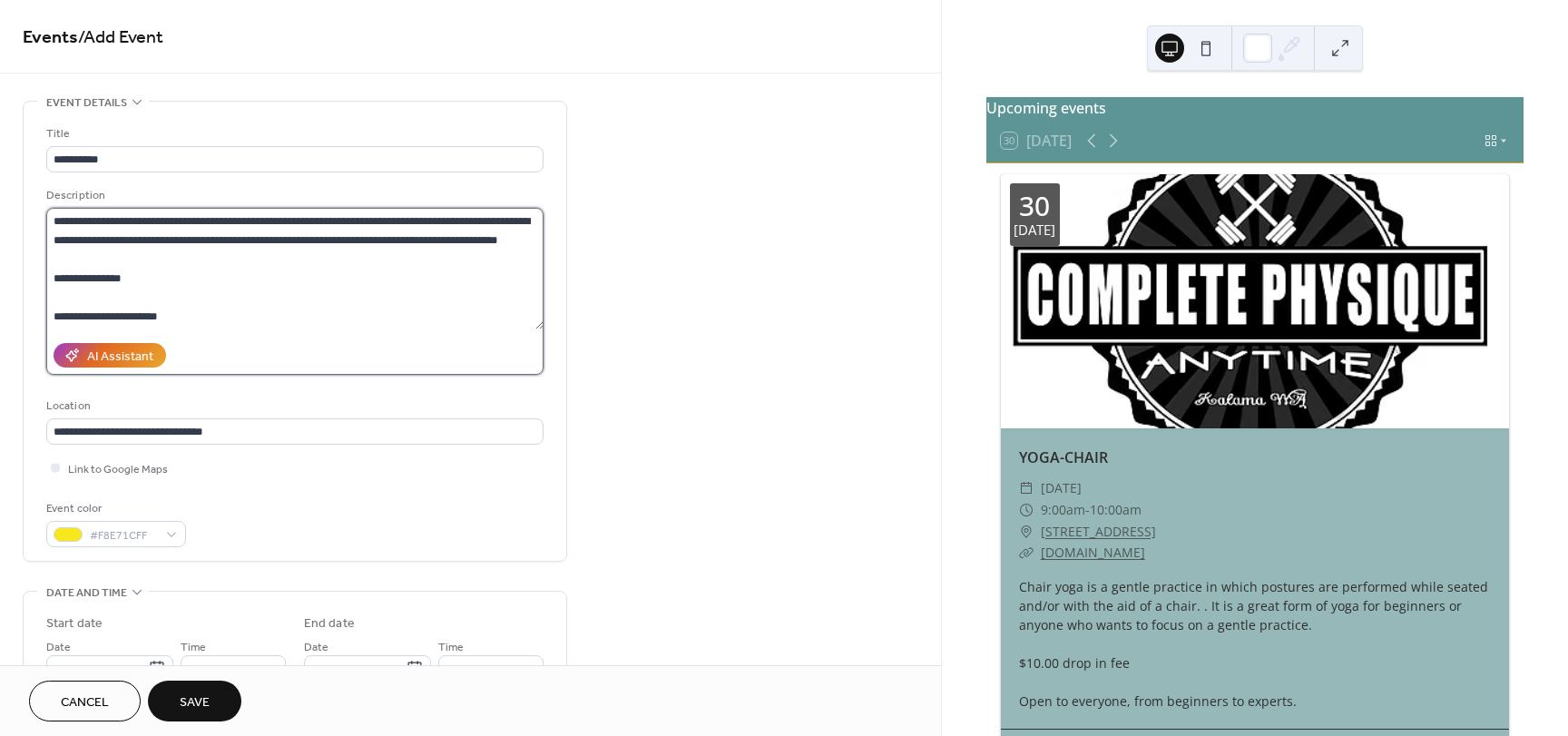 click on "**********" at bounding box center [295, 269] 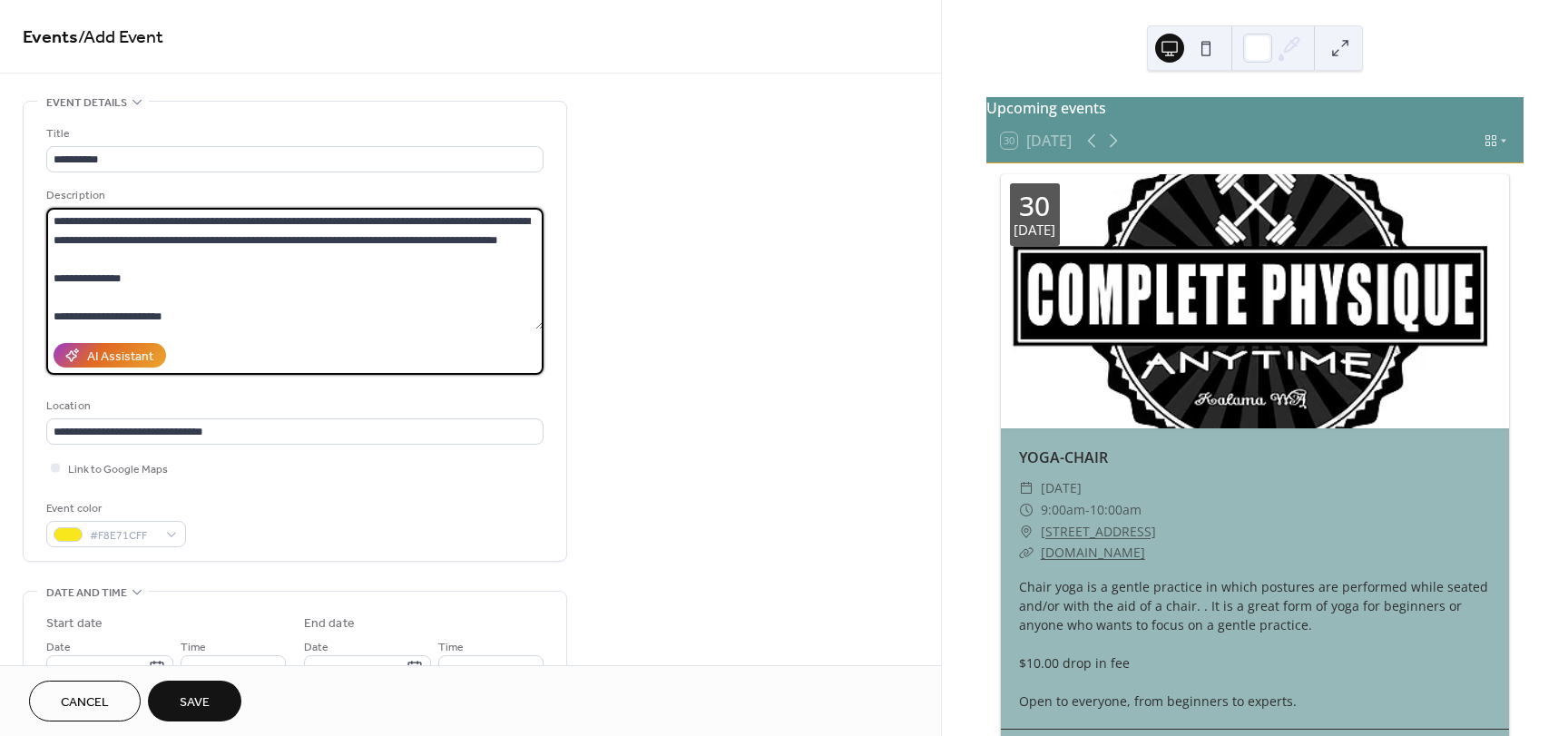 scroll, scrollTop: 16, scrollLeft: 0, axis: vertical 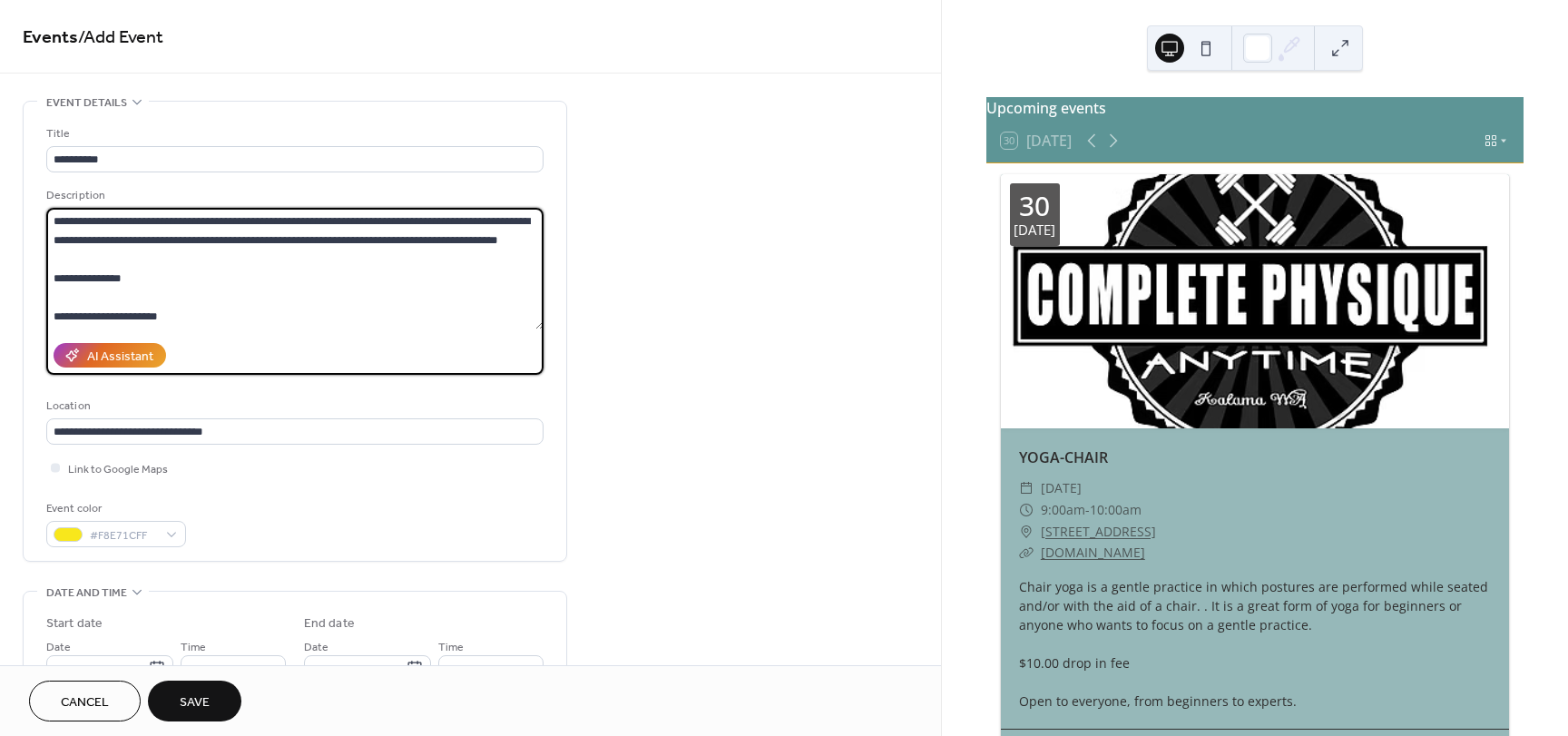 type on "**********" 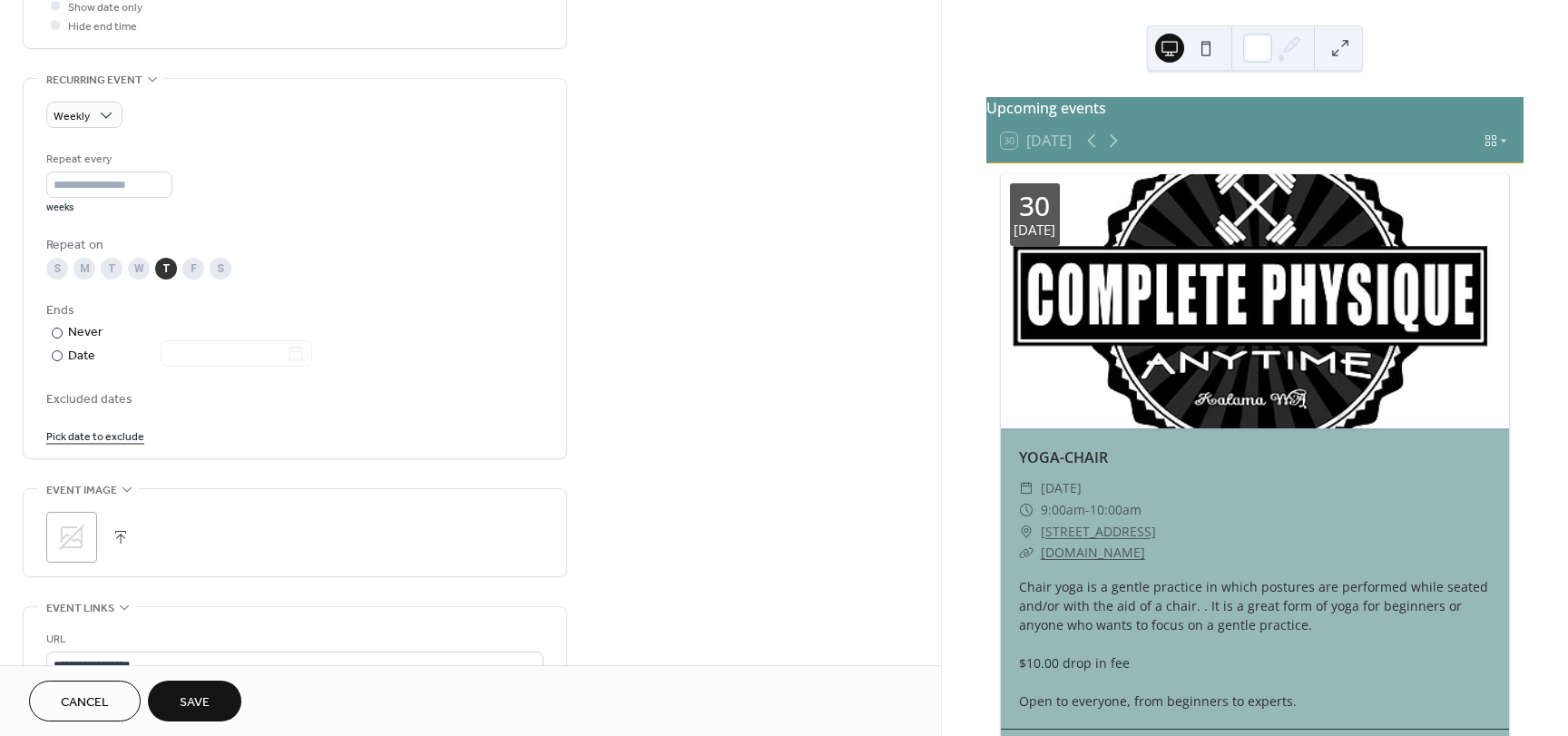 scroll, scrollTop: 817, scrollLeft: 0, axis: vertical 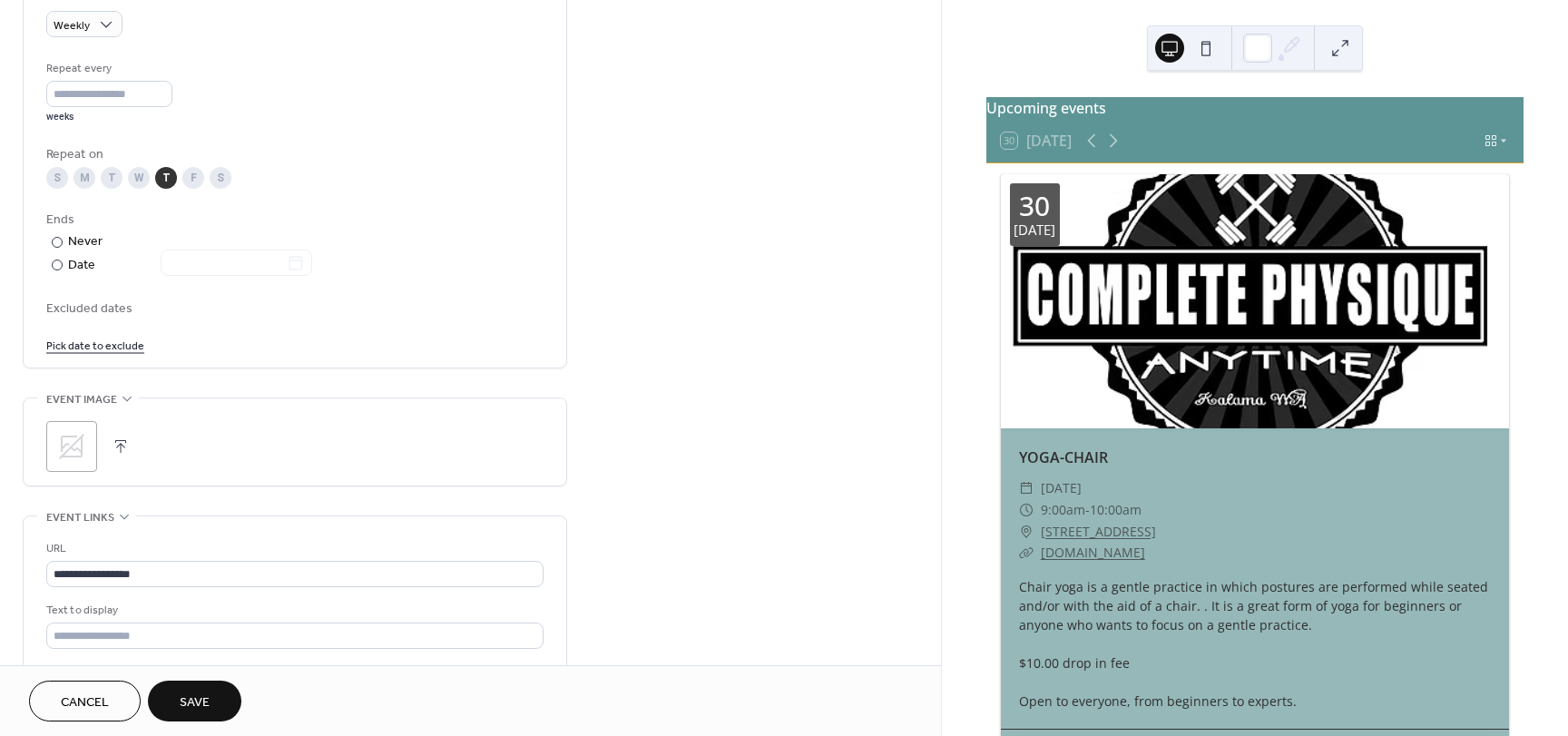 click 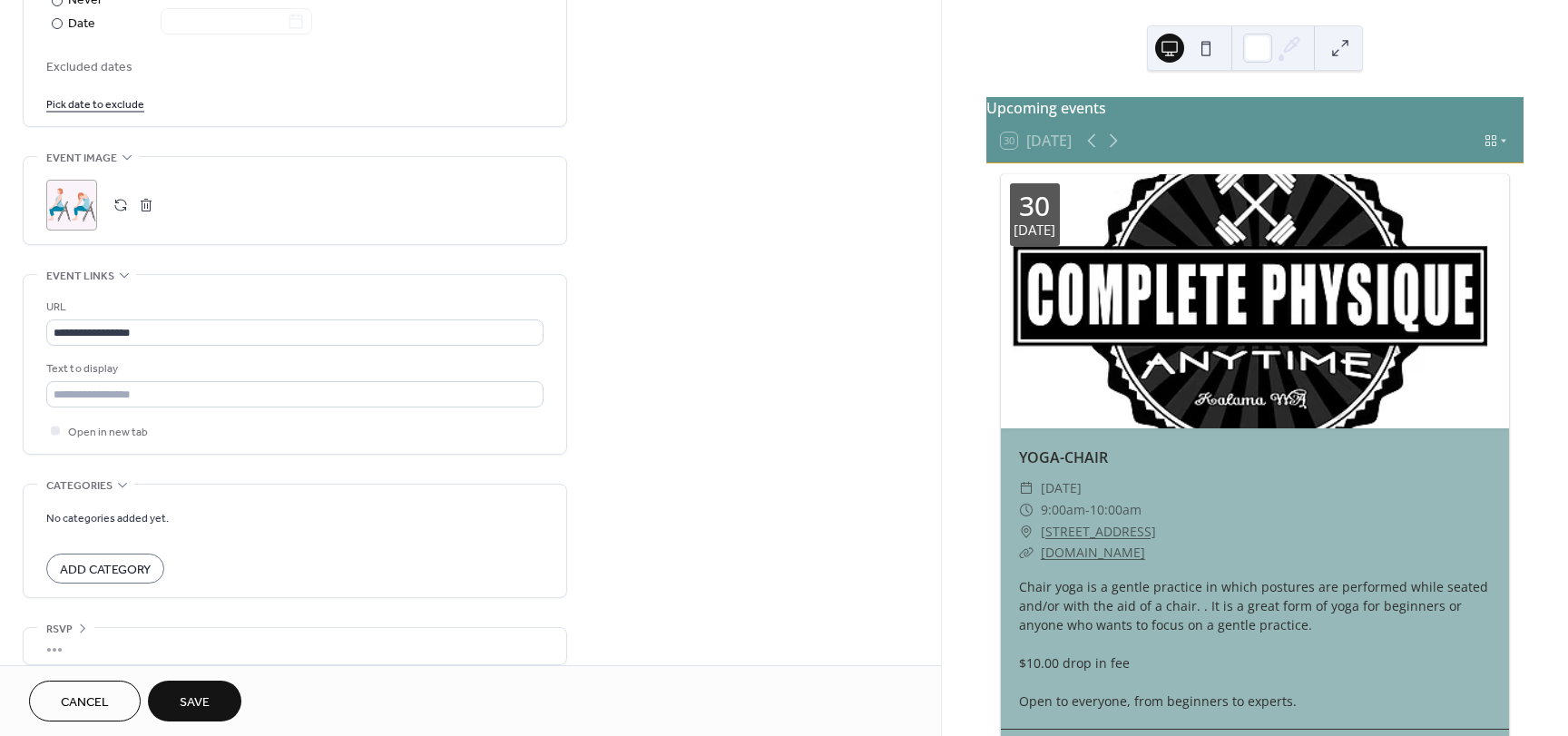 scroll, scrollTop: 1076, scrollLeft: 0, axis: vertical 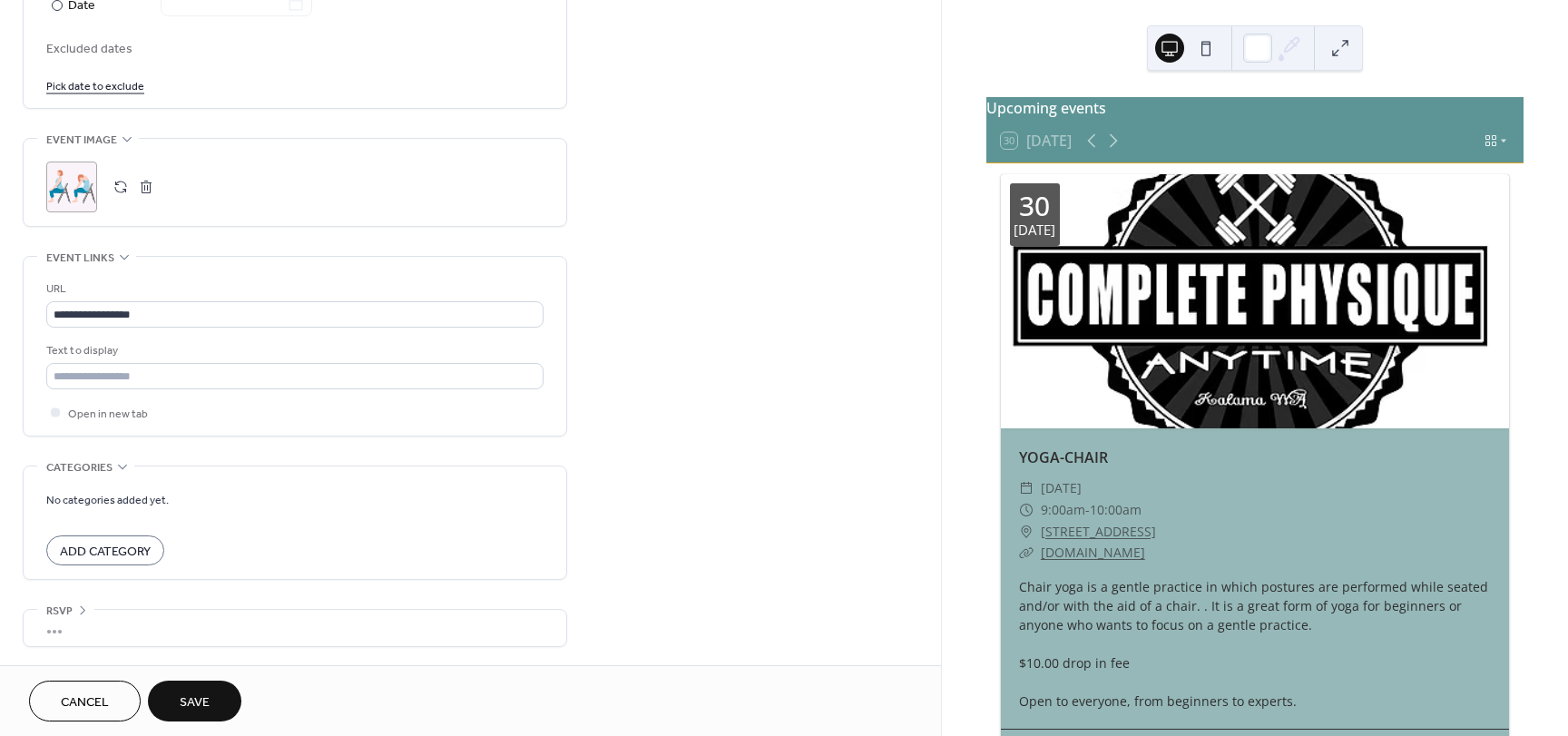 click on "•••" at bounding box center (295, 628) 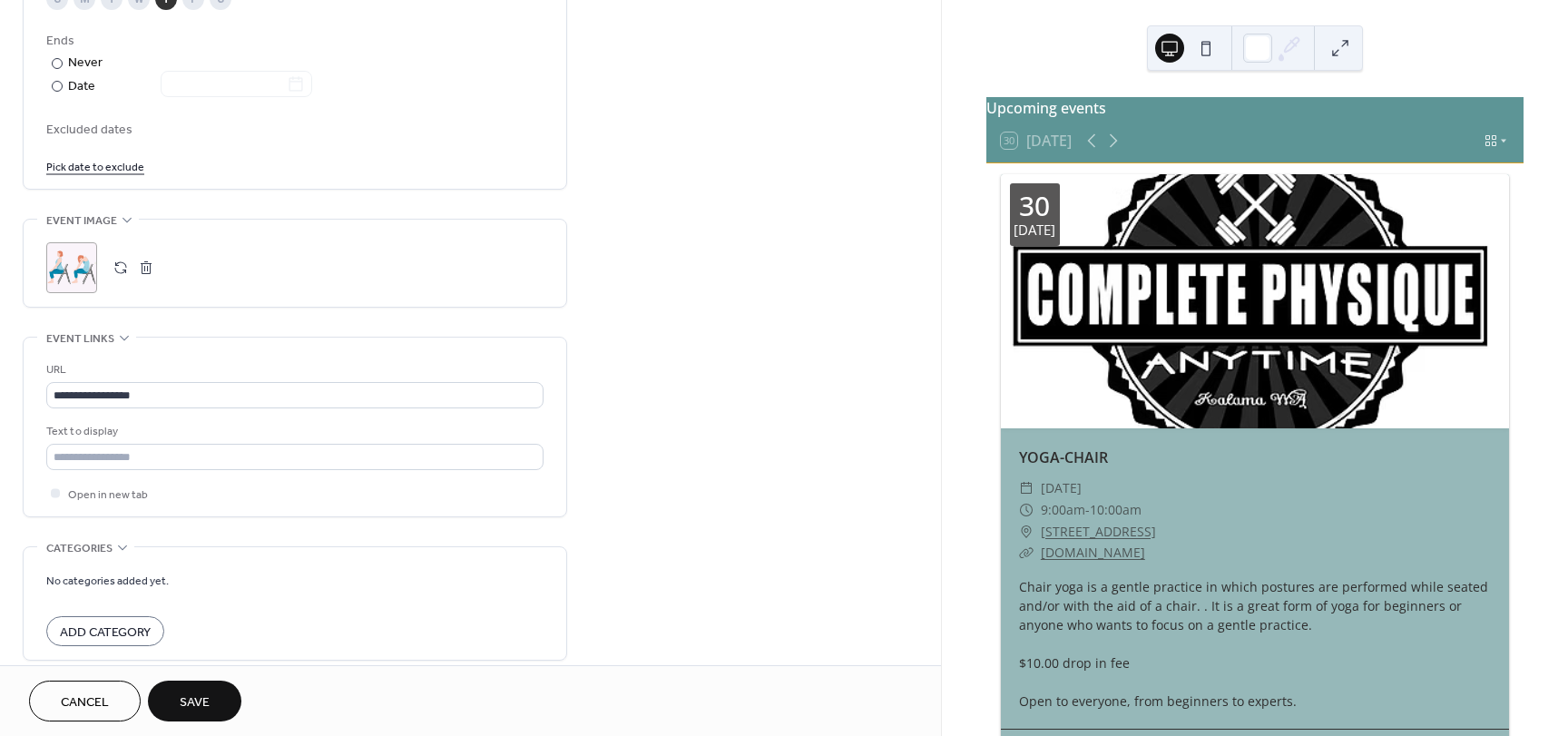 scroll, scrollTop: 955, scrollLeft: 0, axis: vertical 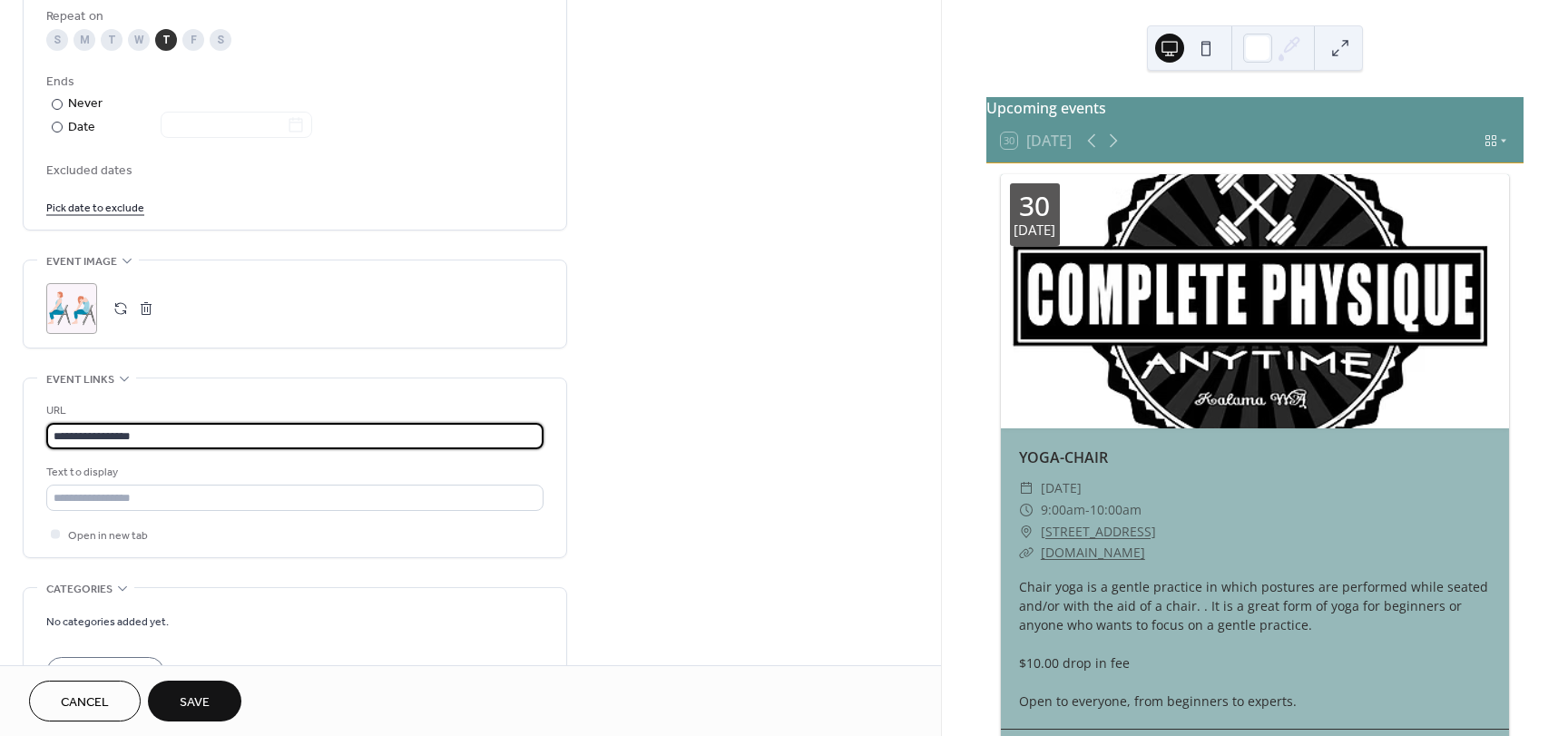 drag, startPoint x: 148, startPoint y: 433, endPoint x: -30, endPoint y: 456, distance: 179.4798 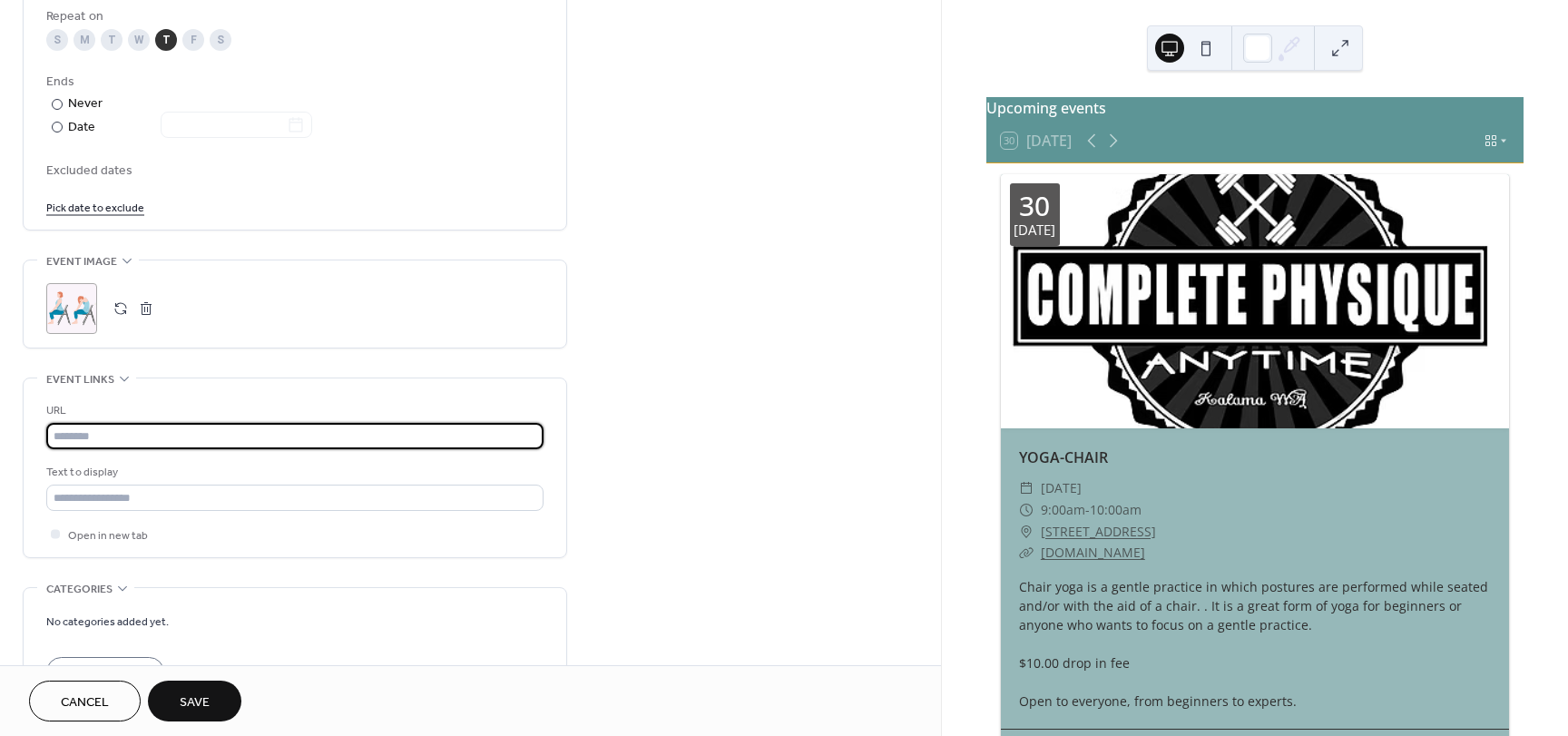scroll, scrollTop: 0, scrollLeft: 0, axis: both 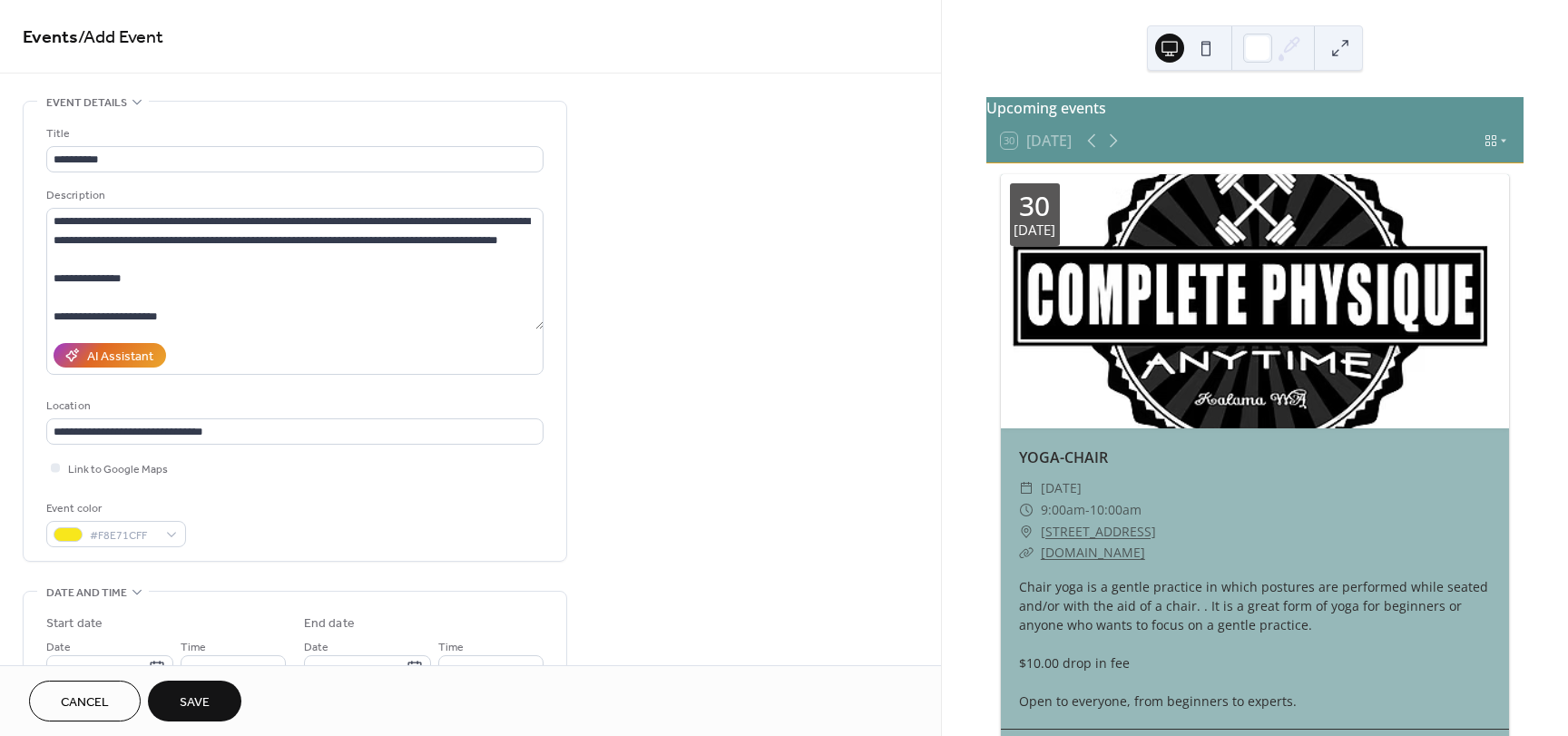 type 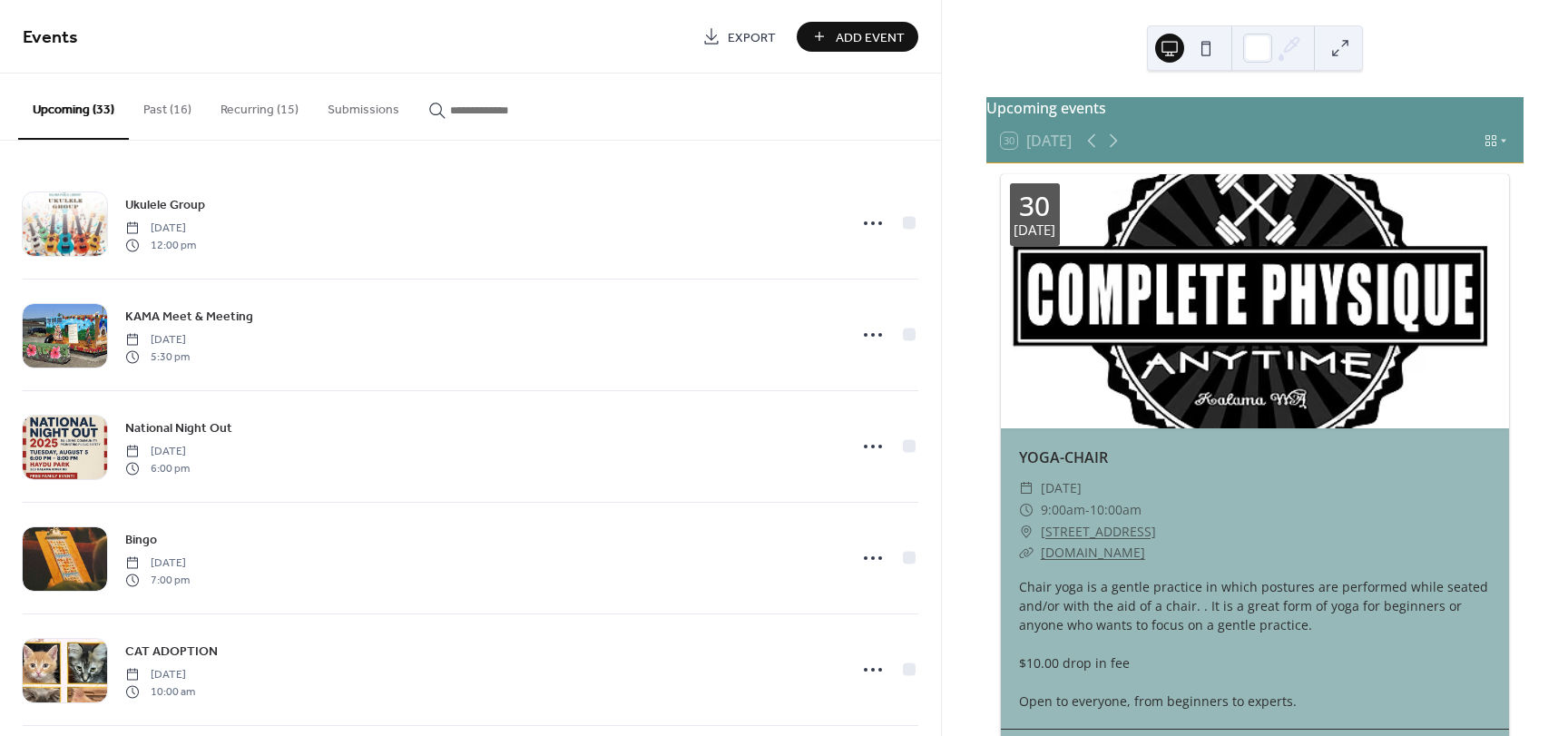 click on "Recurring (15)" at bounding box center [260, 105] 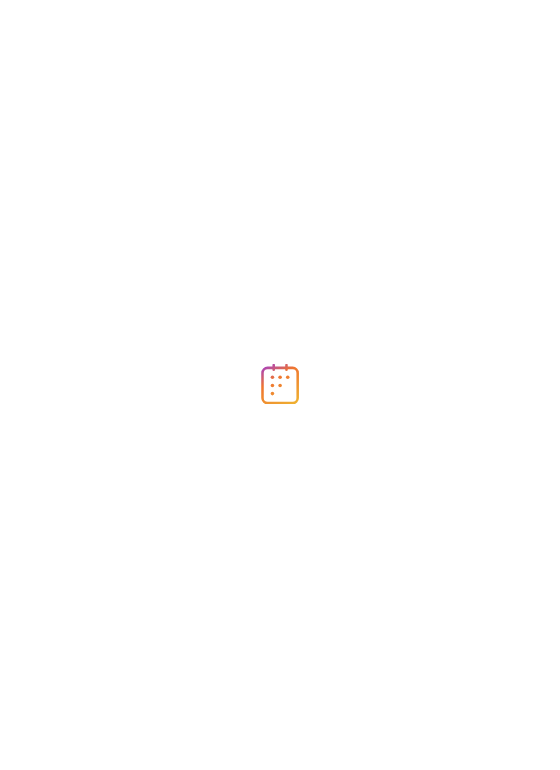 scroll, scrollTop: 0, scrollLeft: 0, axis: both 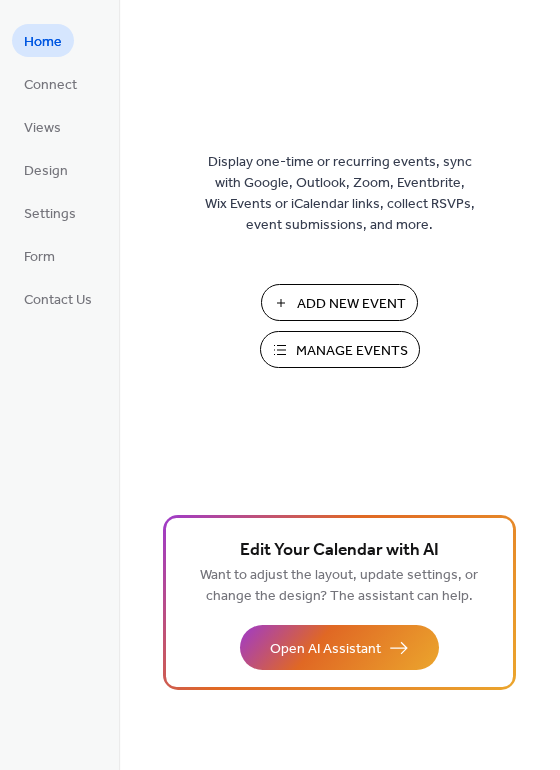 click on "Manage Events" at bounding box center [352, 351] 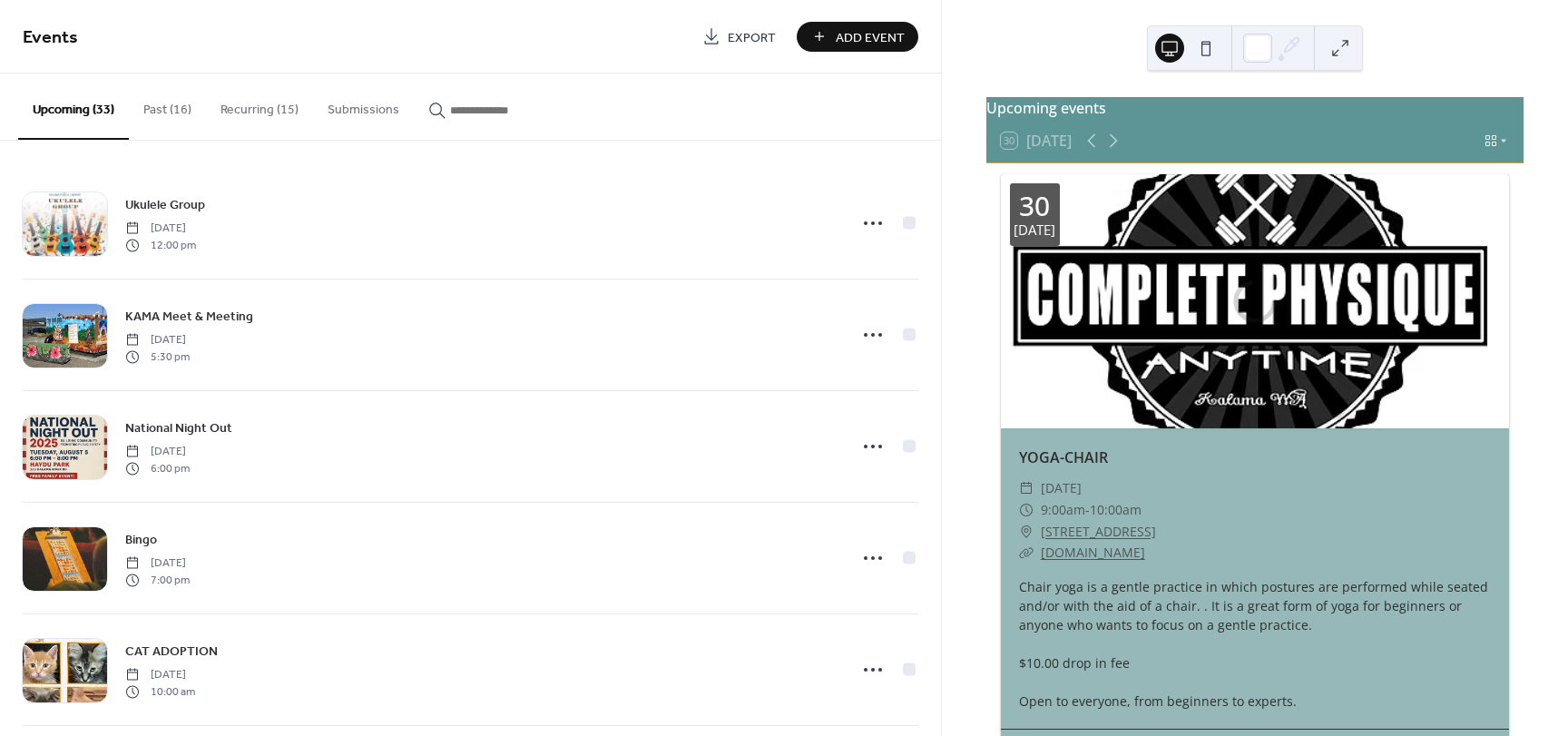 scroll, scrollTop: 0, scrollLeft: 0, axis: both 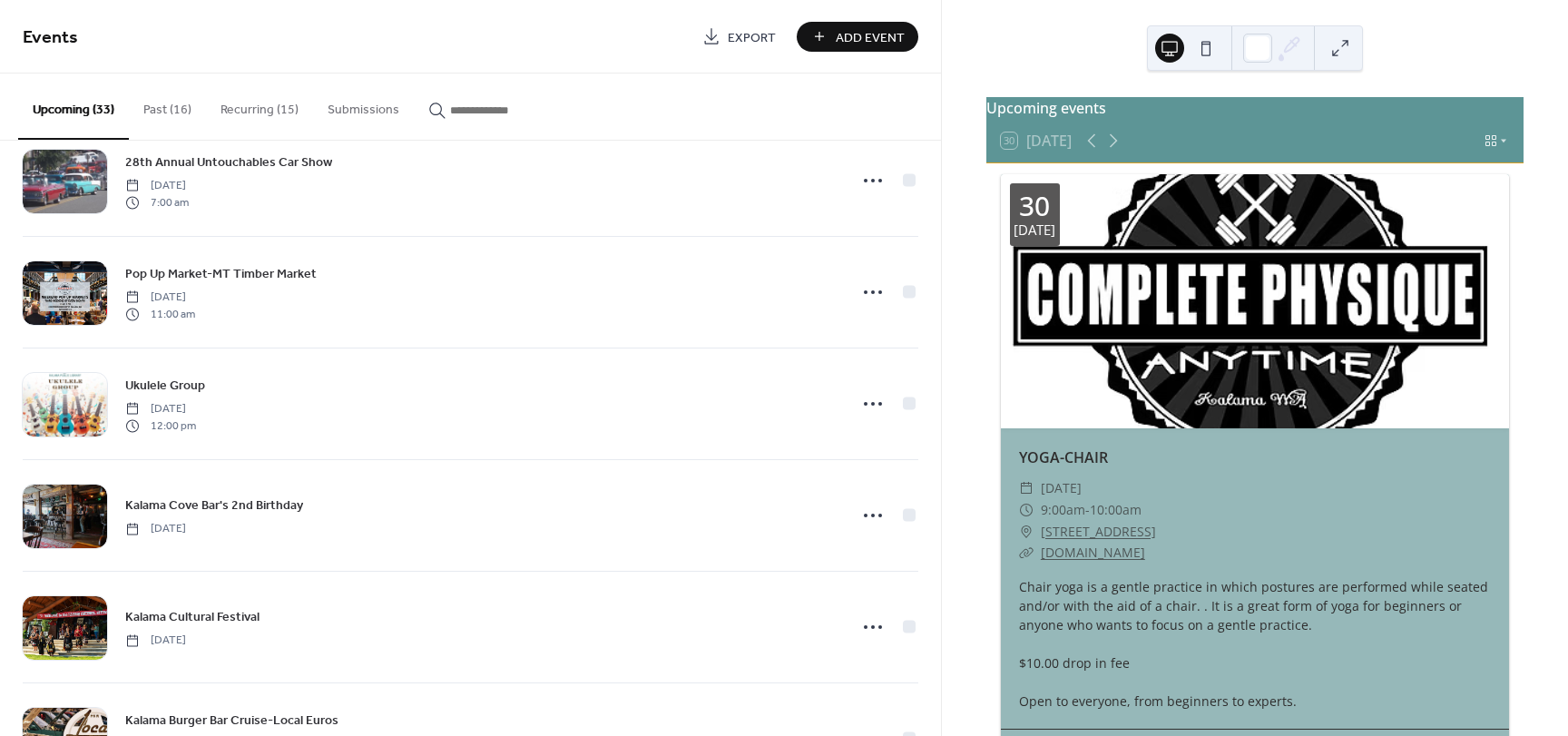 click on "Recurring (15)" at bounding box center (260, 105) 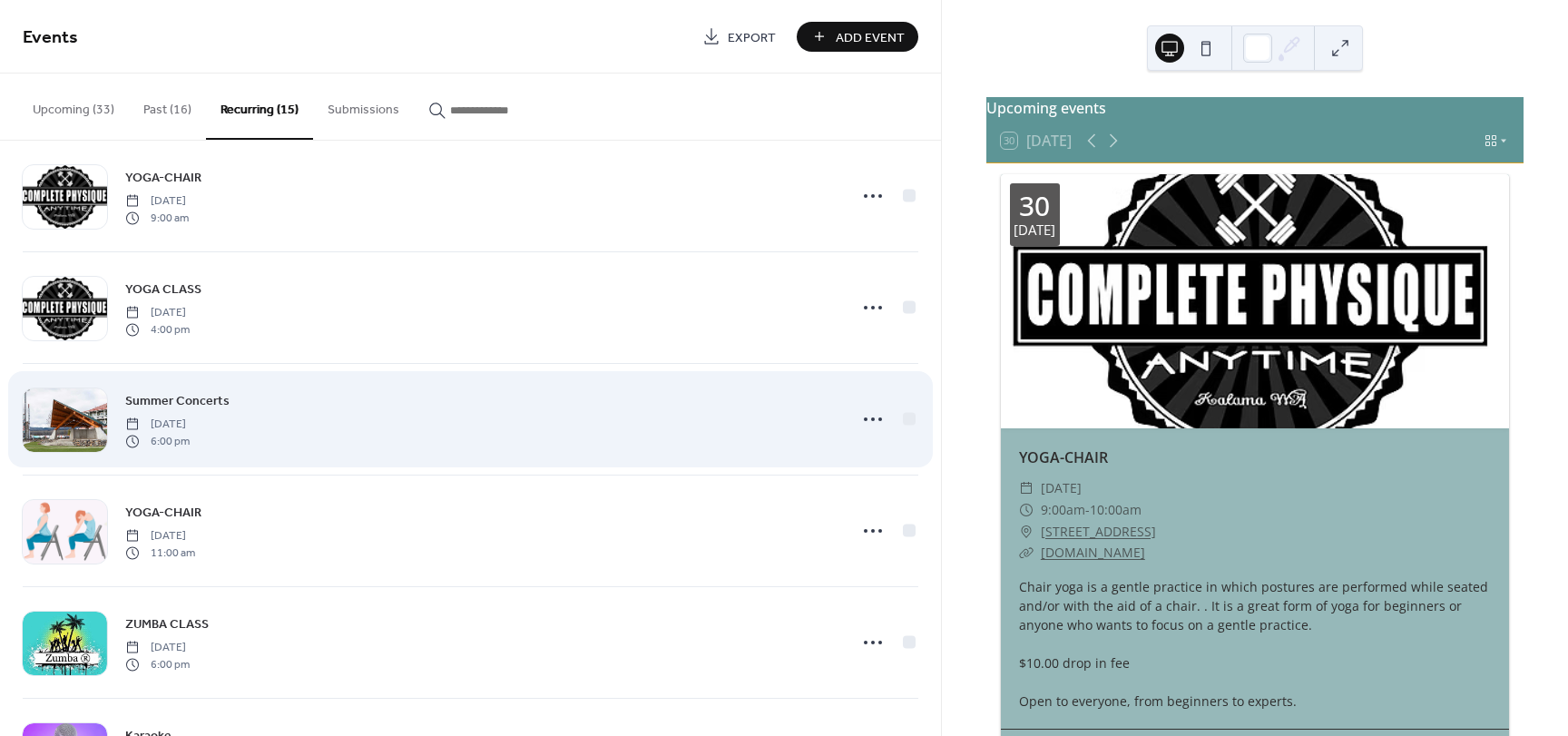 scroll, scrollTop: 363, scrollLeft: 0, axis: vertical 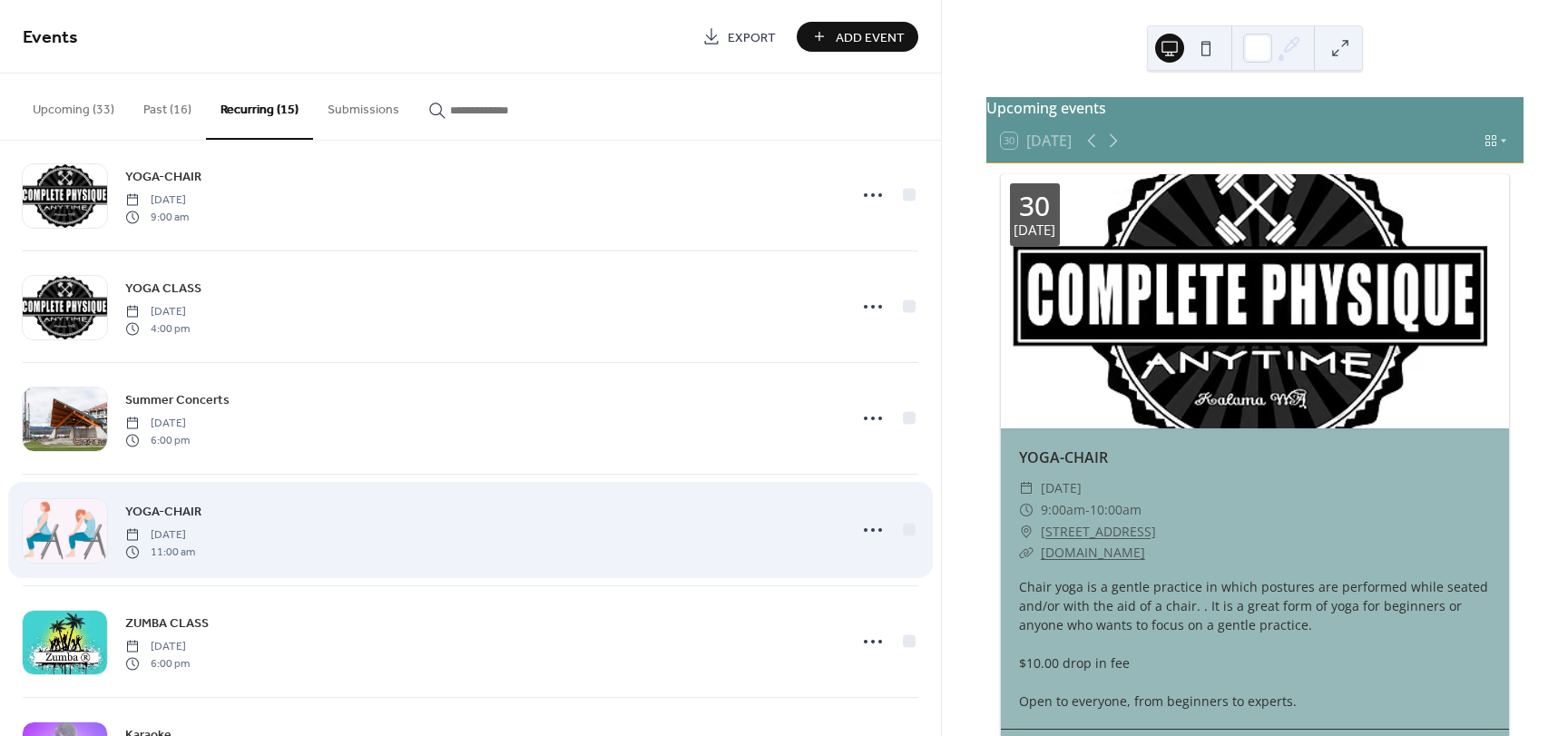 click on "YOGA-CHAIR" at bounding box center [163, 512] 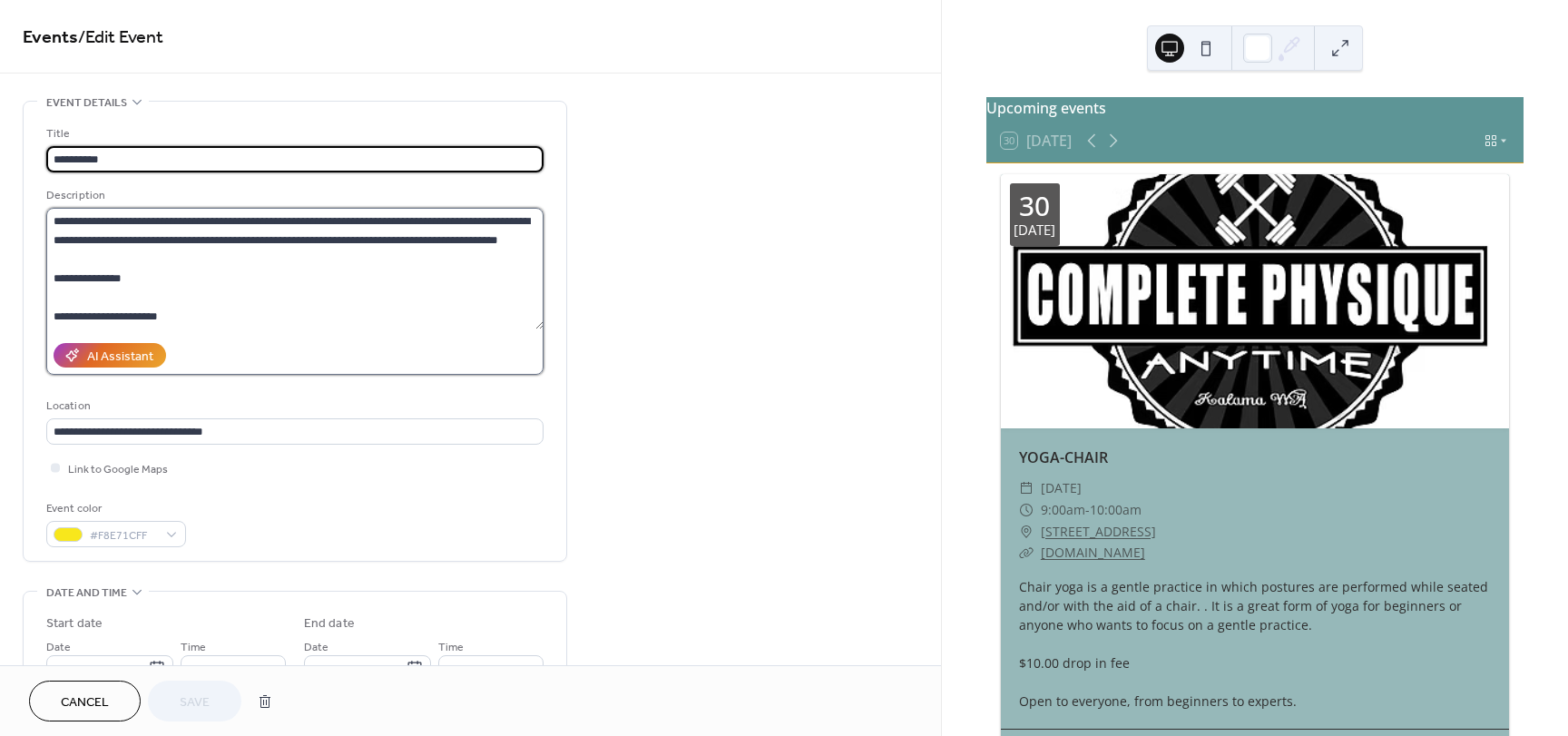 click on "**********" at bounding box center (295, 269) 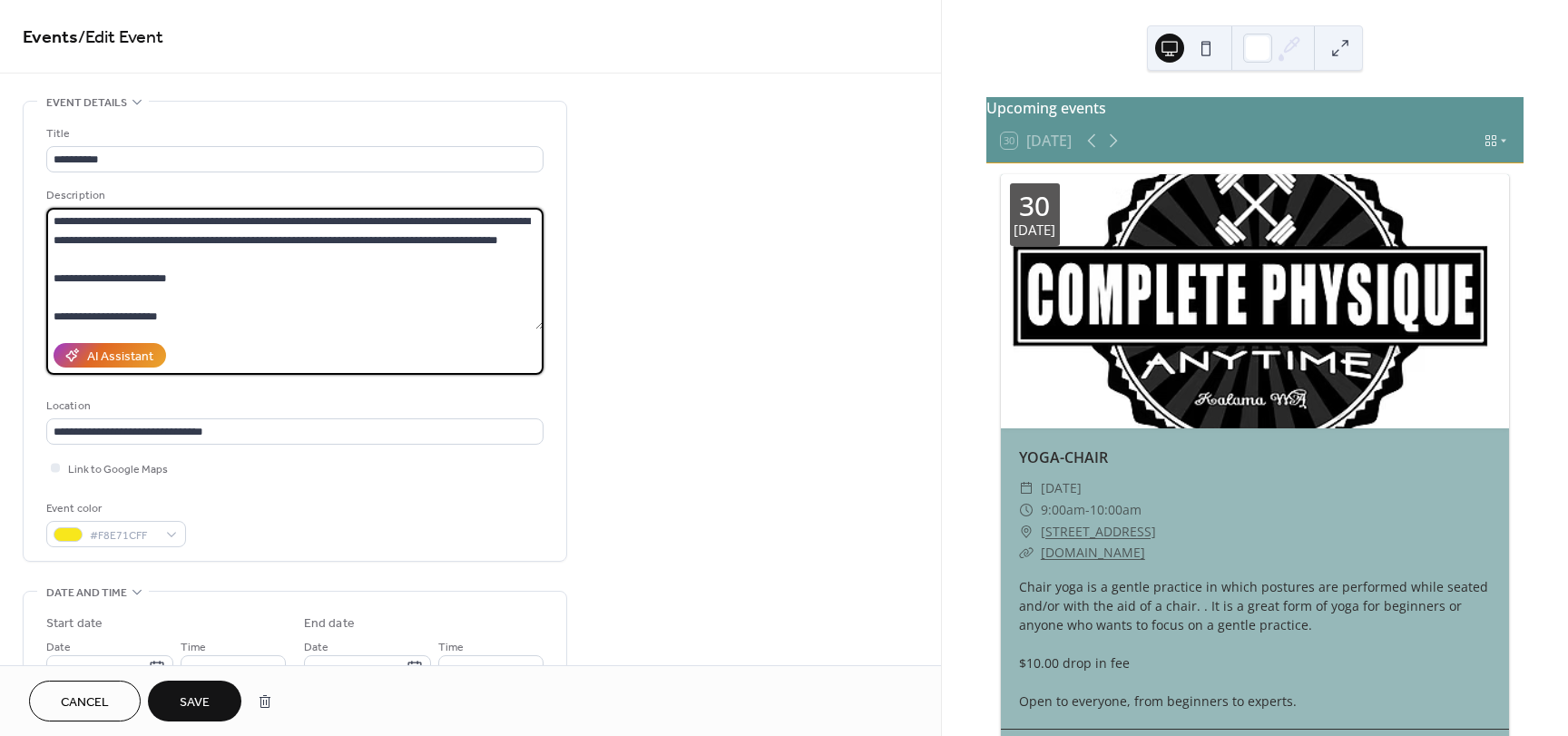 type on "**********" 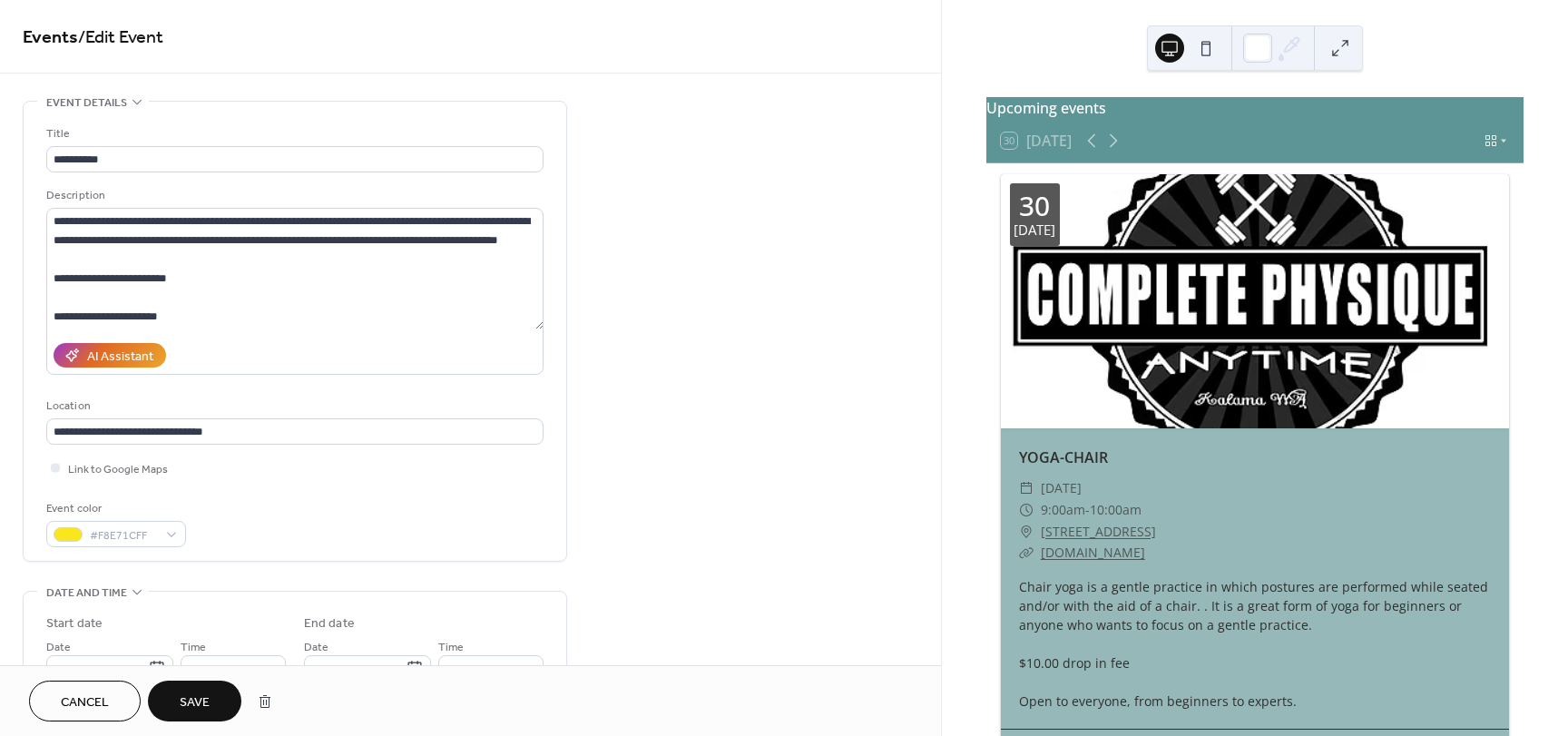 click on "Save" at bounding box center [194, 702] 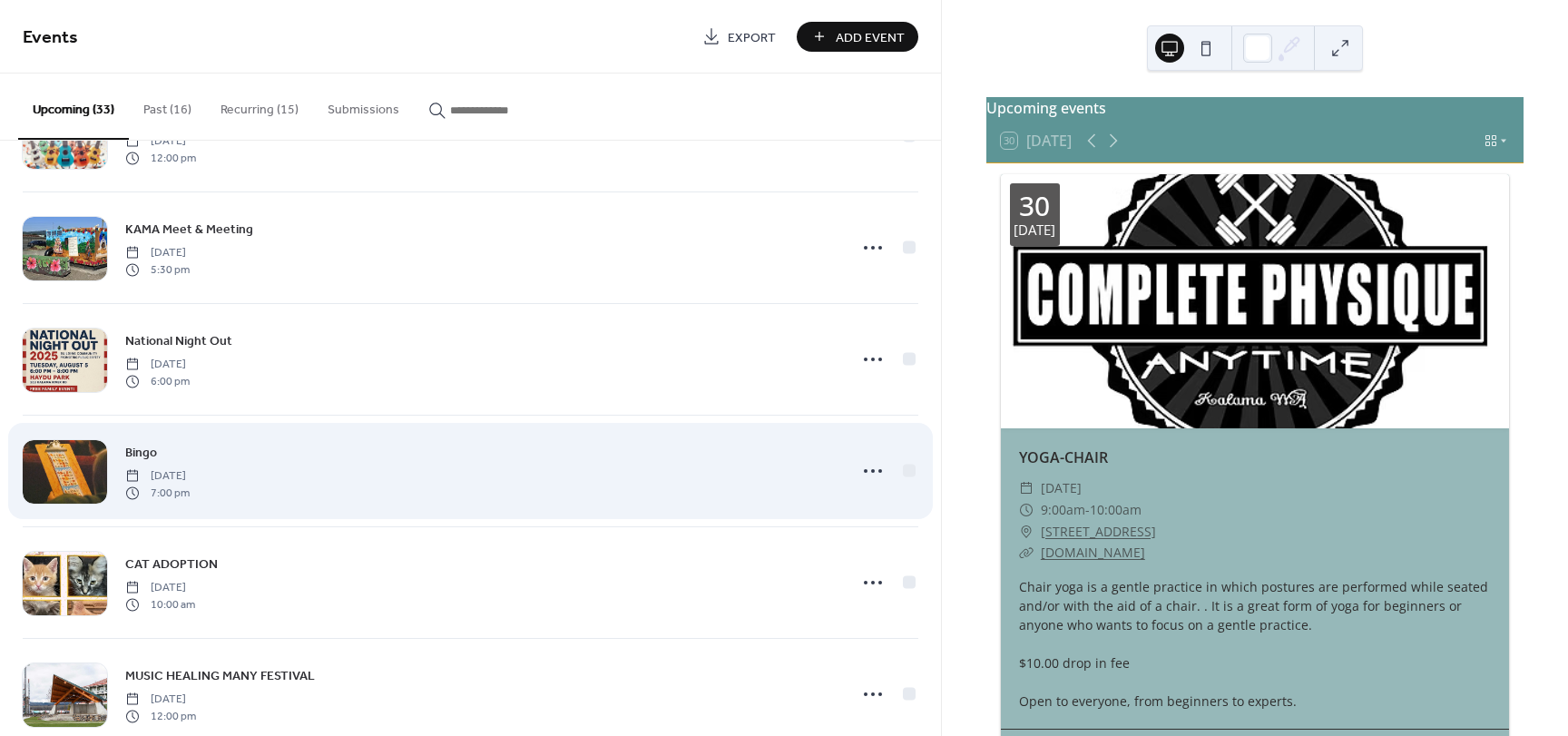 scroll, scrollTop: 182, scrollLeft: 0, axis: vertical 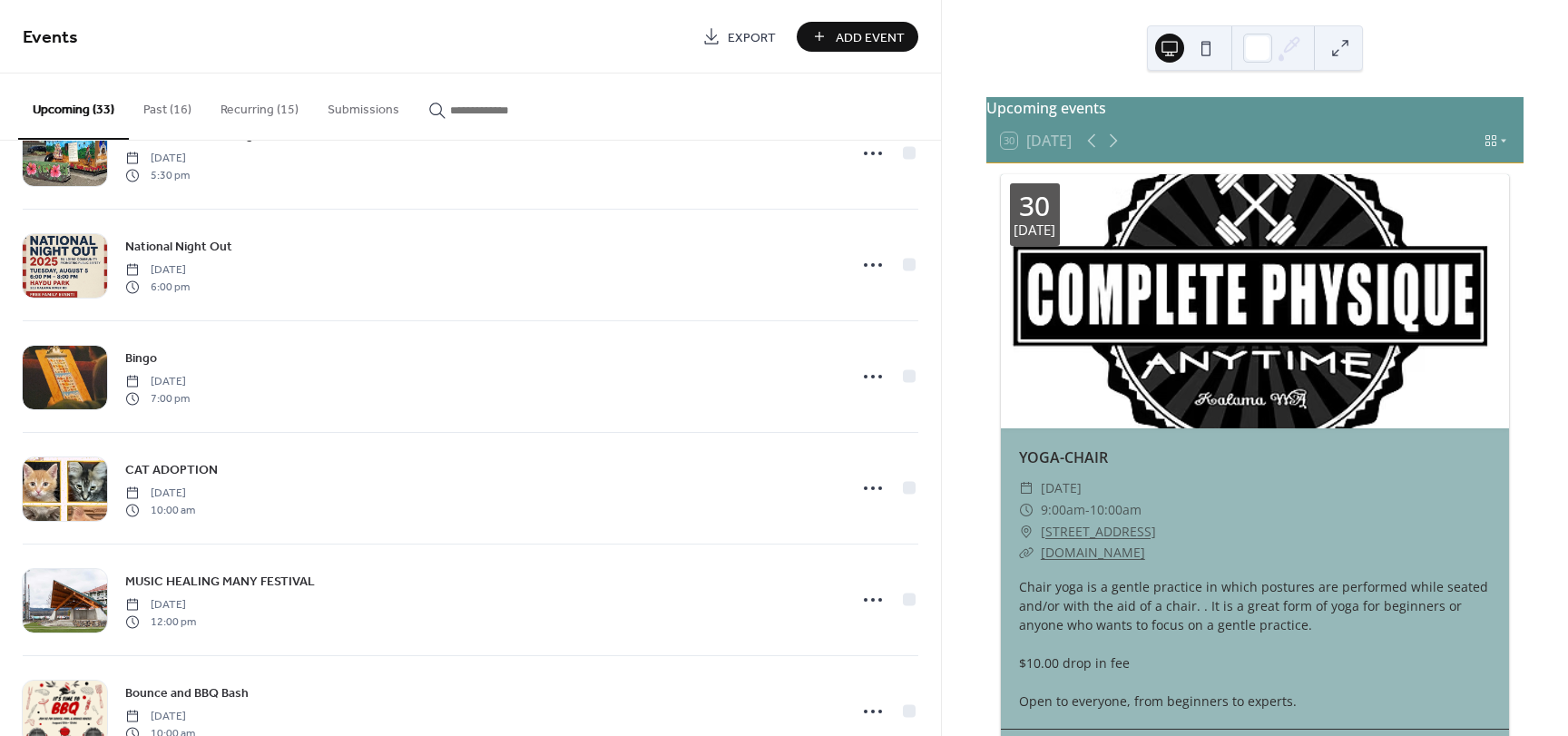 click on "Recurring (15)" at bounding box center [260, 105] 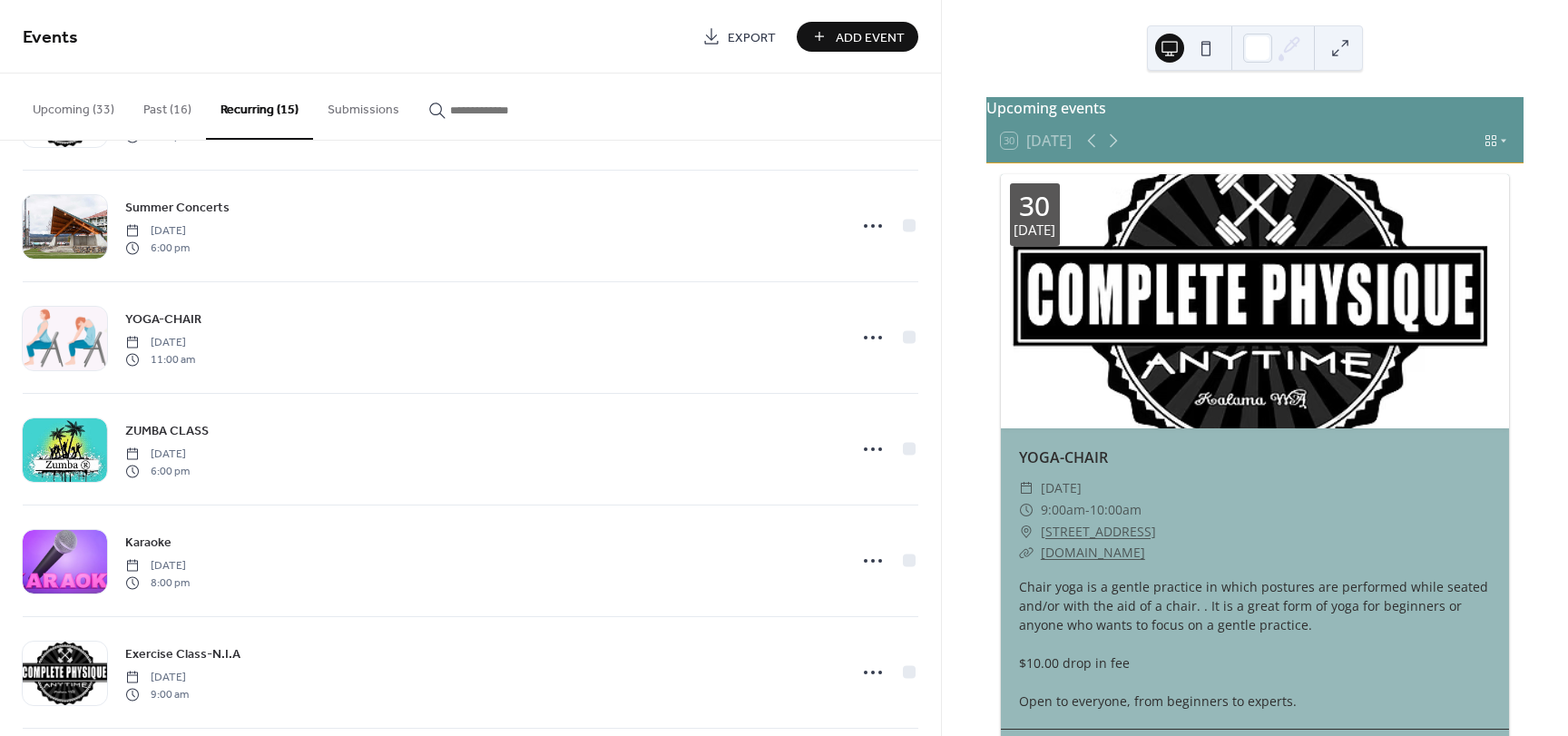 scroll, scrollTop: 545, scrollLeft: 0, axis: vertical 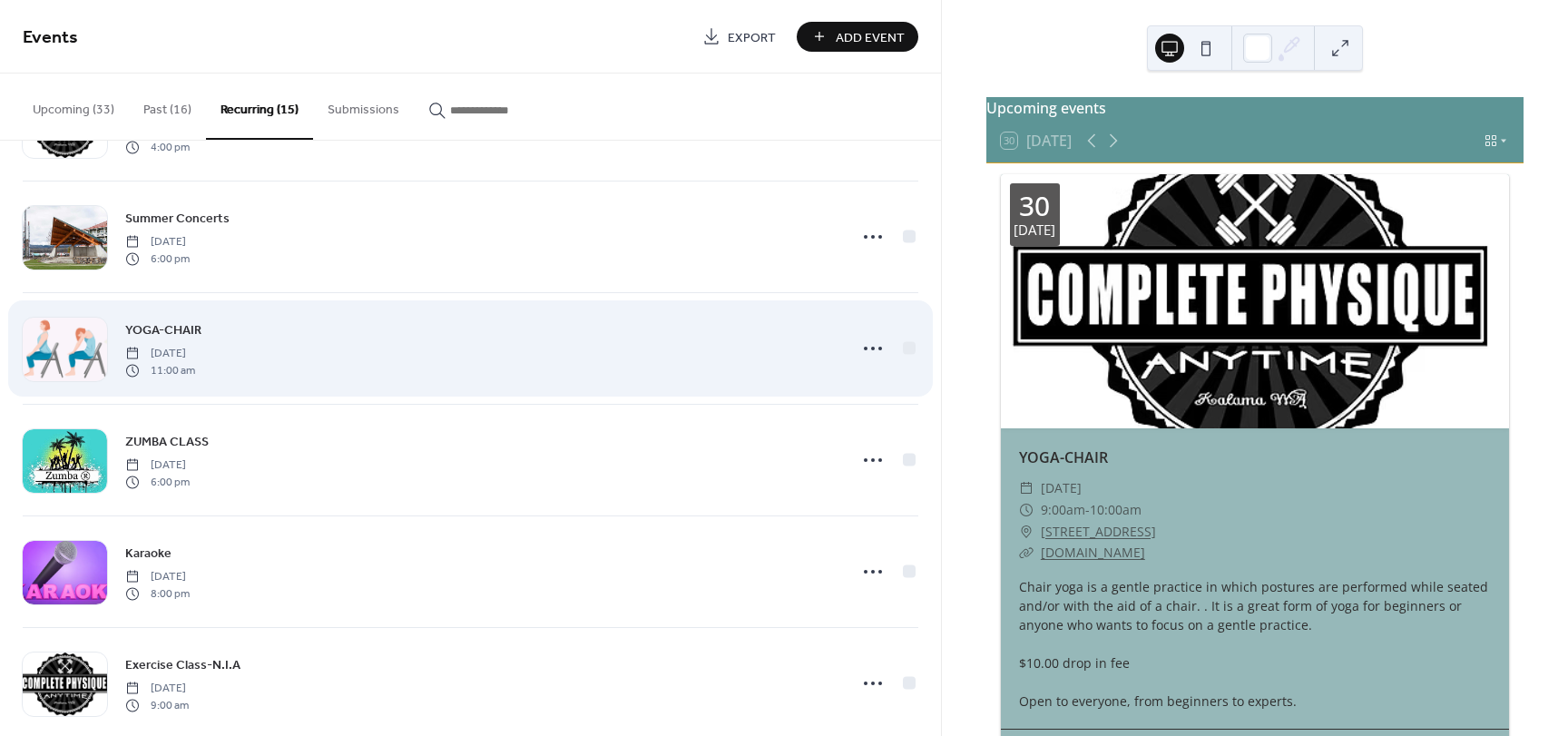 click on "[DATE]" at bounding box center [160, 354] 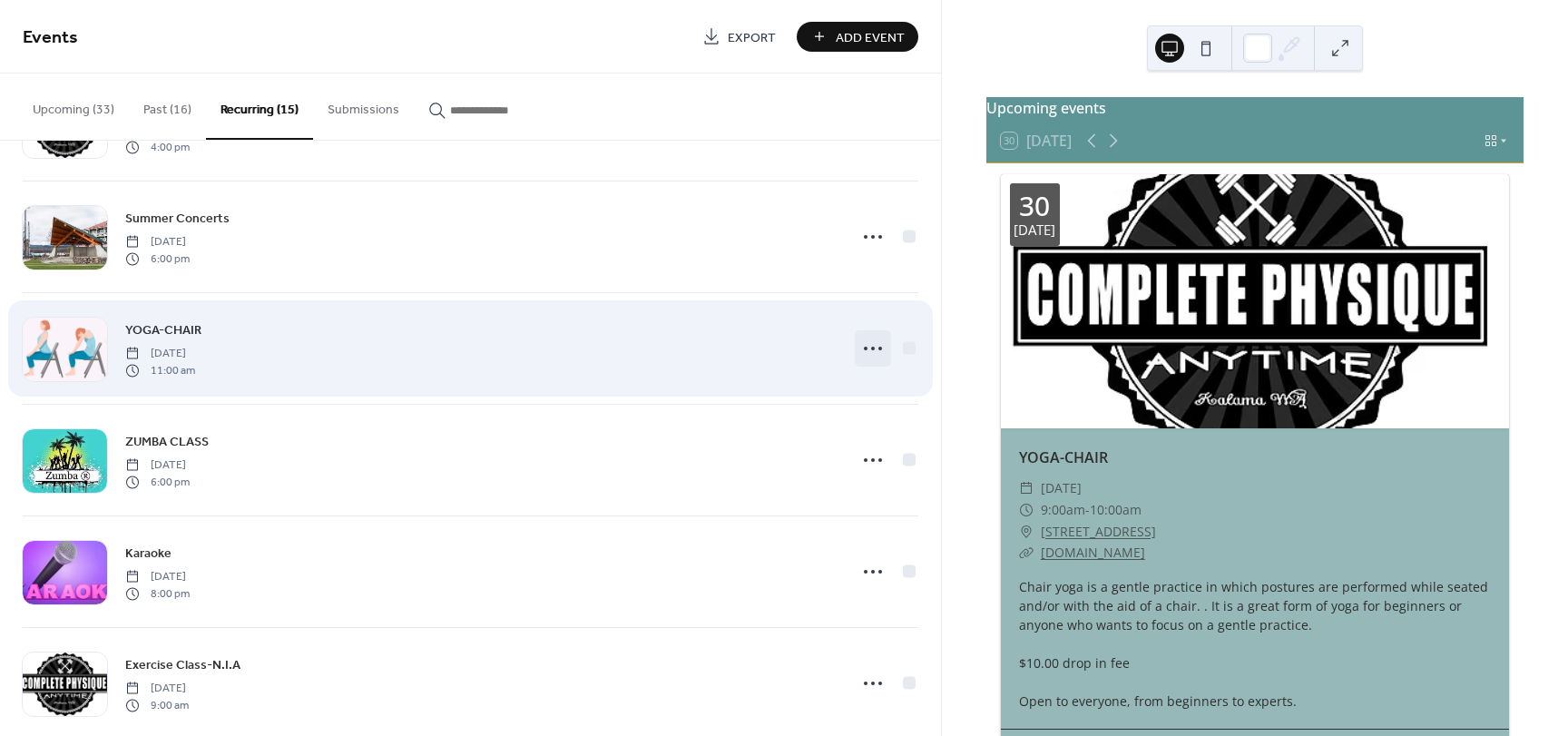 click 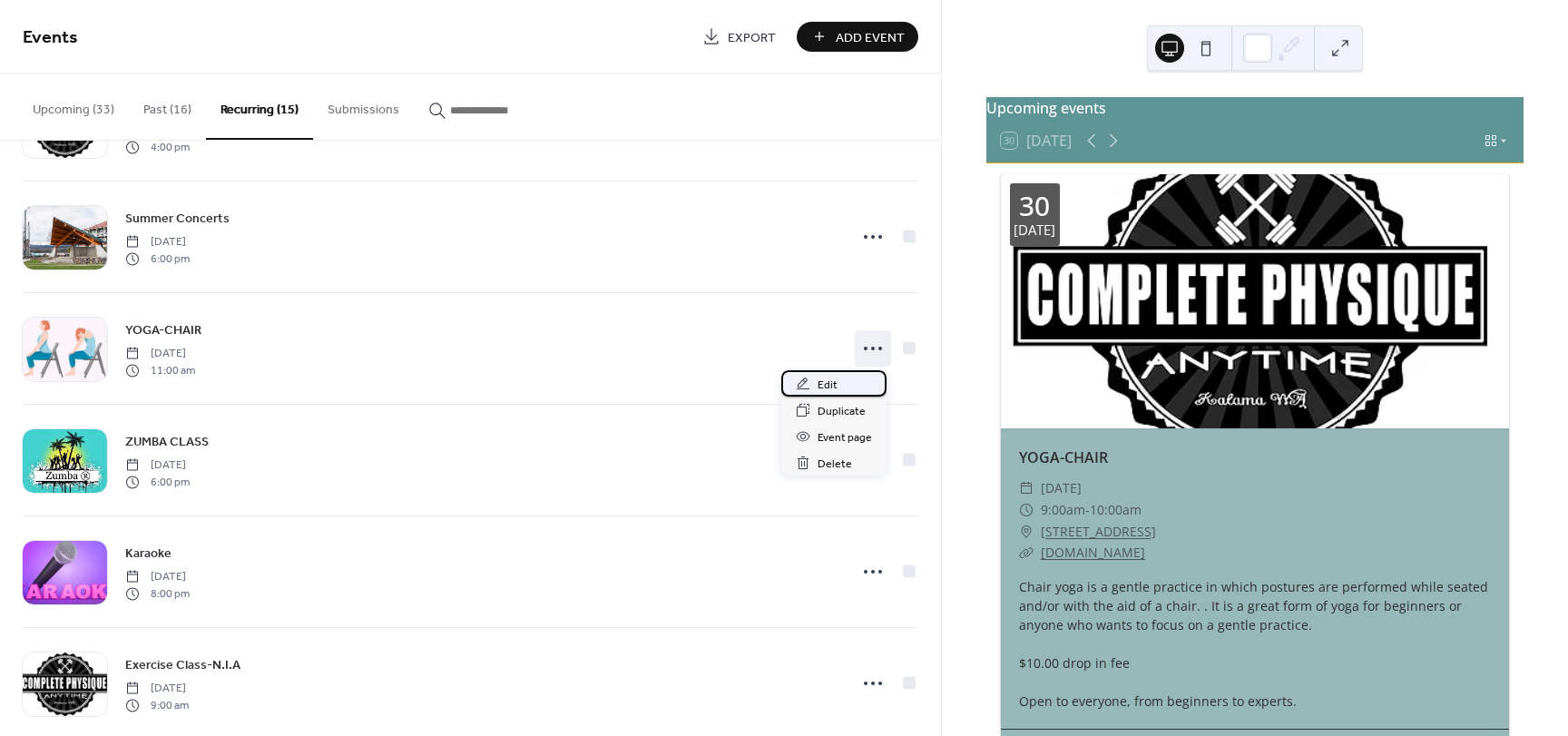 click on "Edit" at bounding box center (828, 385) 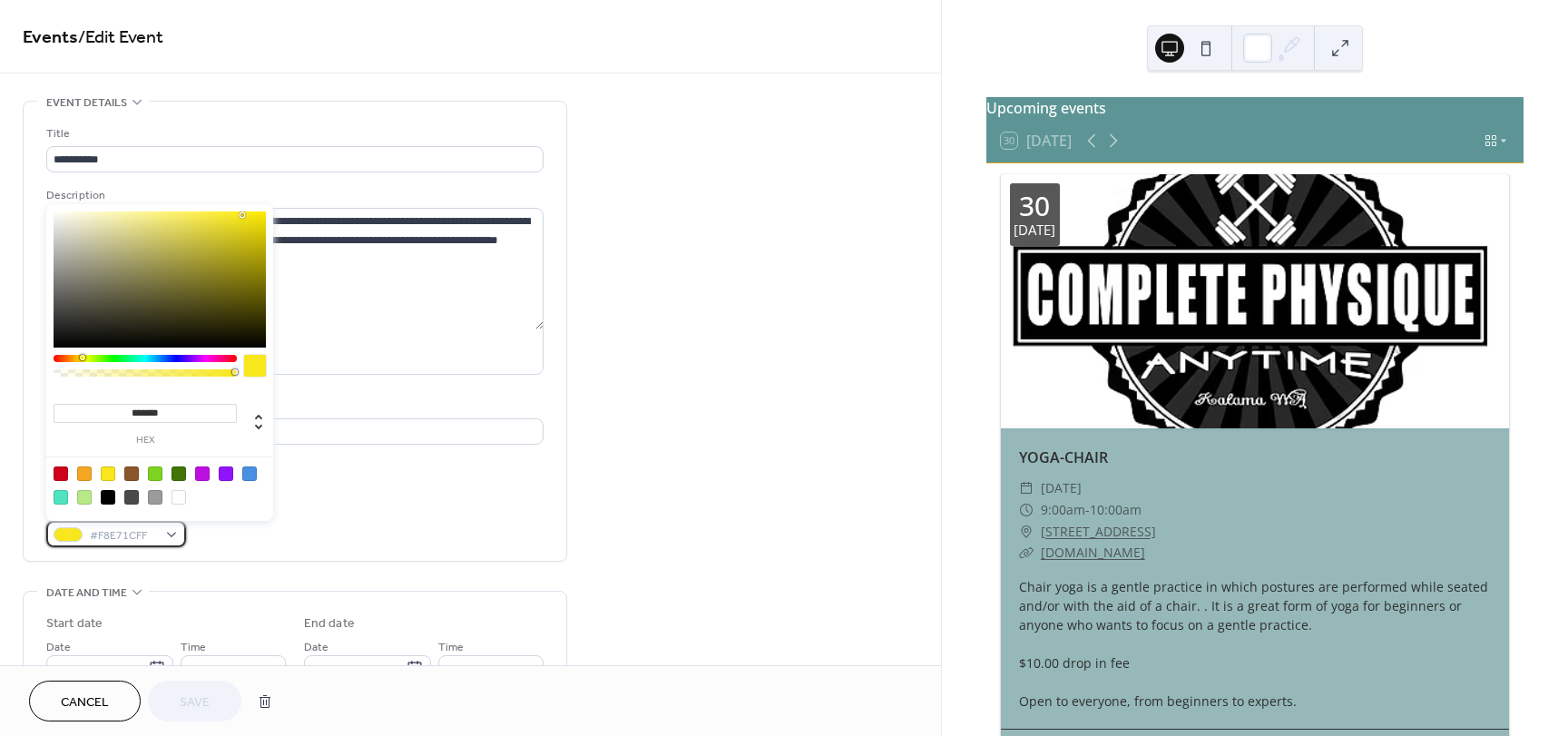 click on "#F8E71CFF" at bounding box center [123, 535] 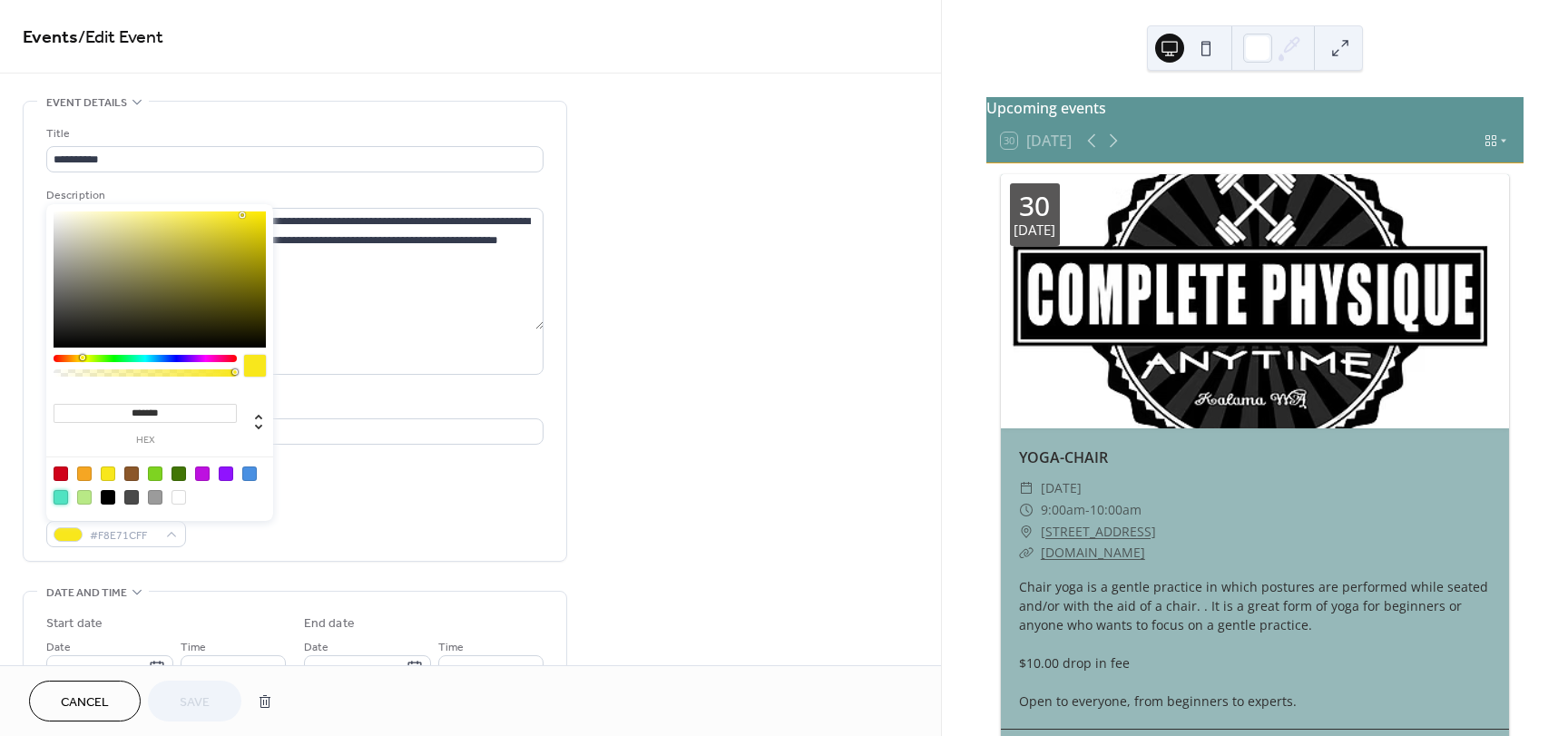 click at bounding box center (61, 497) 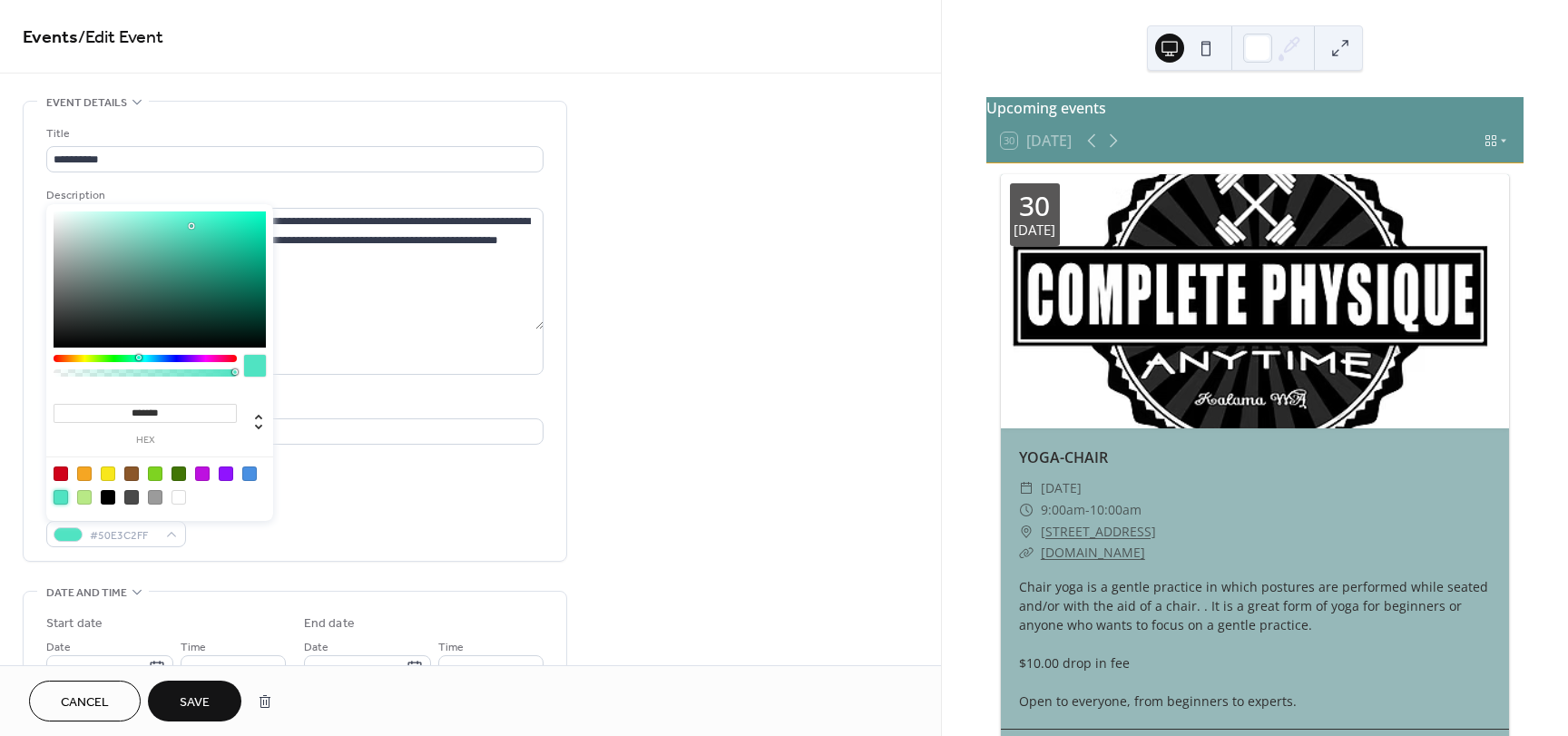 click on "Save" at bounding box center (194, 702) 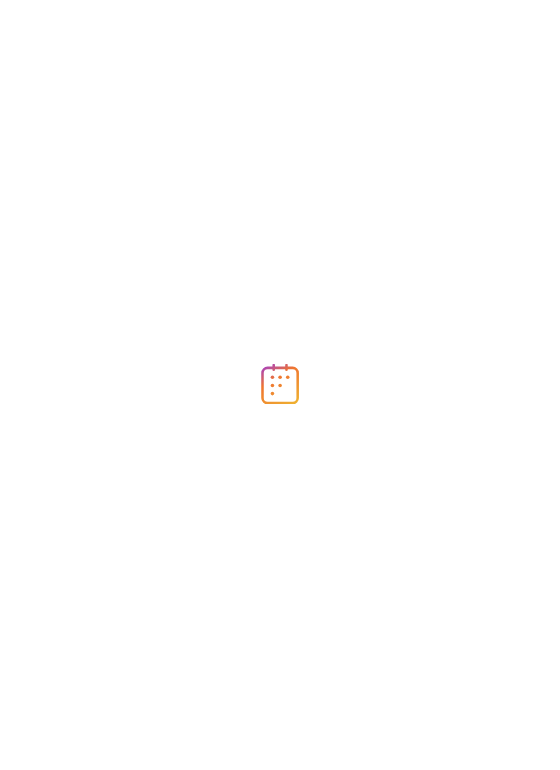 scroll, scrollTop: 0, scrollLeft: 0, axis: both 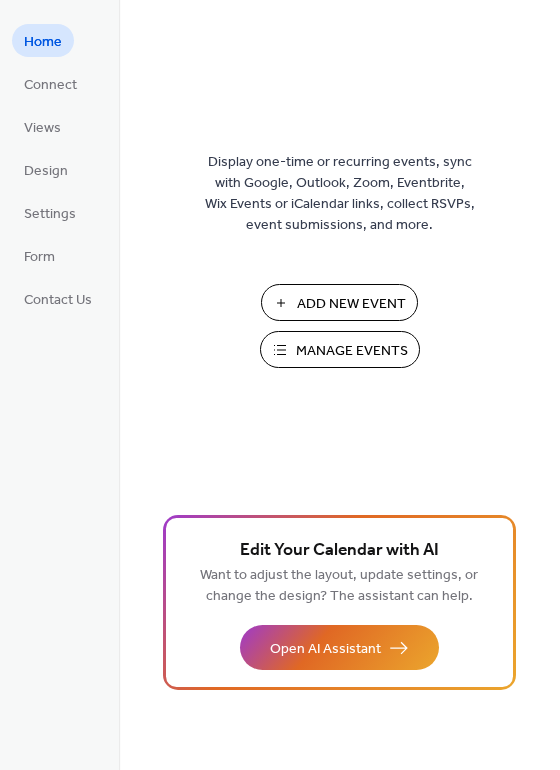 click on "Manage Events" at bounding box center (352, 351) 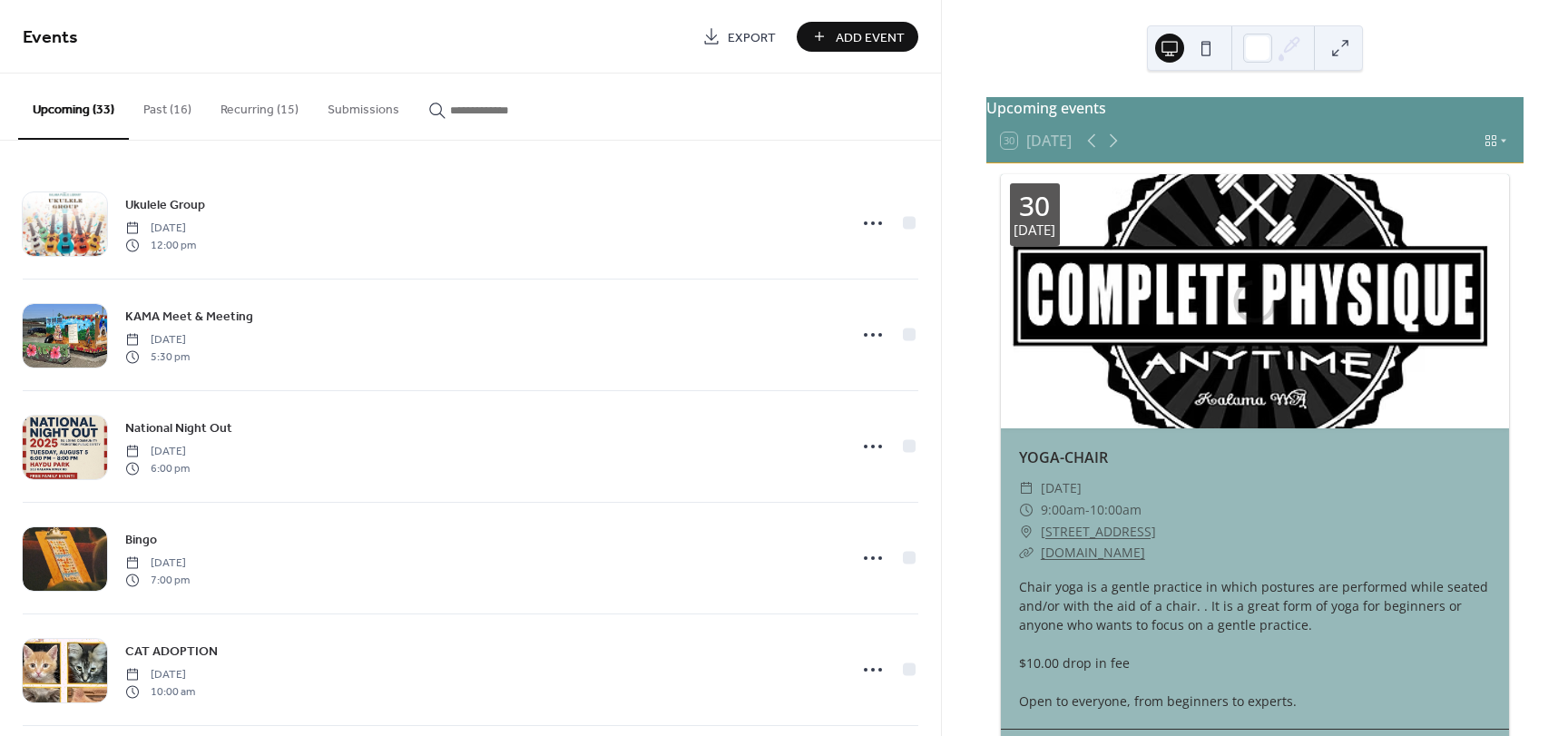 scroll, scrollTop: 0, scrollLeft: 0, axis: both 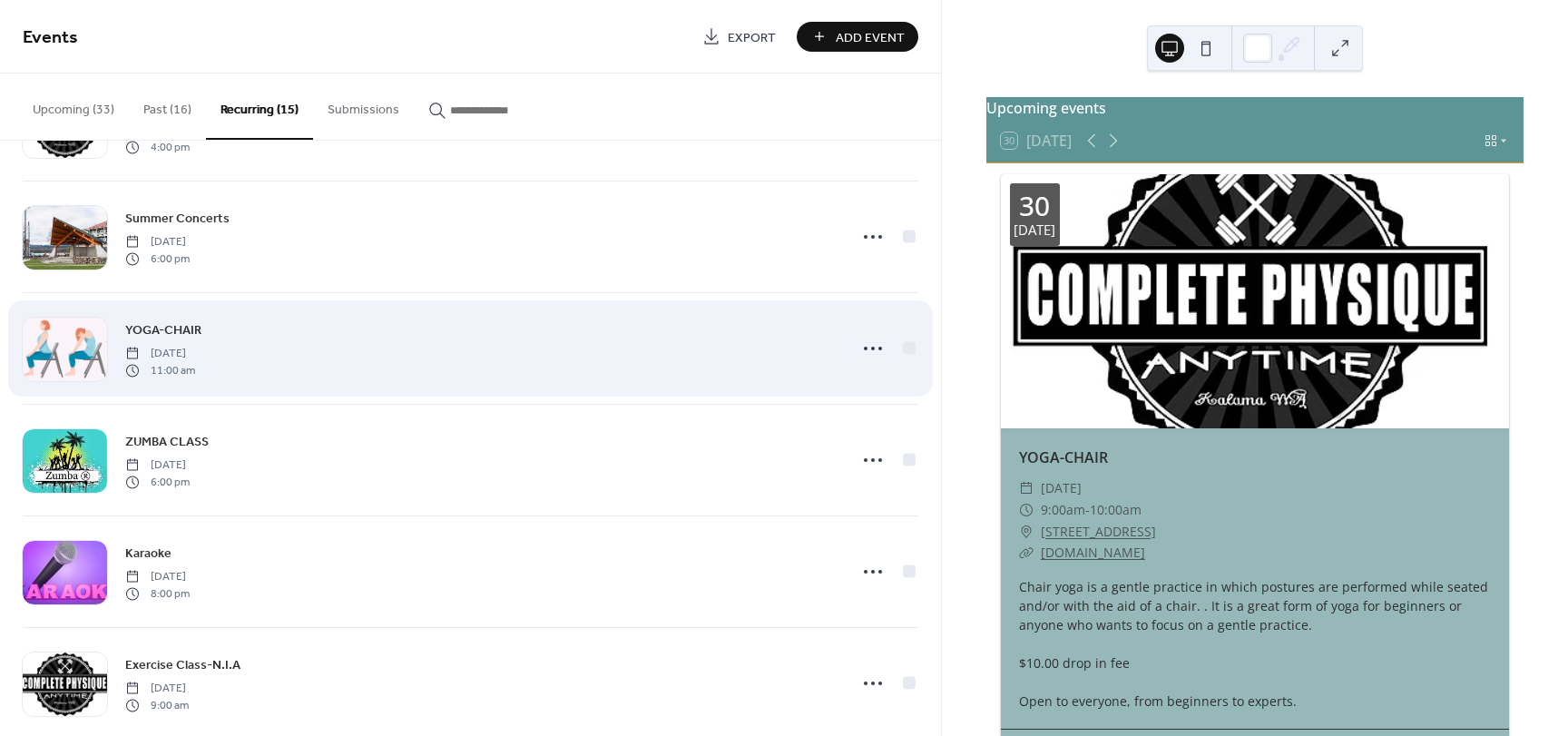 click on "YOGA-CHAIR" at bounding box center (163, 330) 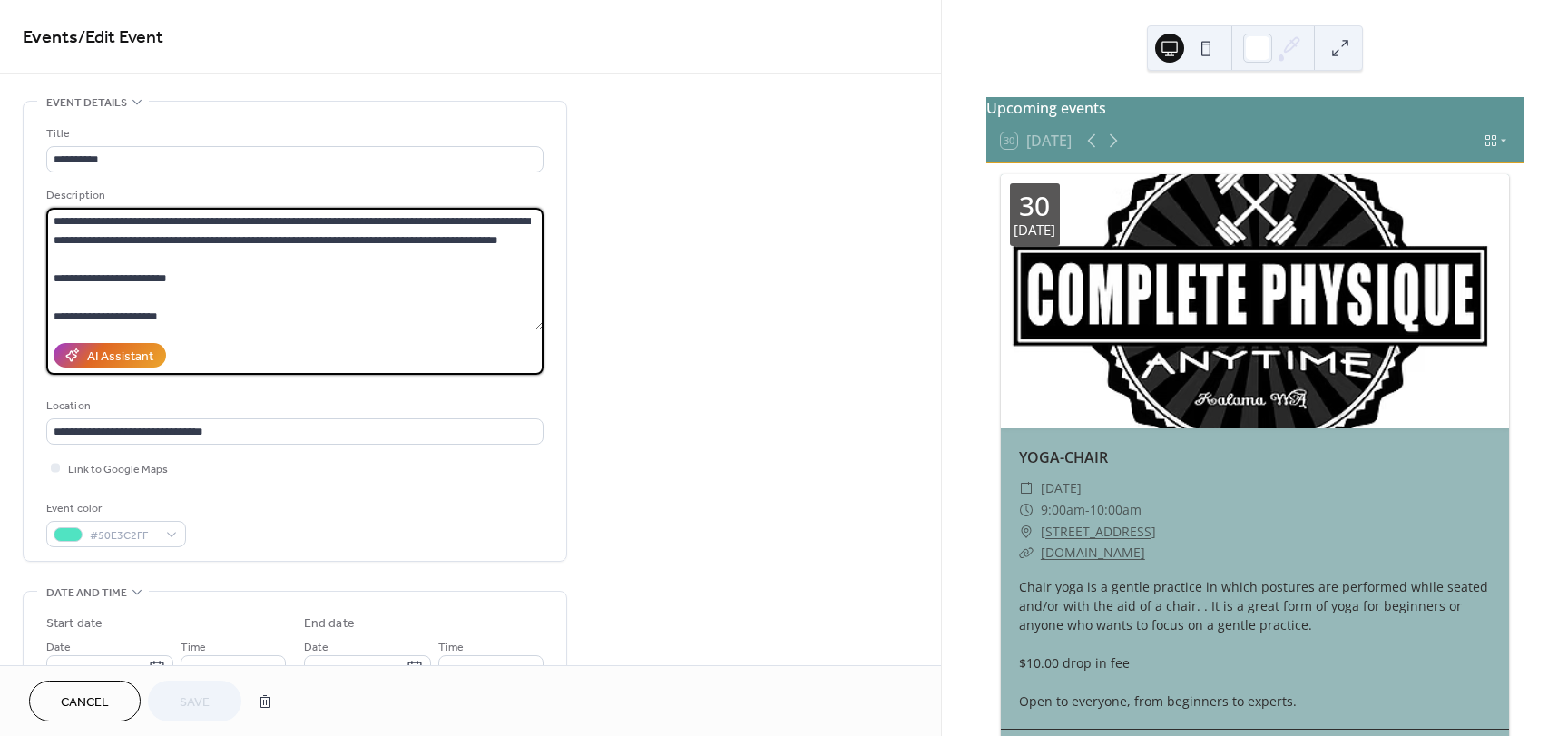 click on "**********" at bounding box center [295, 269] 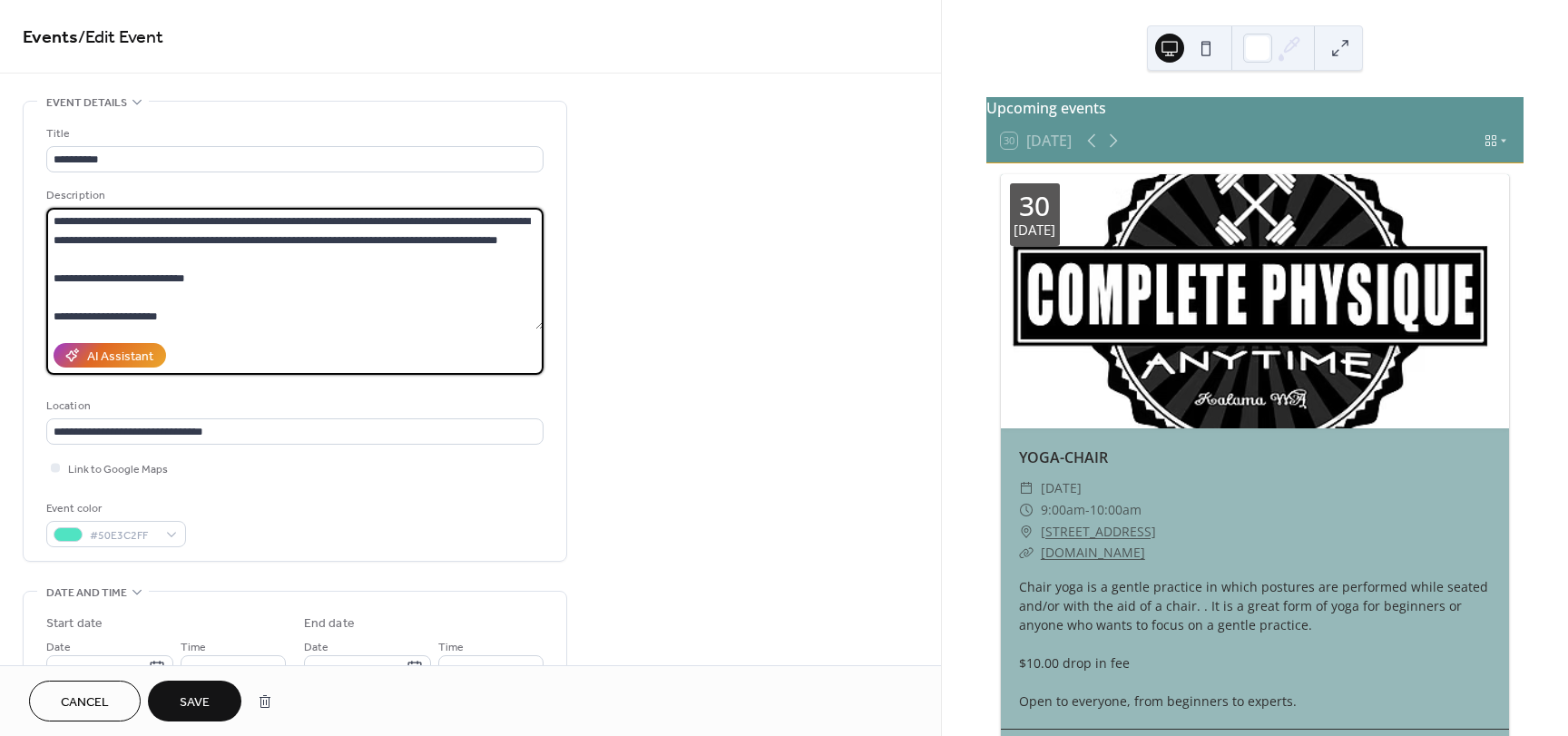 type on "**********" 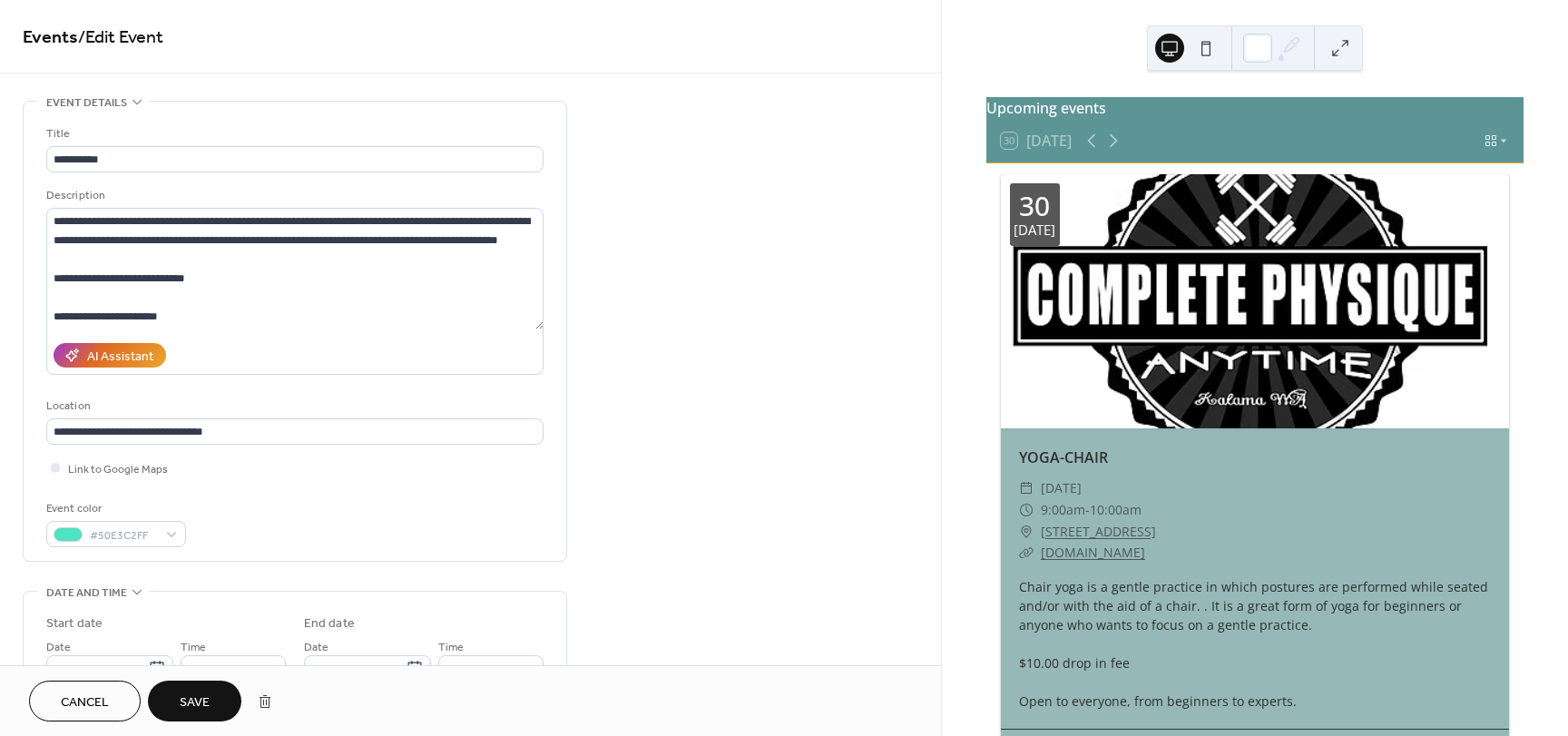 click on "Save" at bounding box center (194, 702) 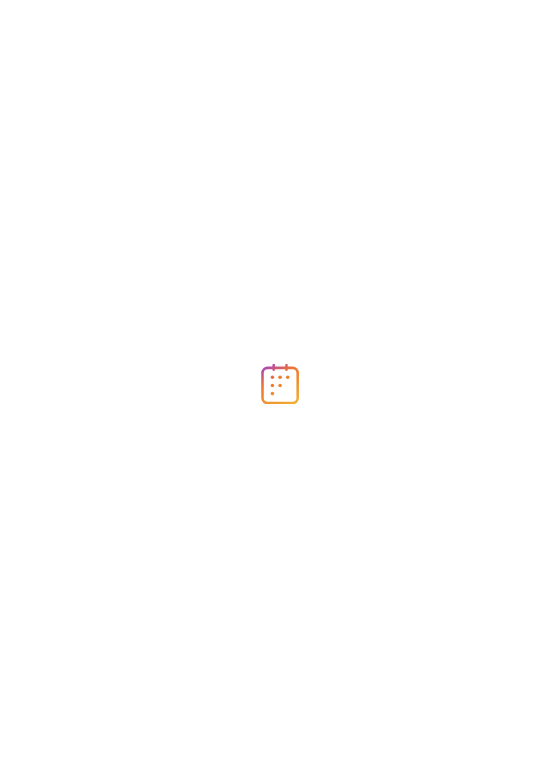 scroll, scrollTop: 0, scrollLeft: 0, axis: both 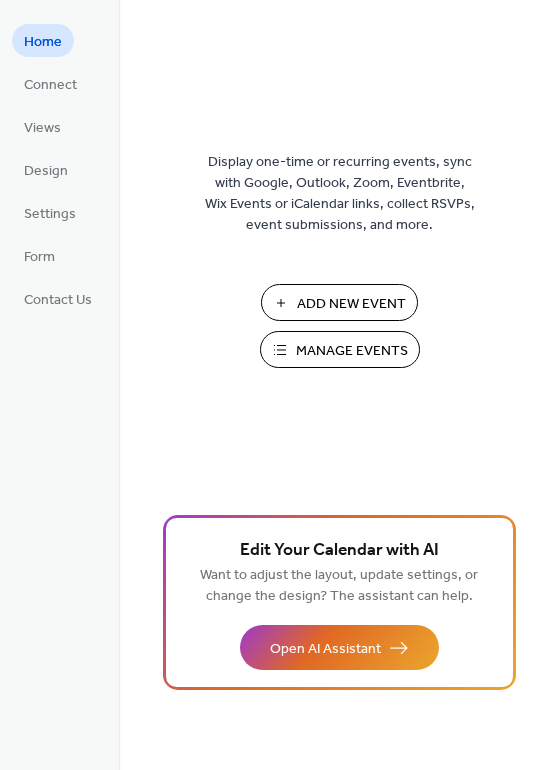 click on "Manage Events" at bounding box center (352, 351) 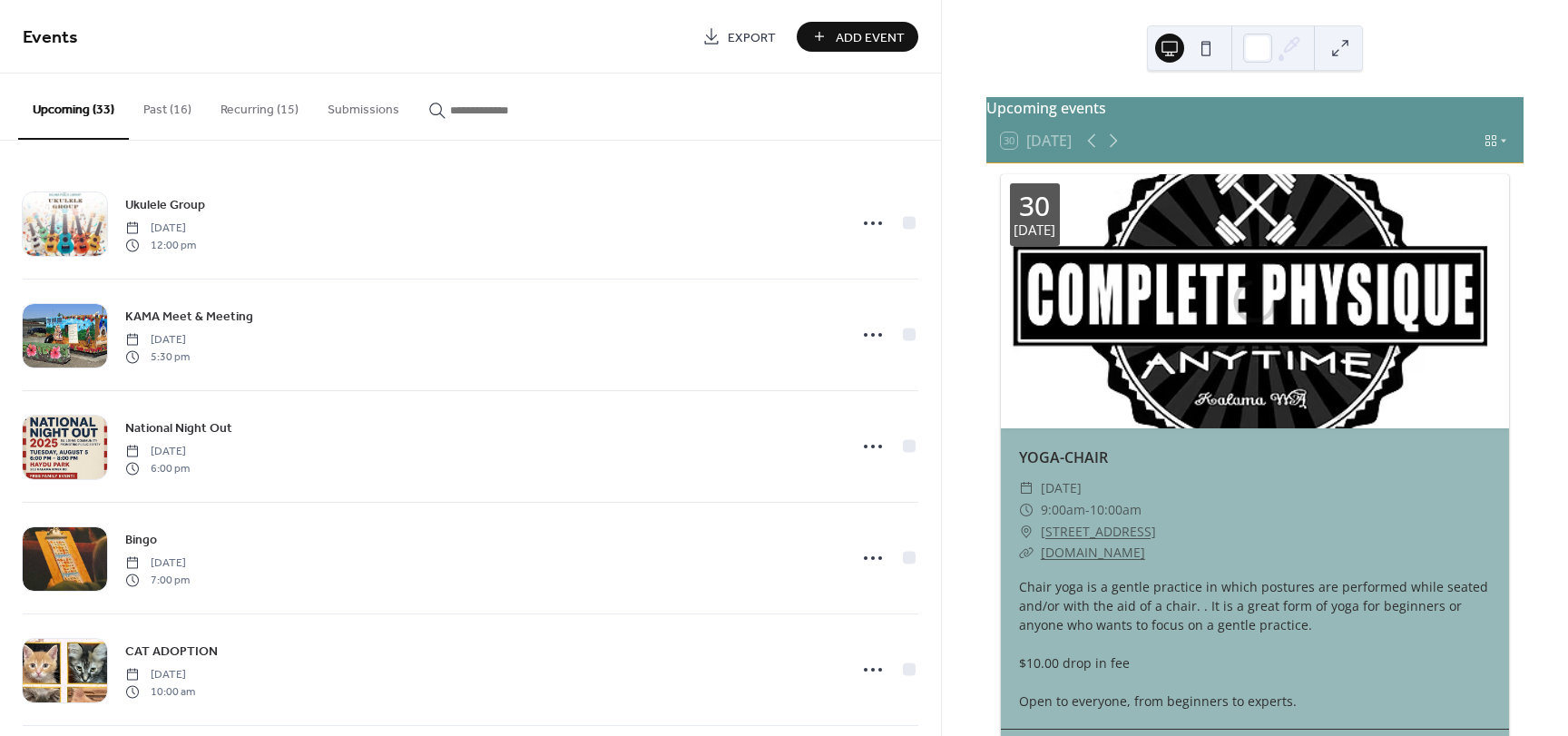 scroll, scrollTop: 0, scrollLeft: 0, axis: both 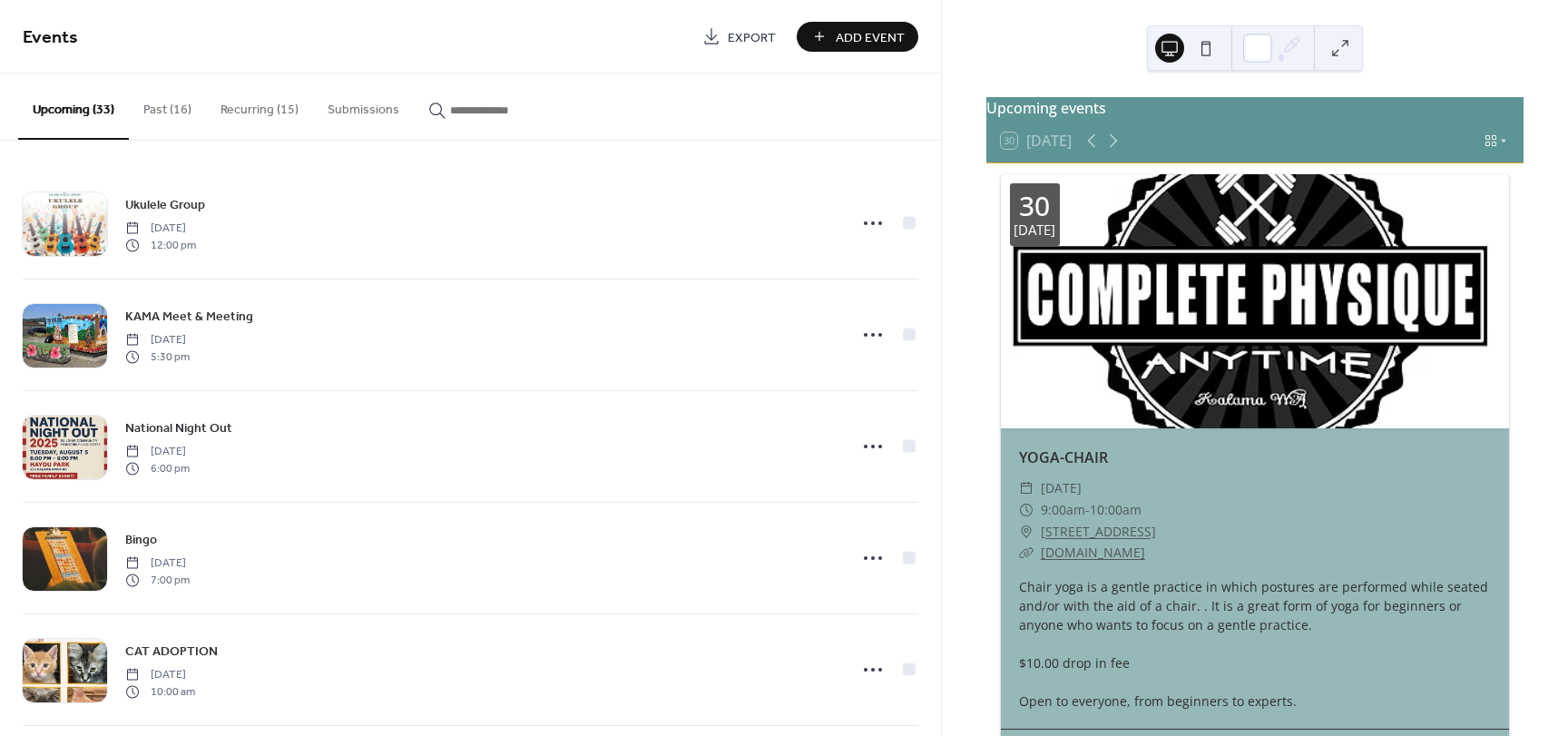 click on "Recurring (15)" at bounding box center (260, 105) 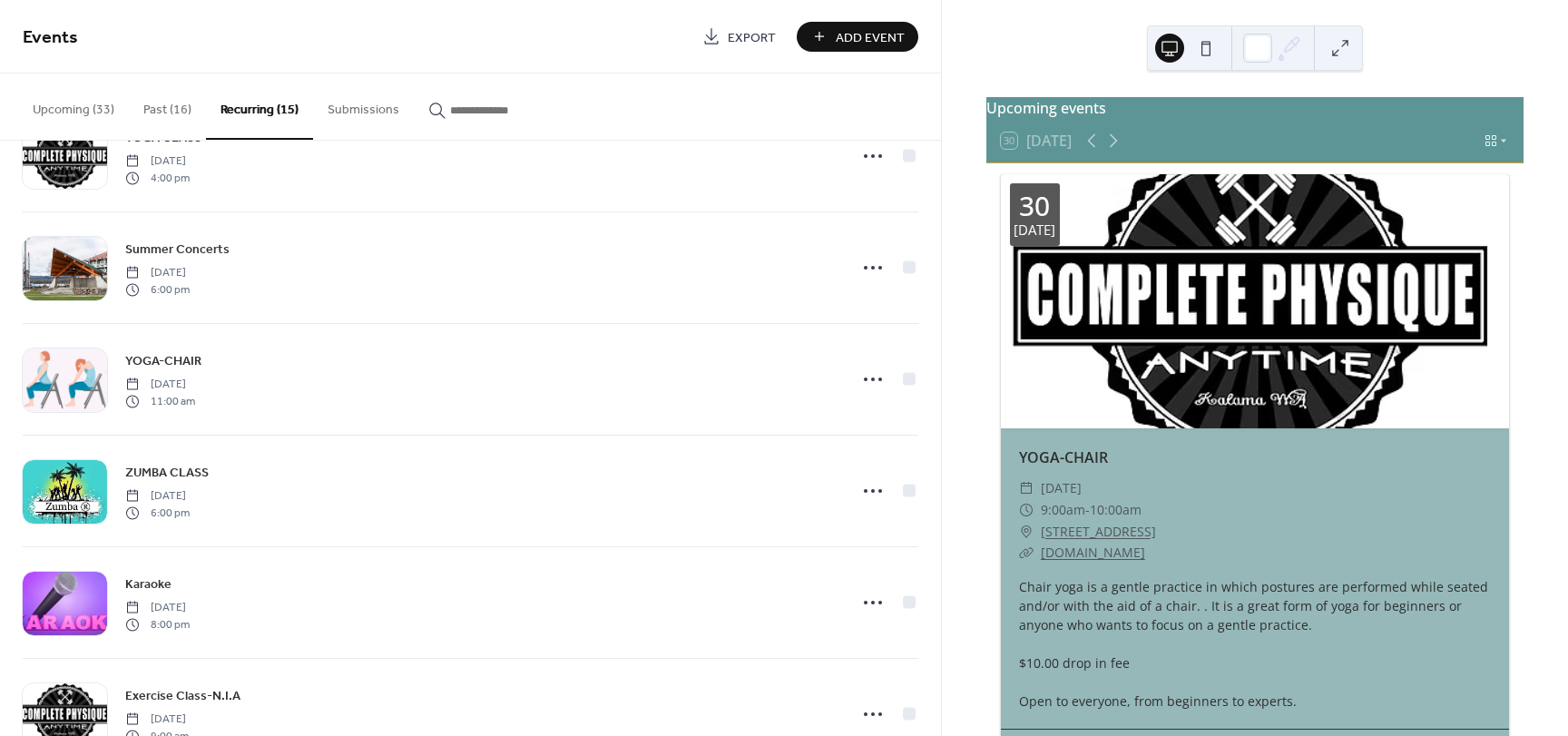 scroll, scrollTop: 817, scrollLeft: 0, axis: vertical 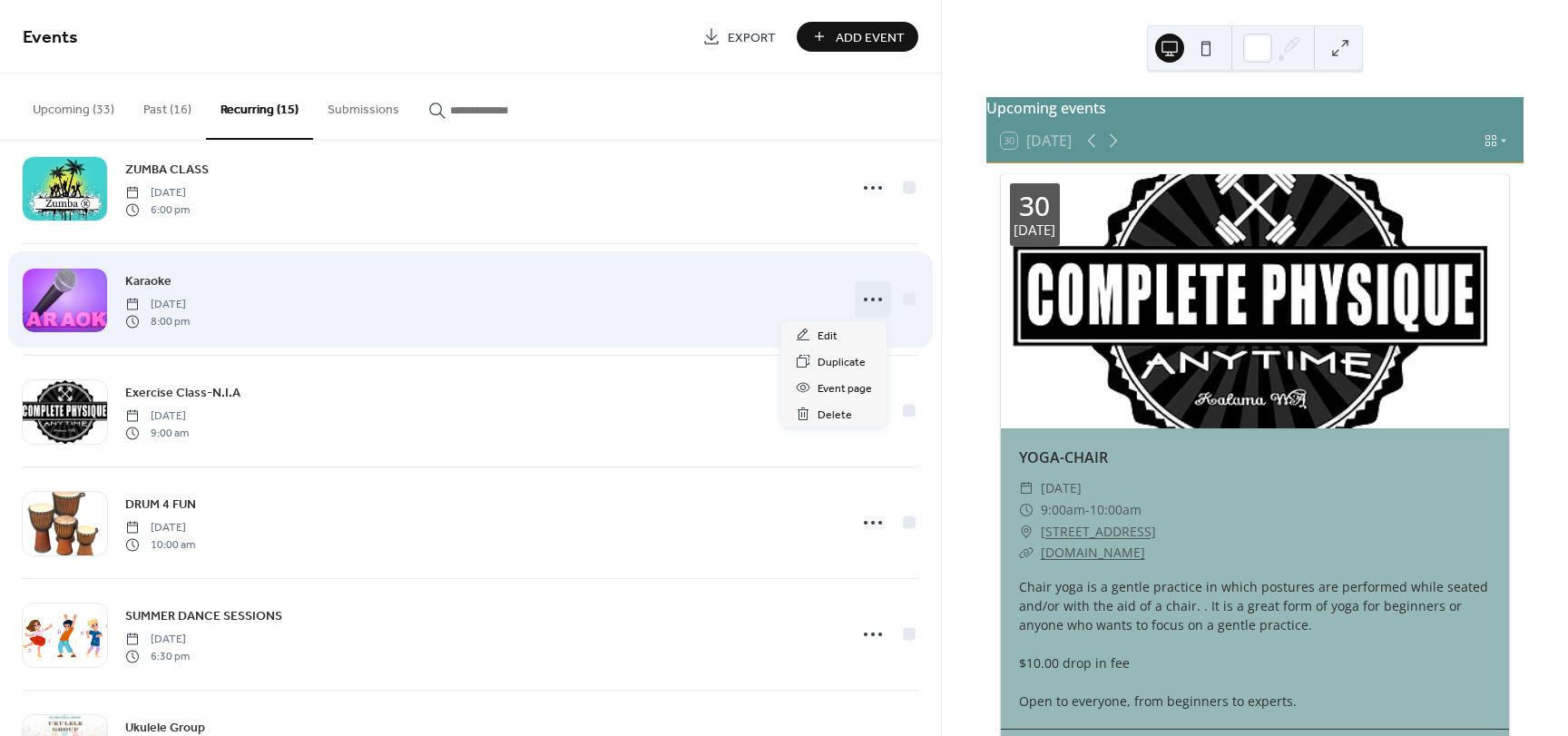 click 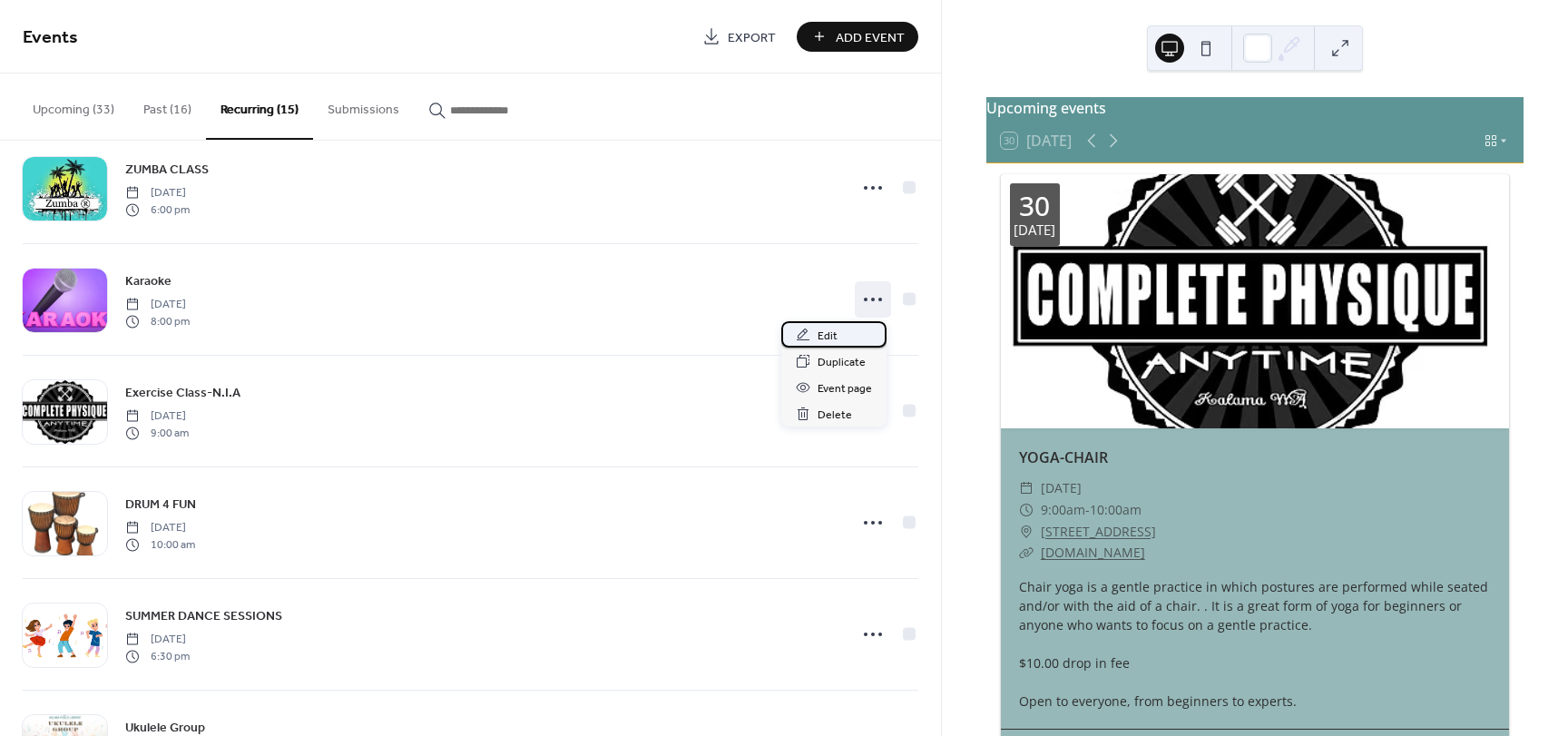 click on "Edit" at bounding box center [828, 336] 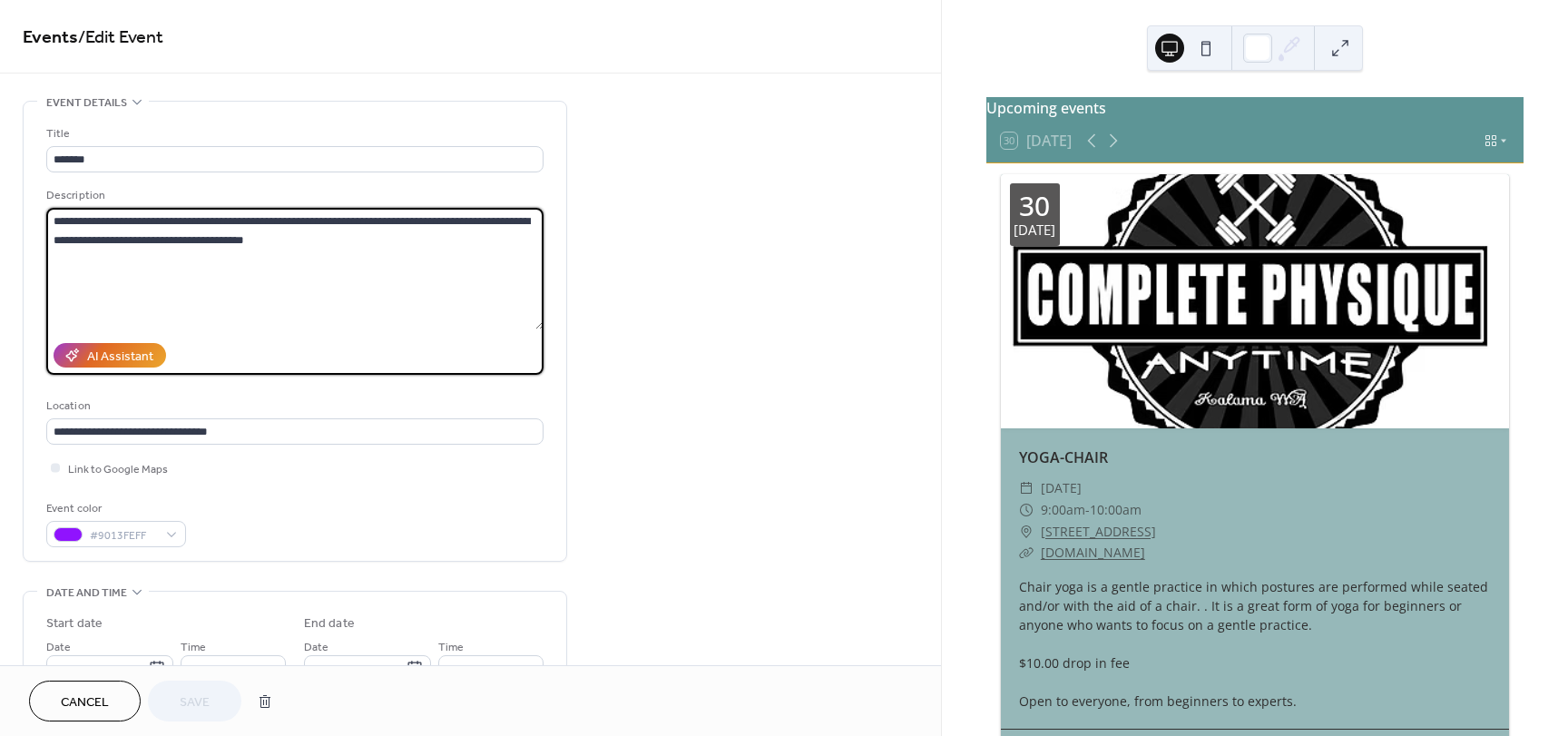 click on "**********" at bounding box center (295, 269) 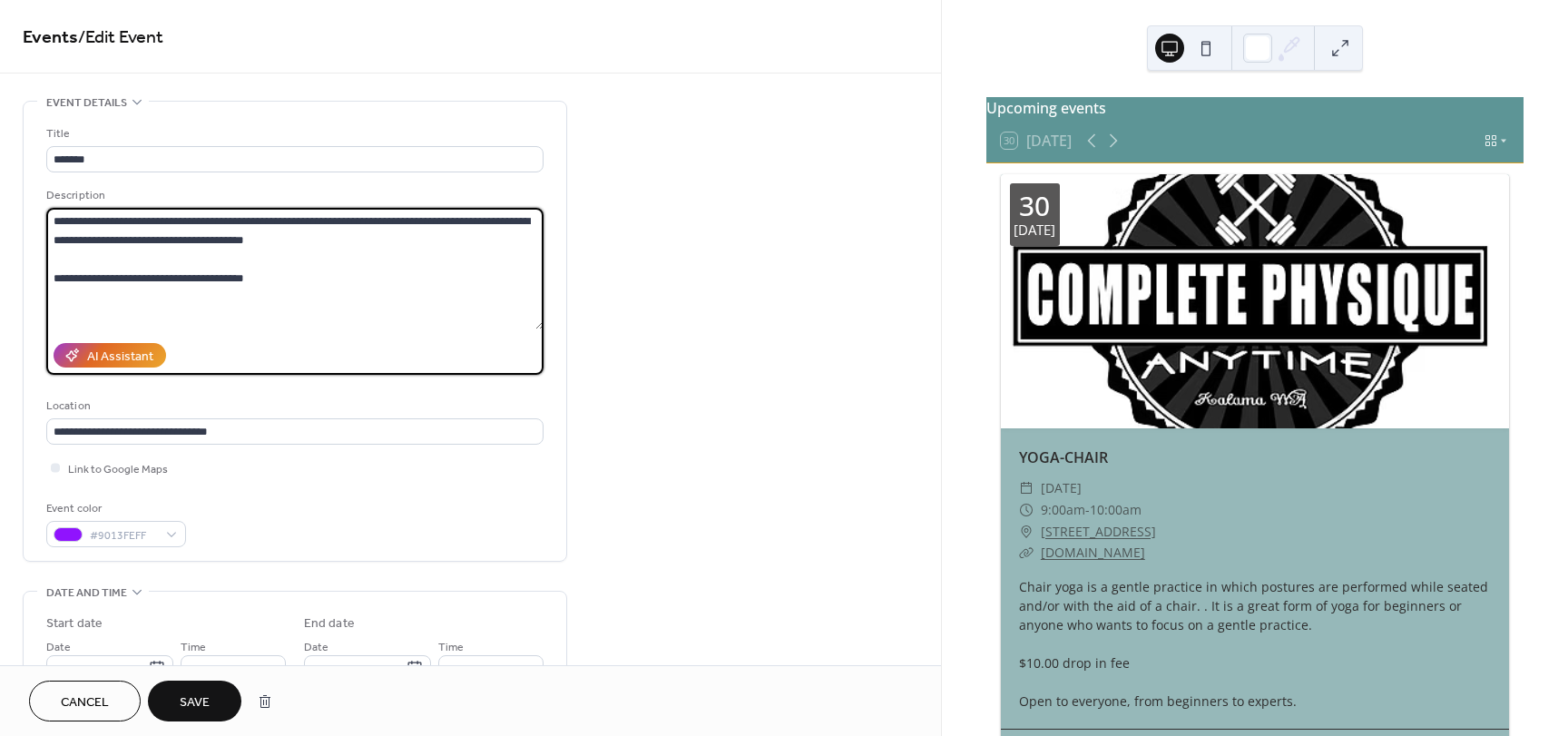 type on "**********" 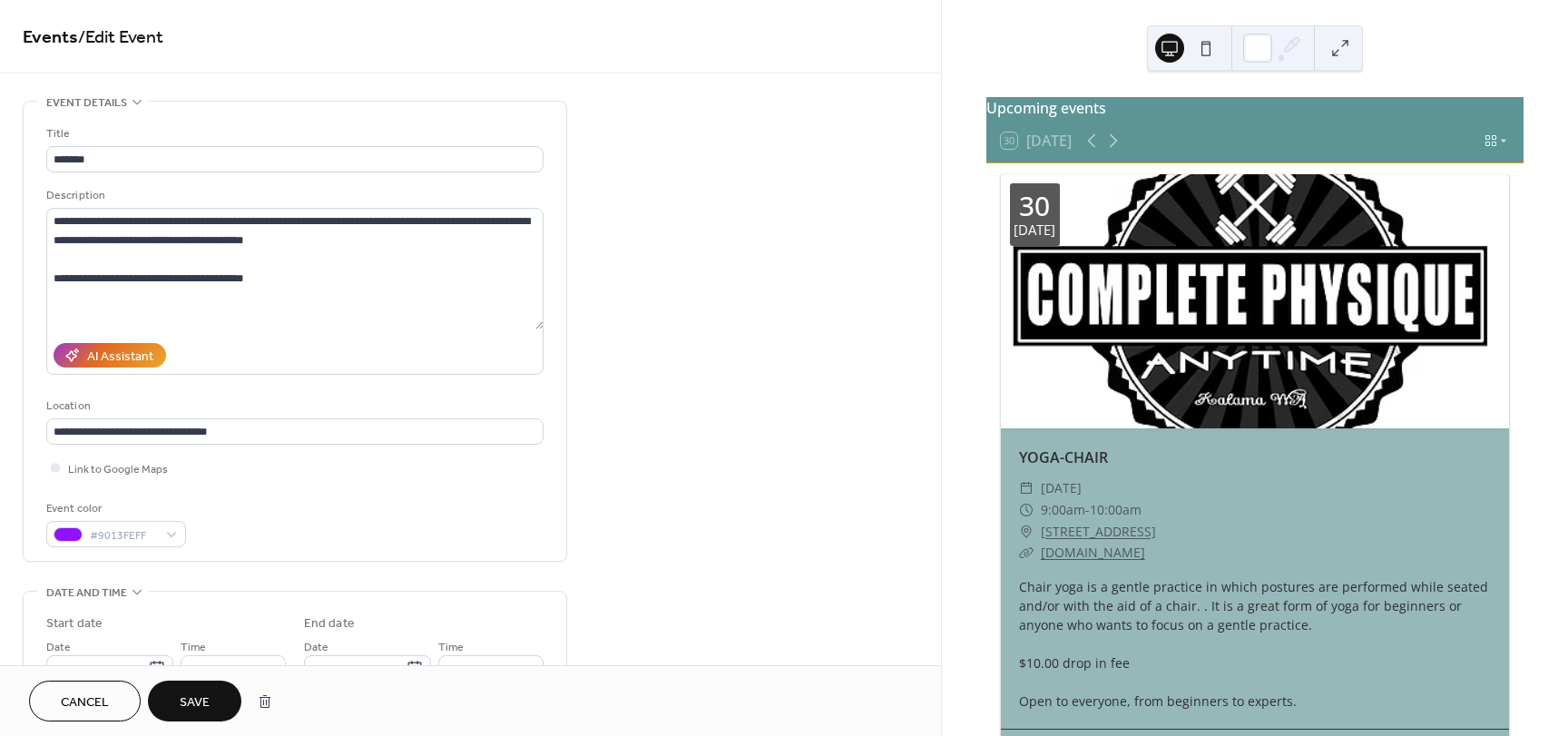 click on "Save" at bounding box center (194, 702) 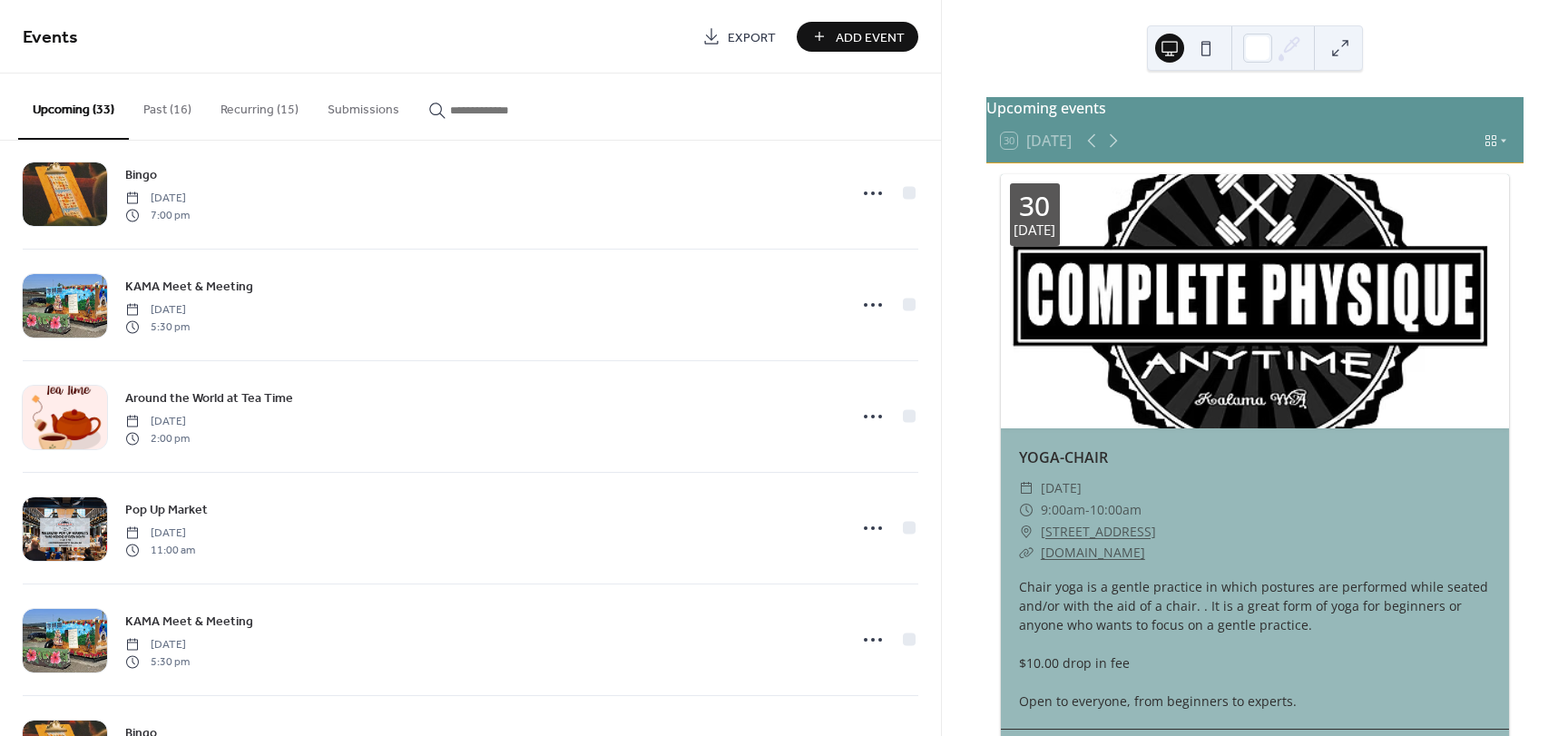 scroll, scrollTop: 2234, scrollLeft: 0, axis: vertical 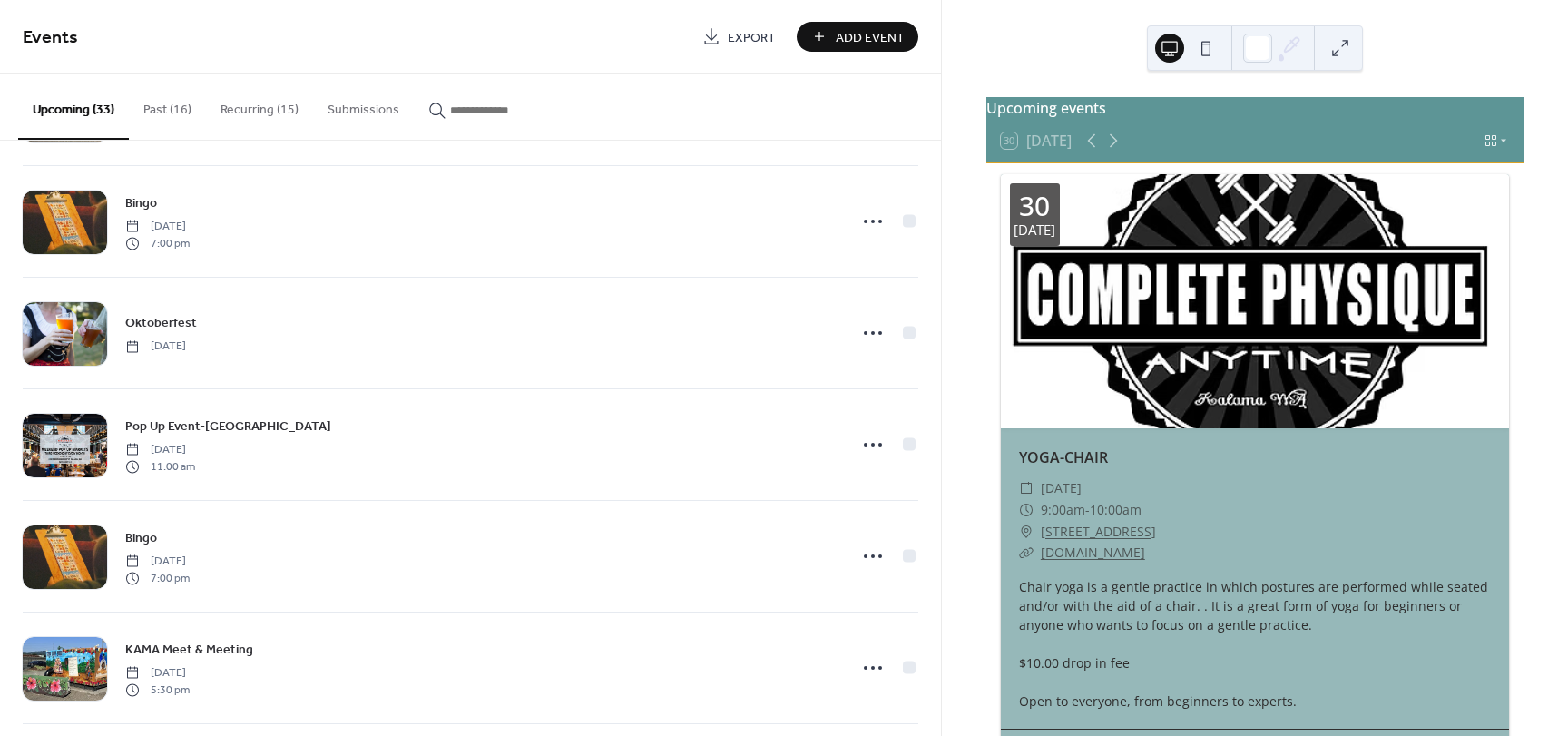 click on "Past (16)" at bounding box center [167, 105] 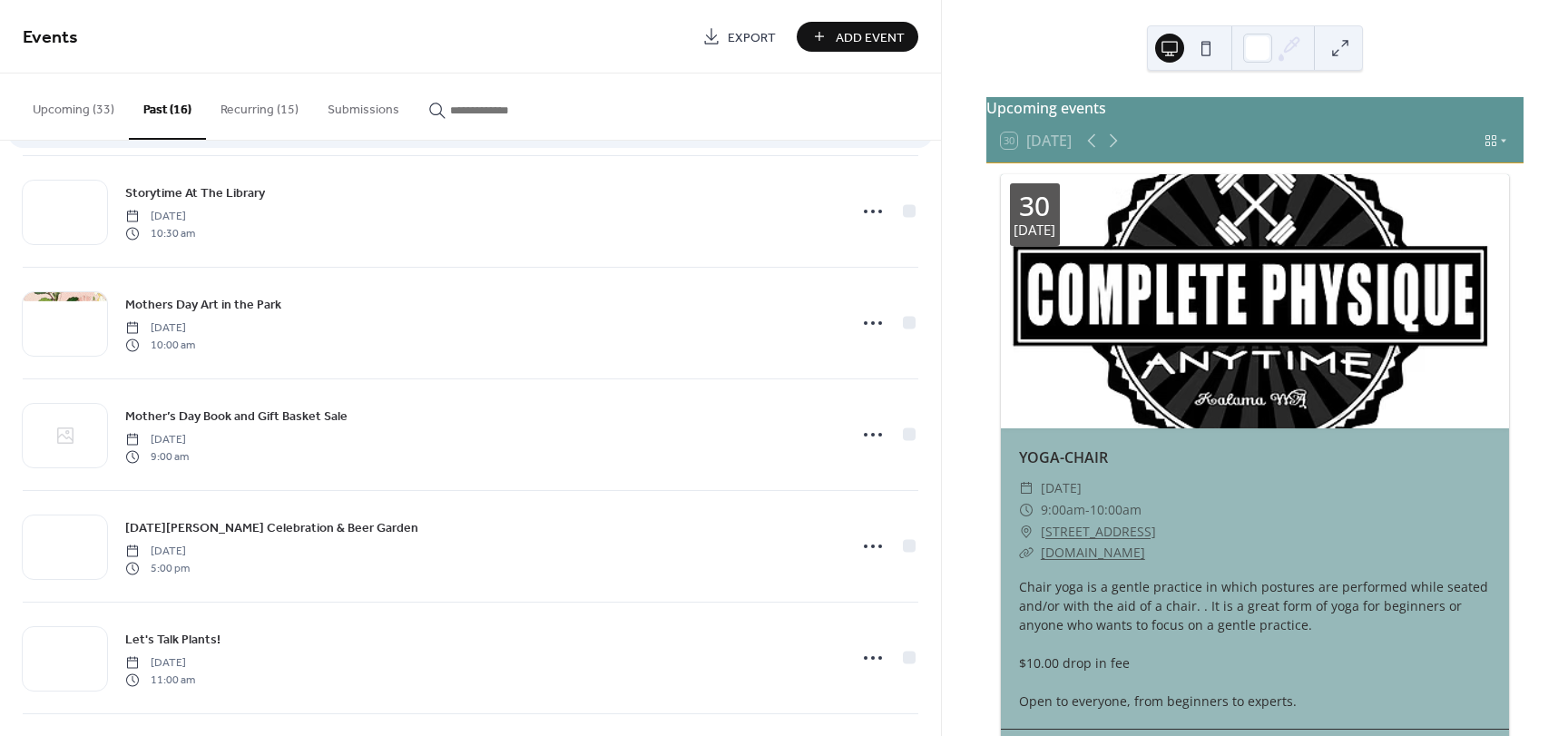 scroll, scrollTop: 972, scrollLeft: 0, axis: vertical 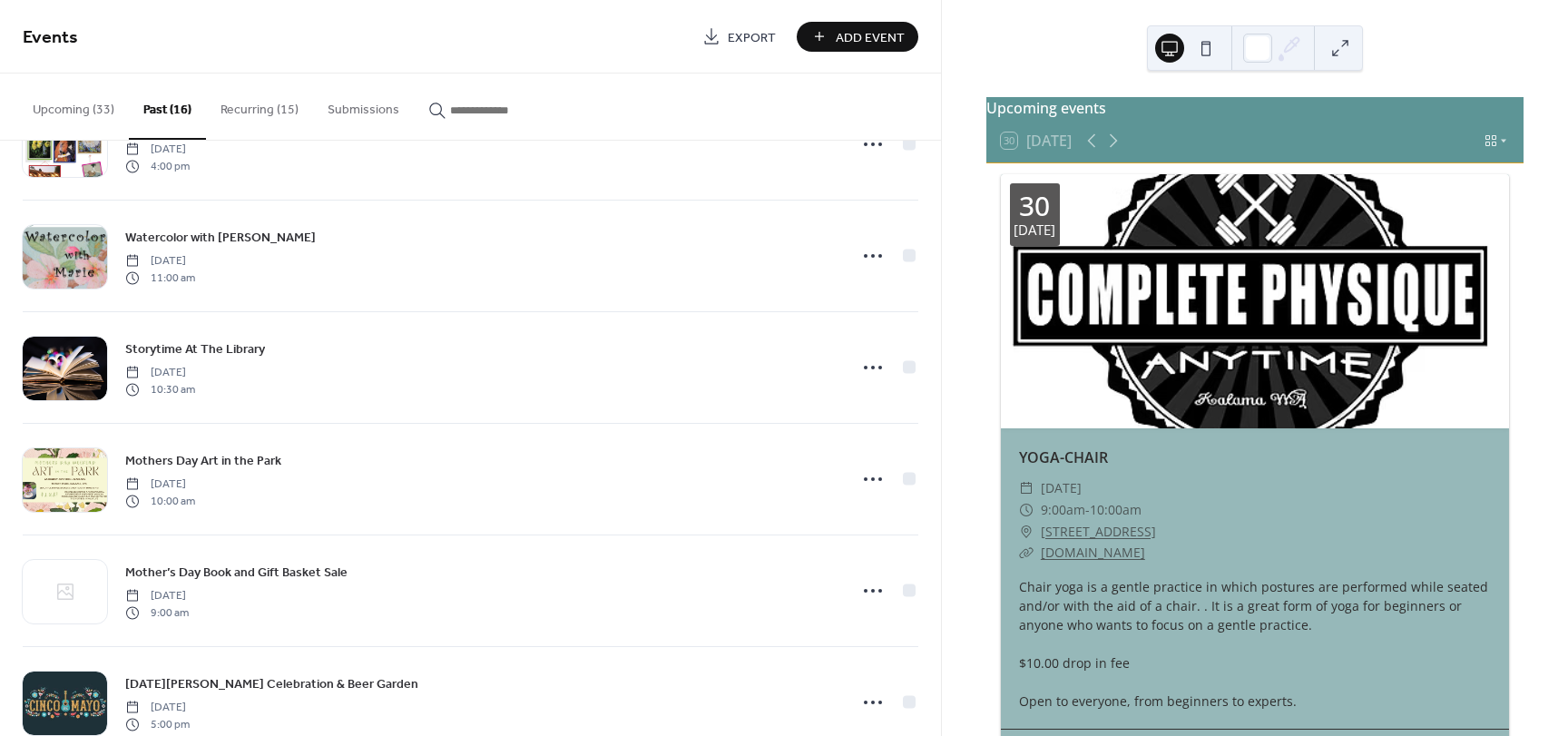 click on "Recurring (15)" at bounding box center (260, 105) 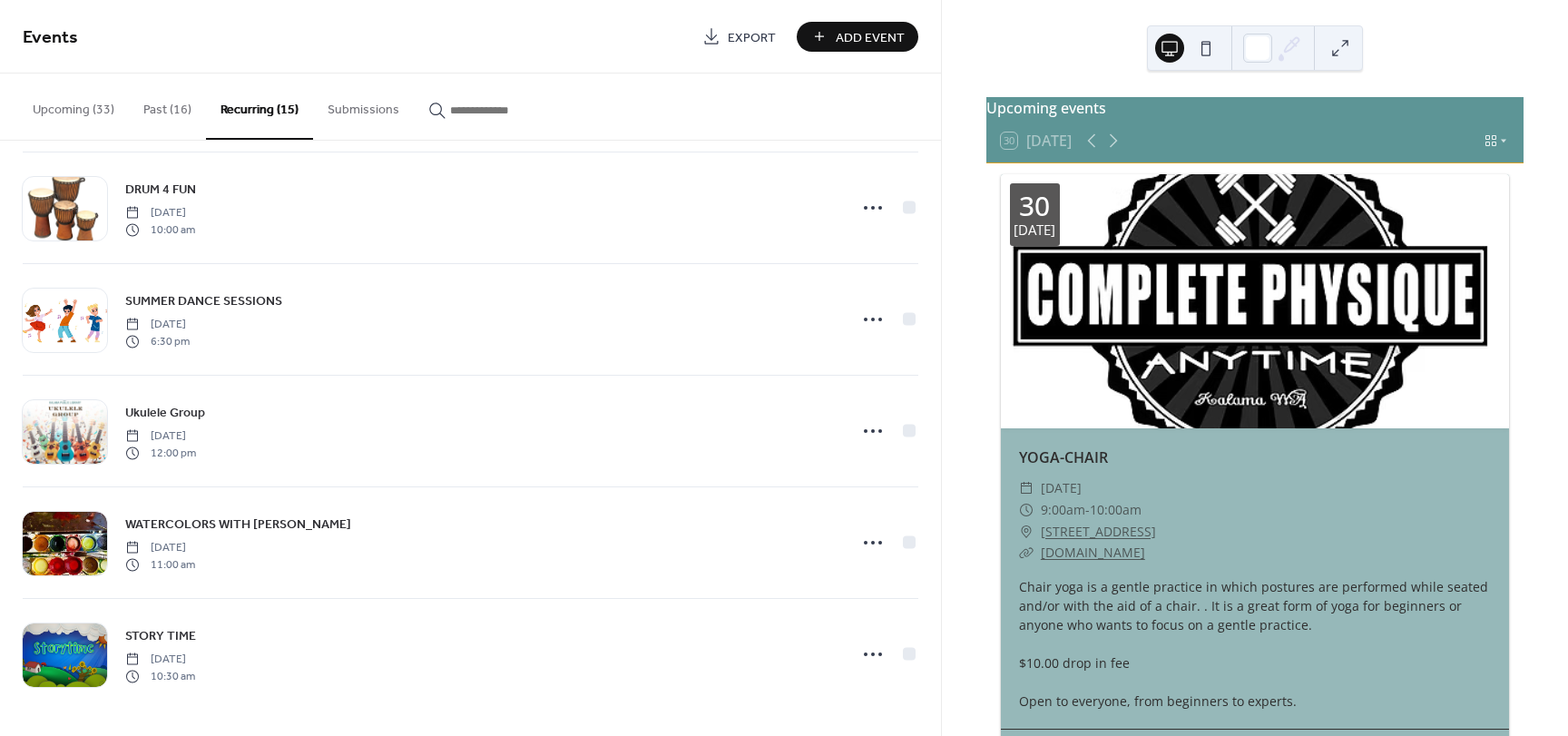 scroll, scrollTop: 1133, scrollLeft: 0, axis: vertical 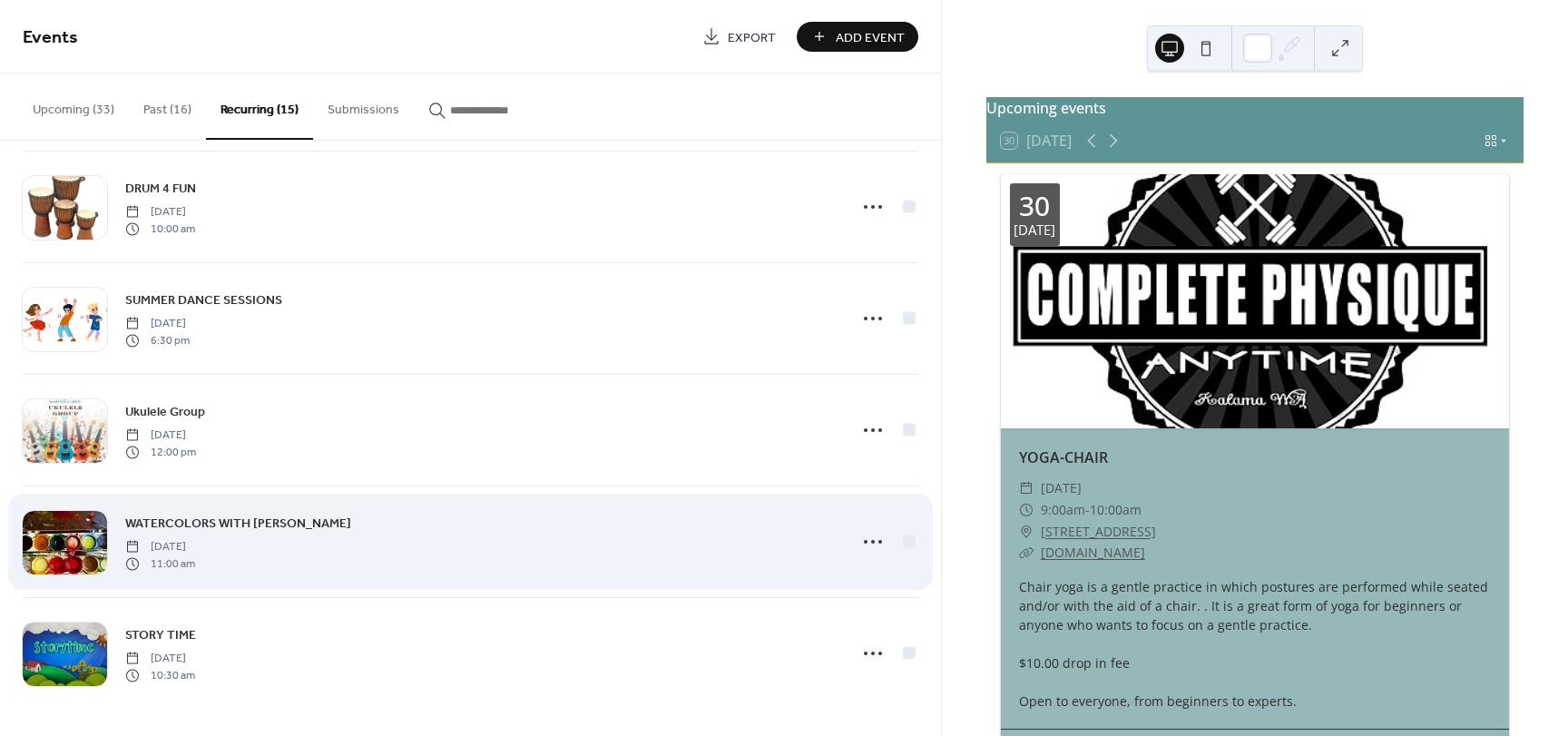click on "WATERCOLORS WITH [PERSON_NAME]" at bounding box center [238, 524] 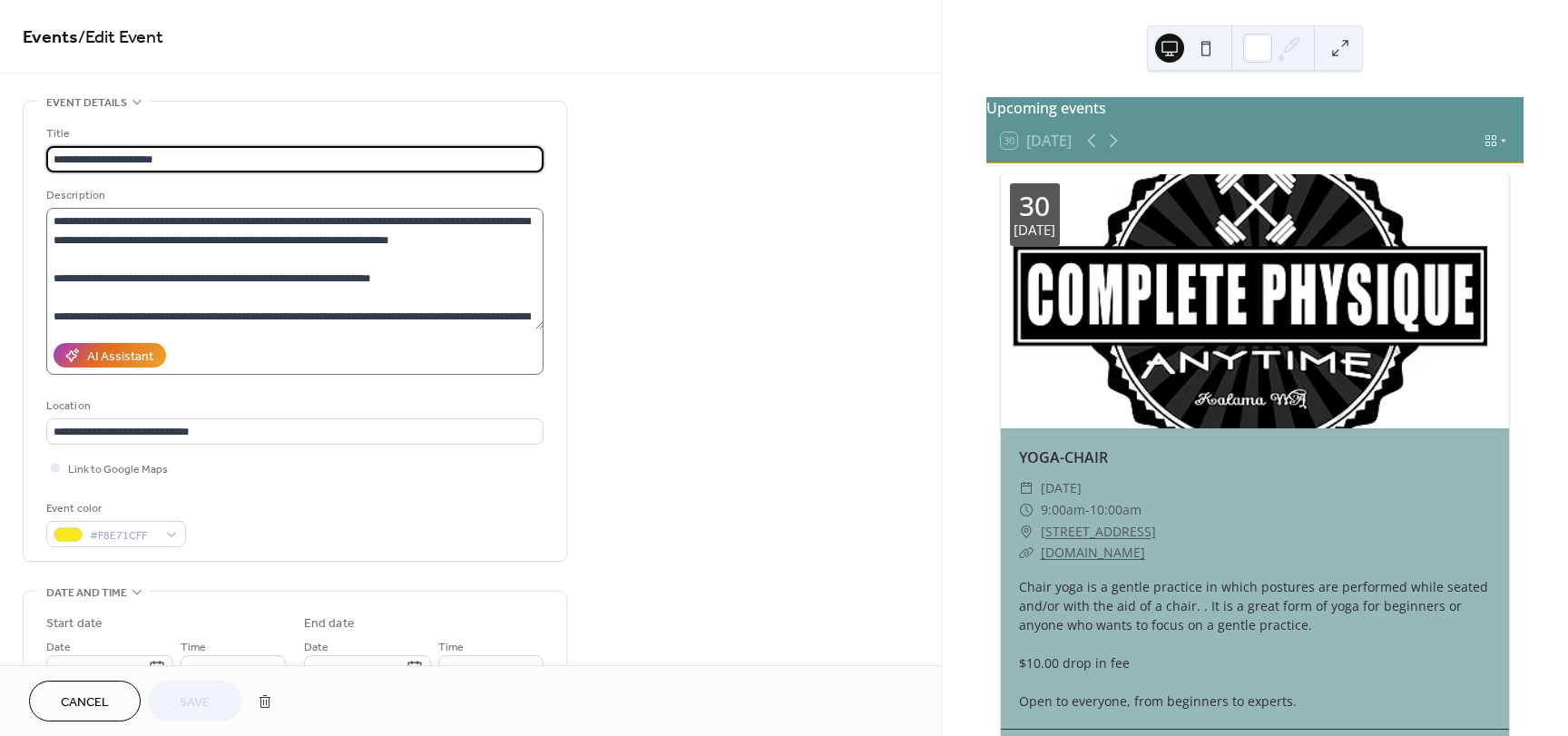 scroll, scrollTop: 57, scrollLeft: 0, axis: vertical 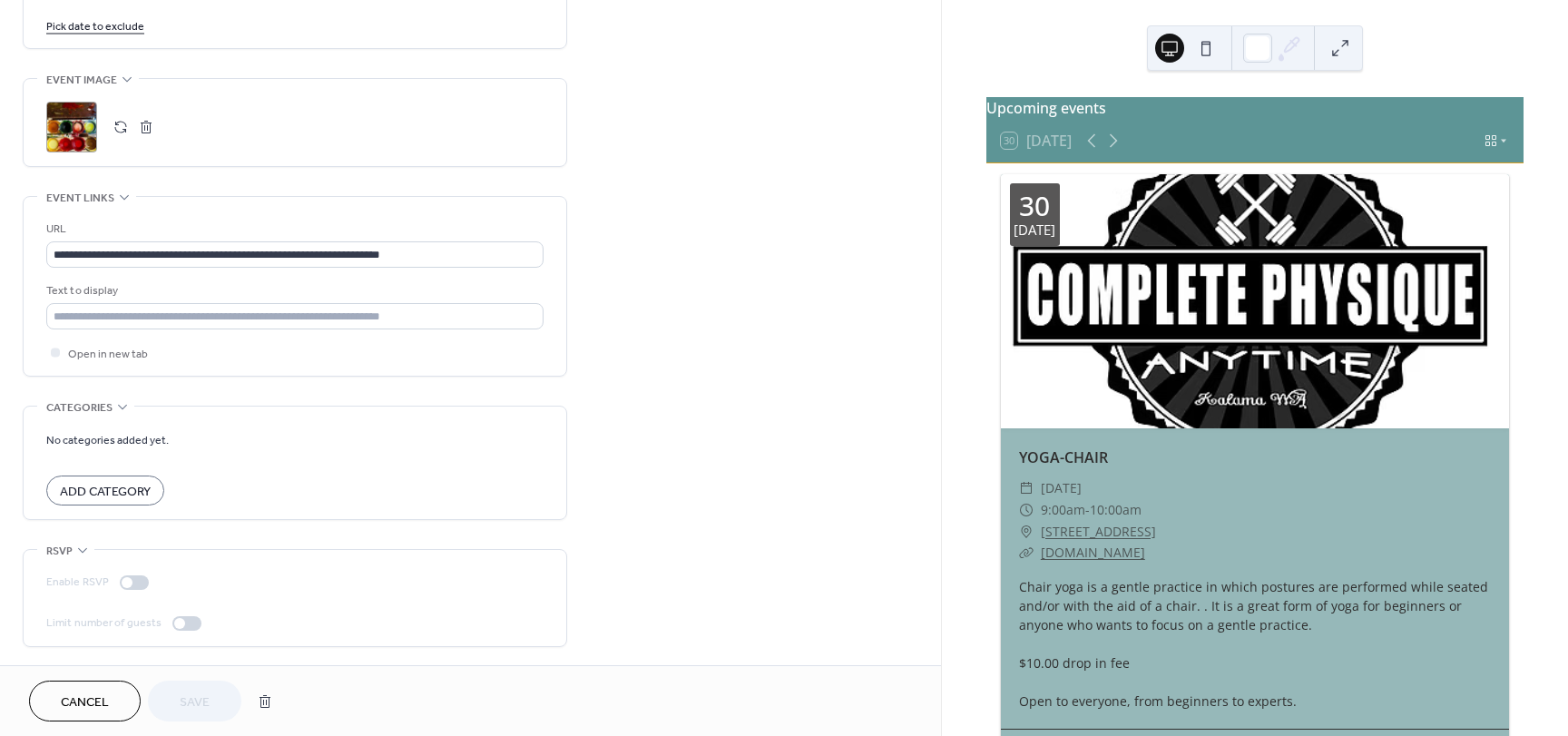 click on "Cancel" at bounding box center [84, 702] 